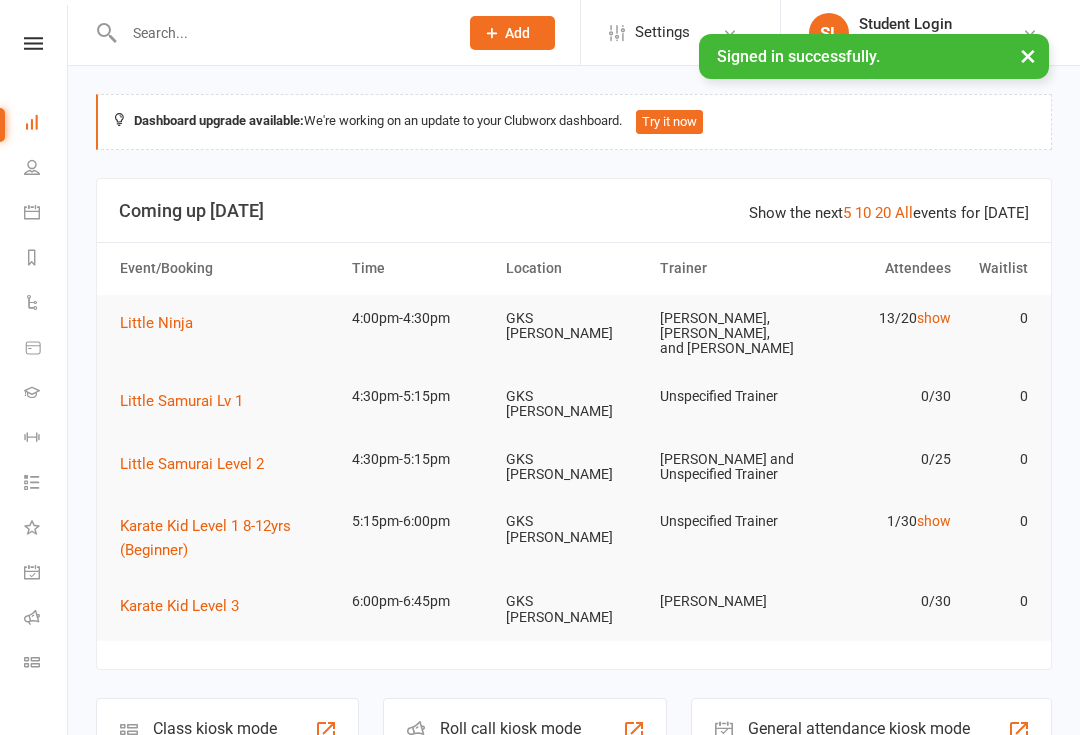 scroll, scrollTop: 0, scrollLeft: 0, axis: both 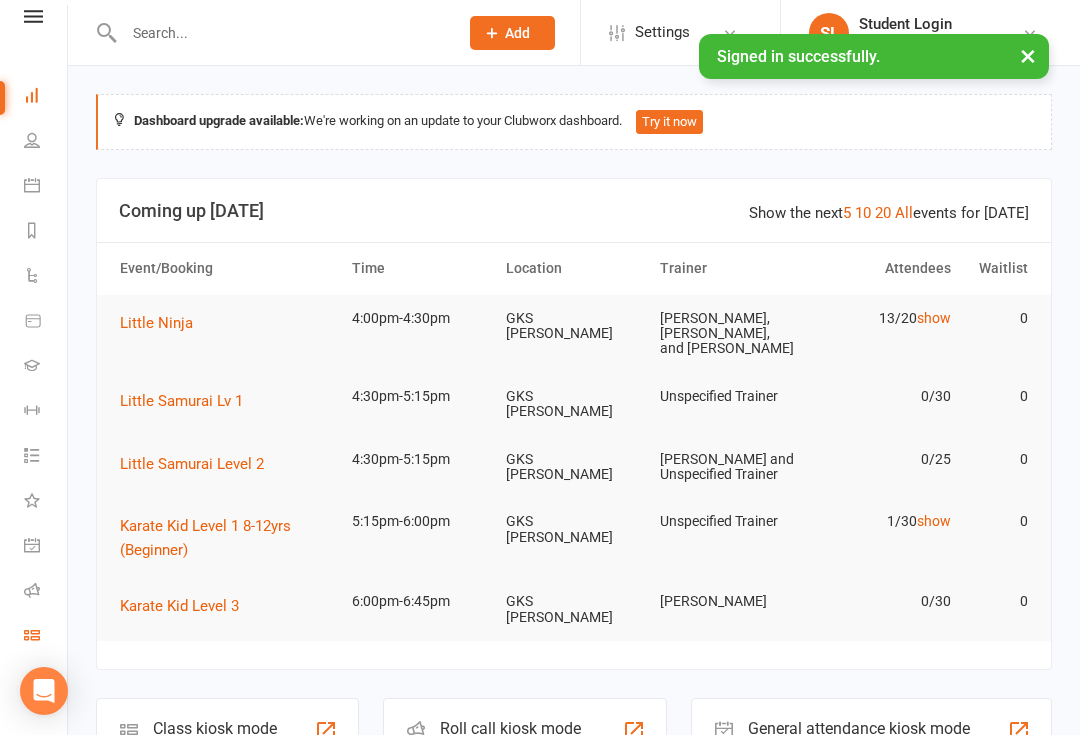 click on "Class check-in" at bounding box center (46, 637) 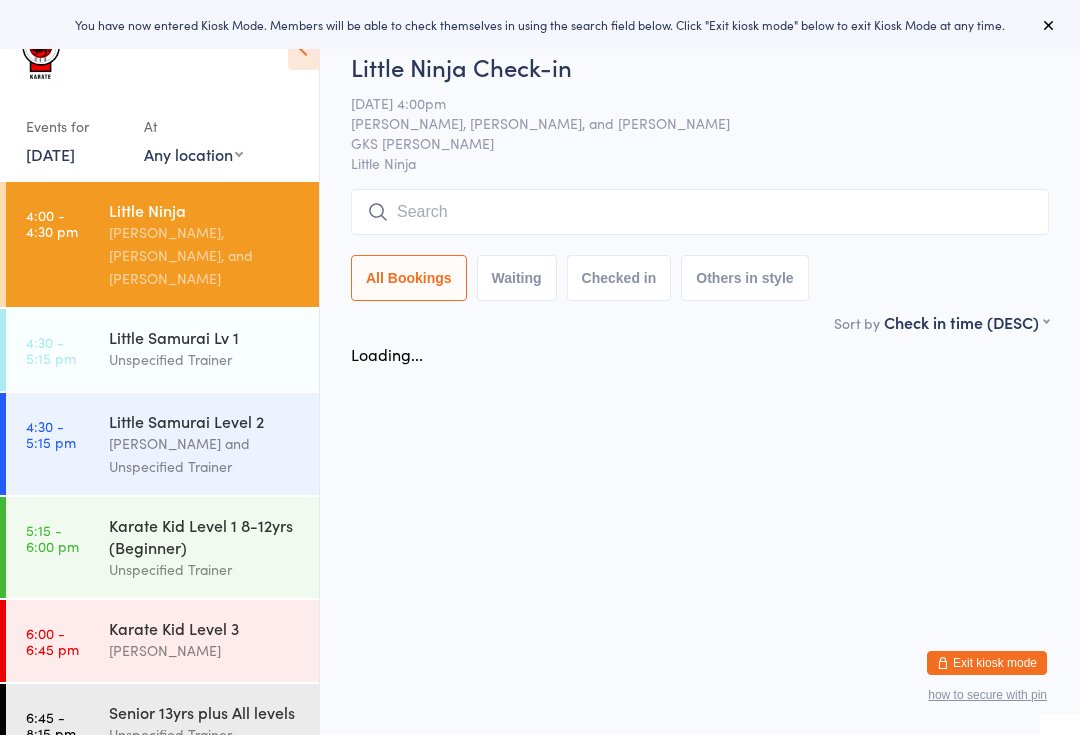scroll, scrollTop: 0, scrollLeft: 0, axis: both 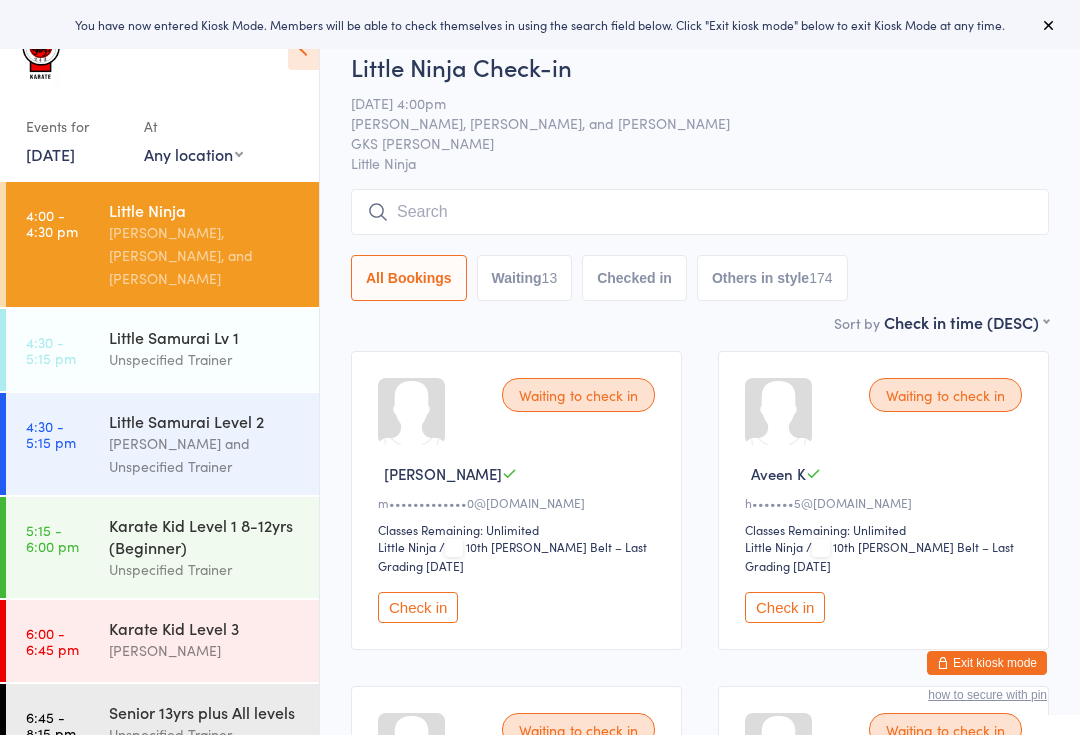 click on "[PERSON_NAME], [PERSON_NAME], and [PERSON_NAME]" at bounding box center (205, 255) 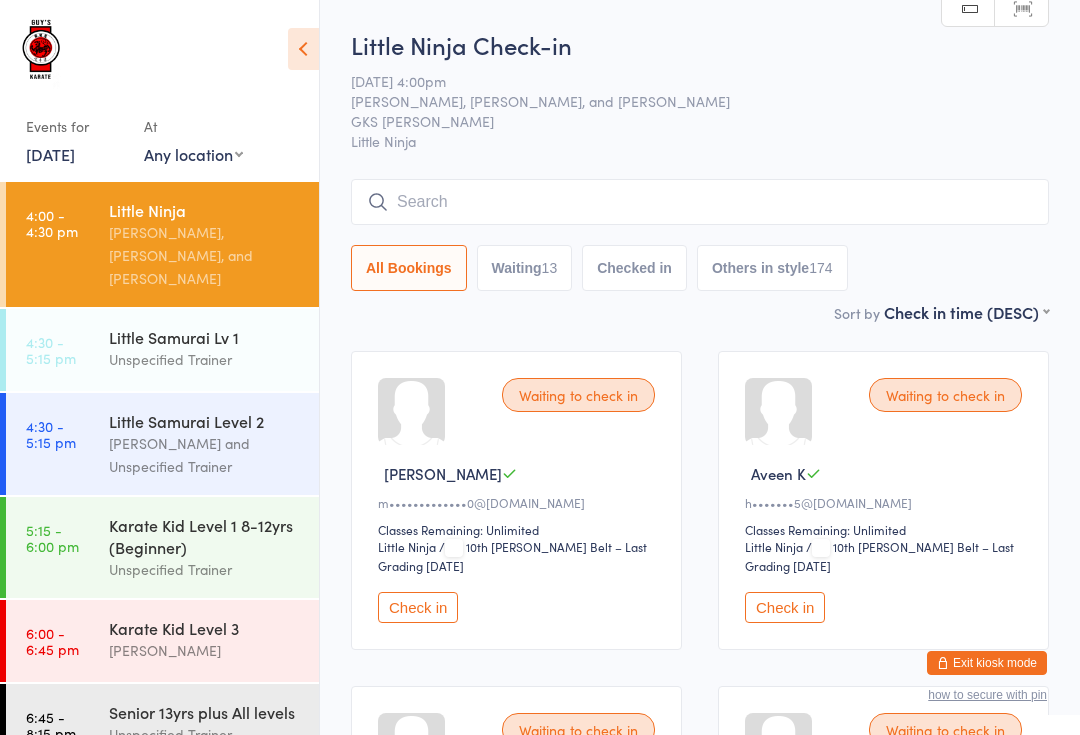 click at bounding box center (700, 202) 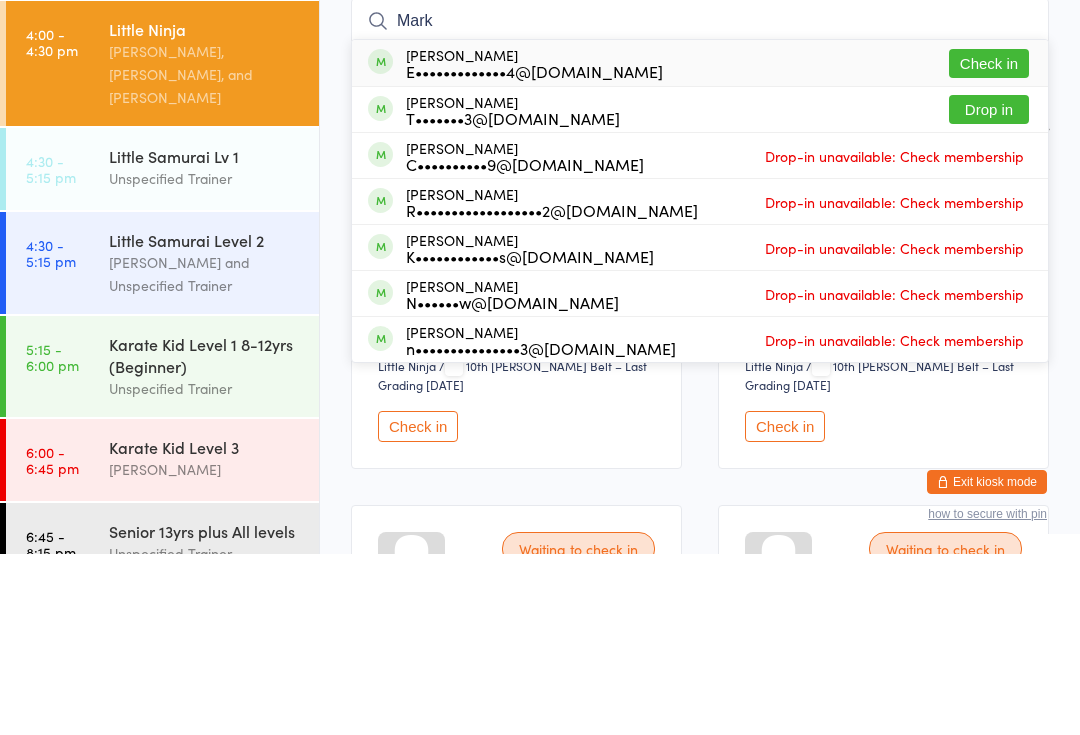 type on "Mark" 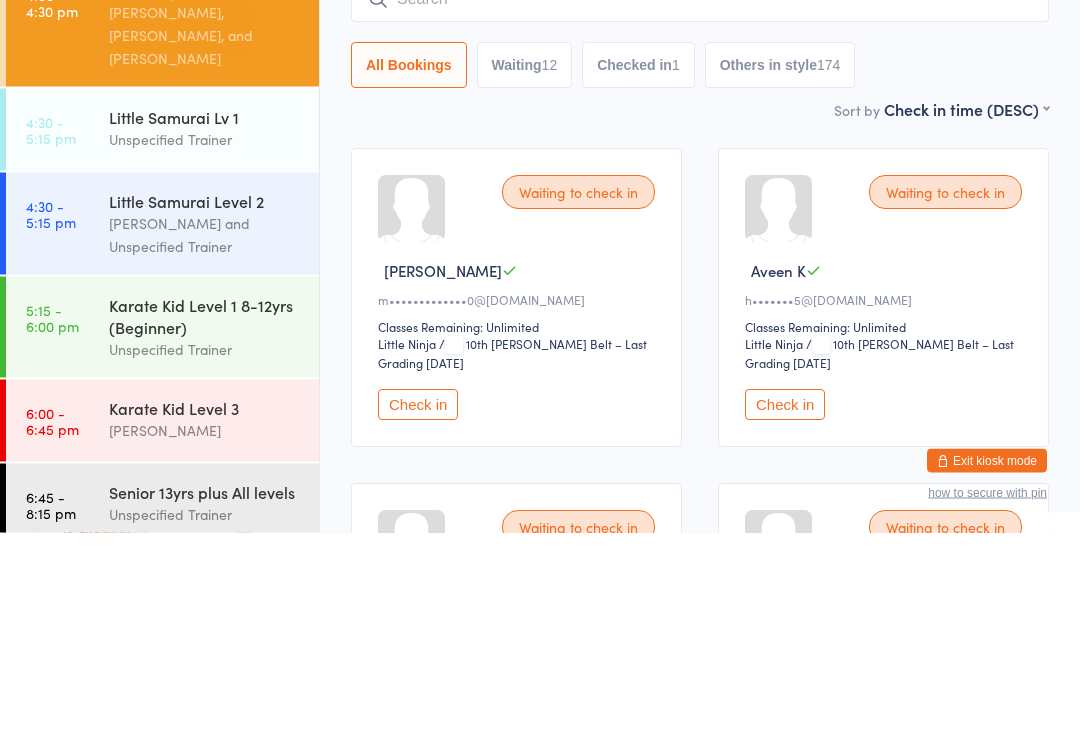 scroll, scrollTop: 0, scrollLeft: 0, axis: both 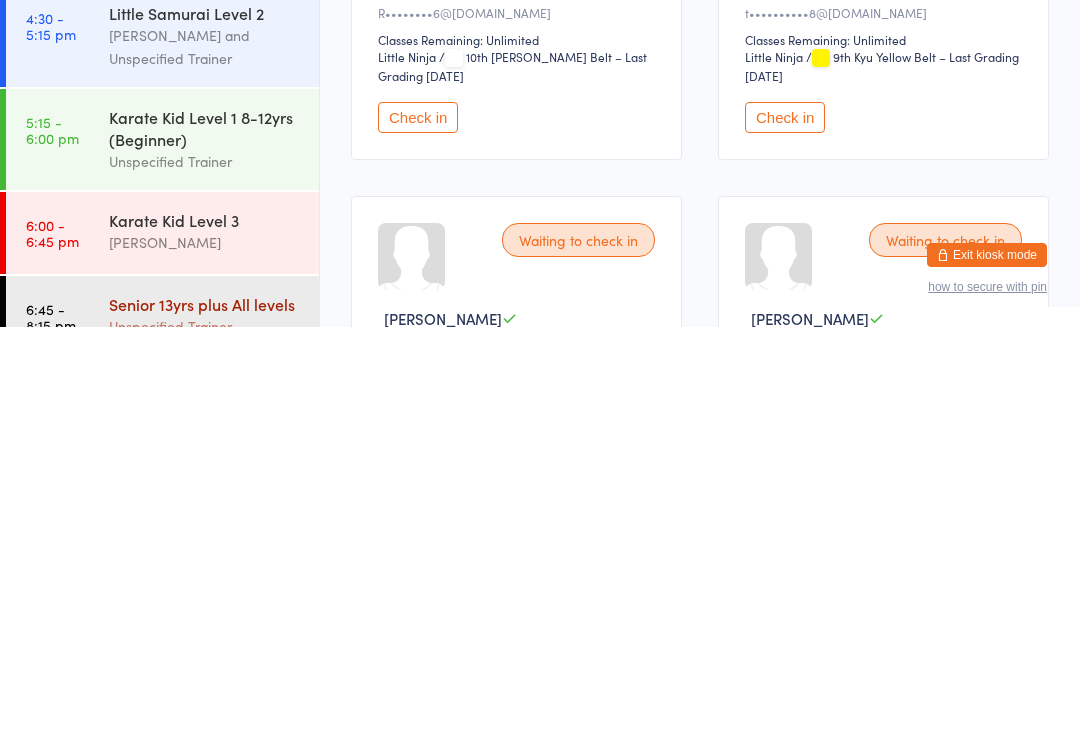 click on "Unspecified Trainer" at bounding box center [205, 734] 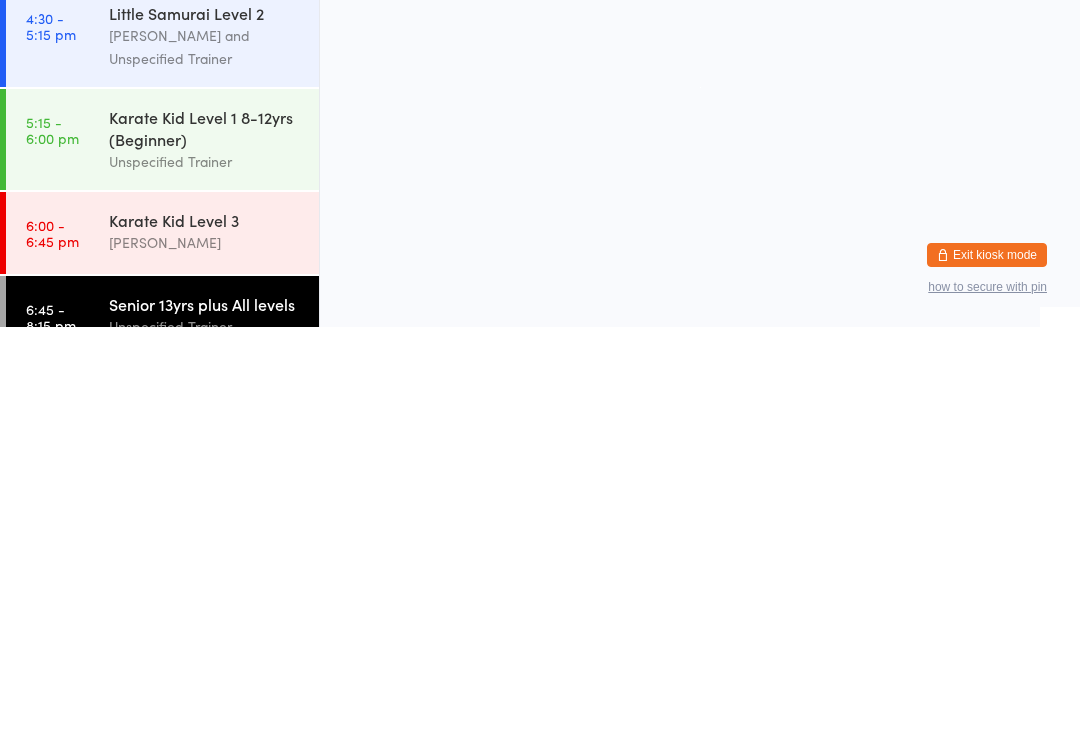 scroll, scrollTop: 0, scrollLeft: 0, axis: both 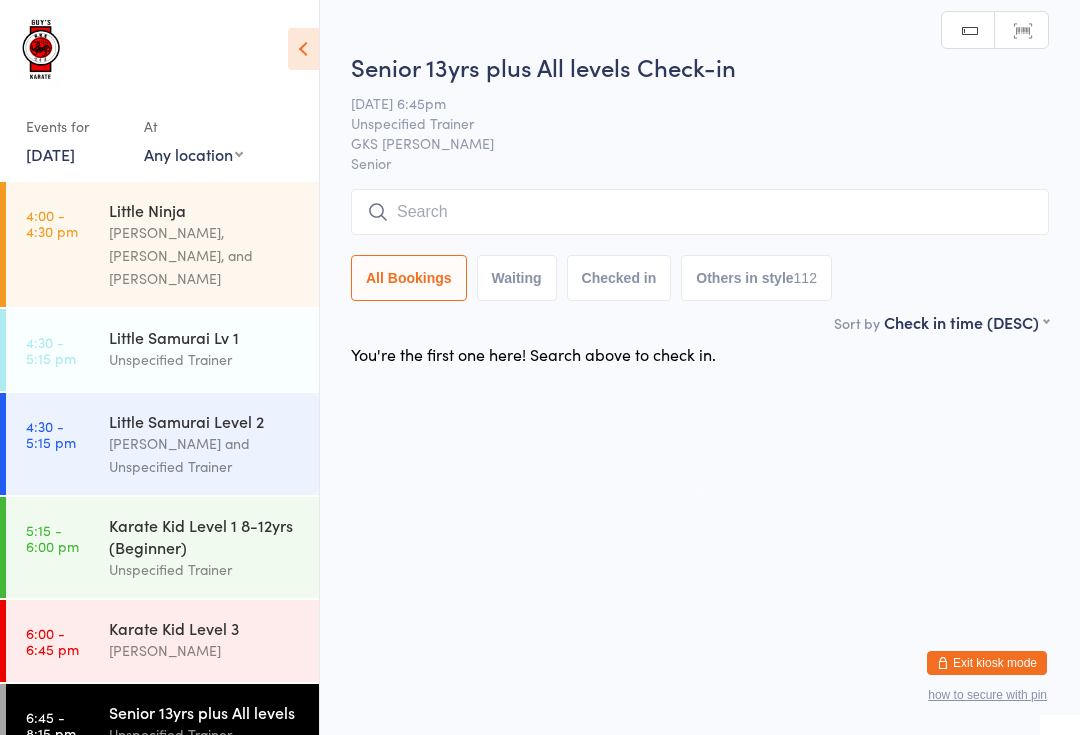 click at bounding box center [700, 212] 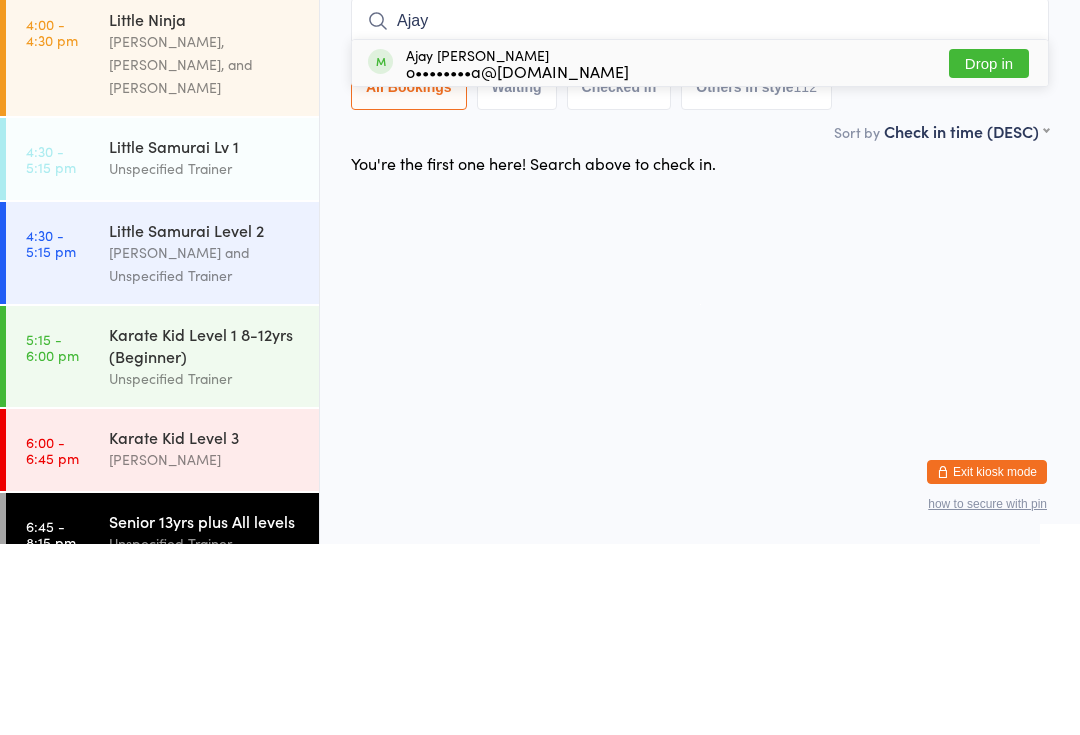 type on "Ajay" 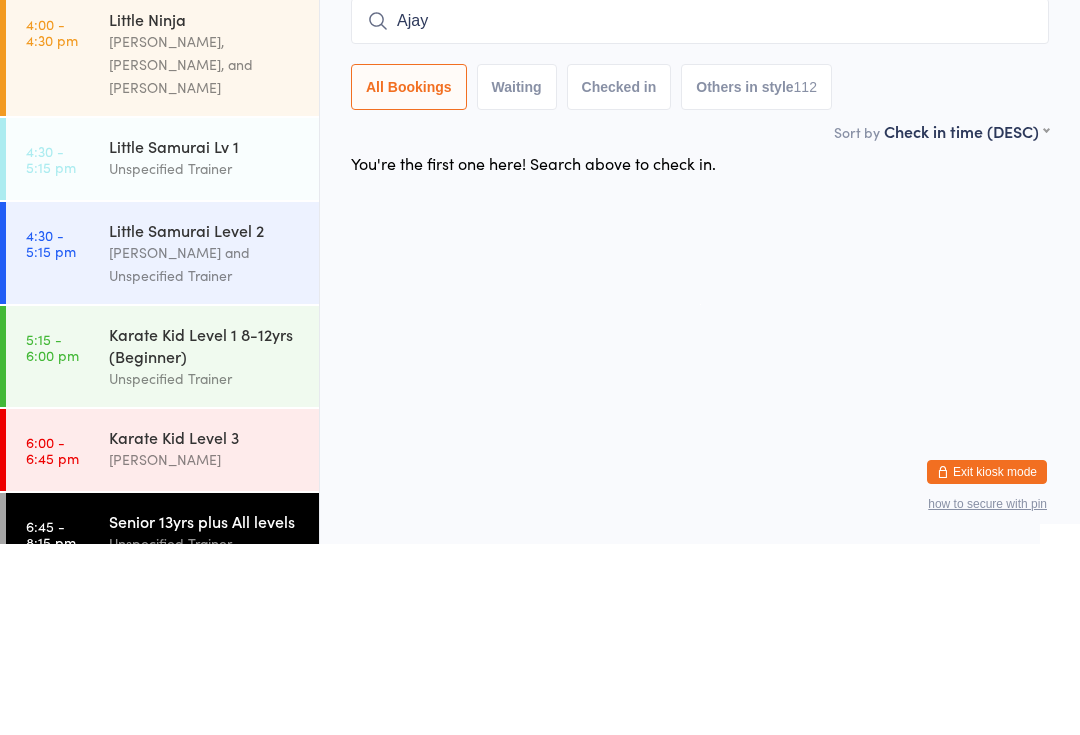 type 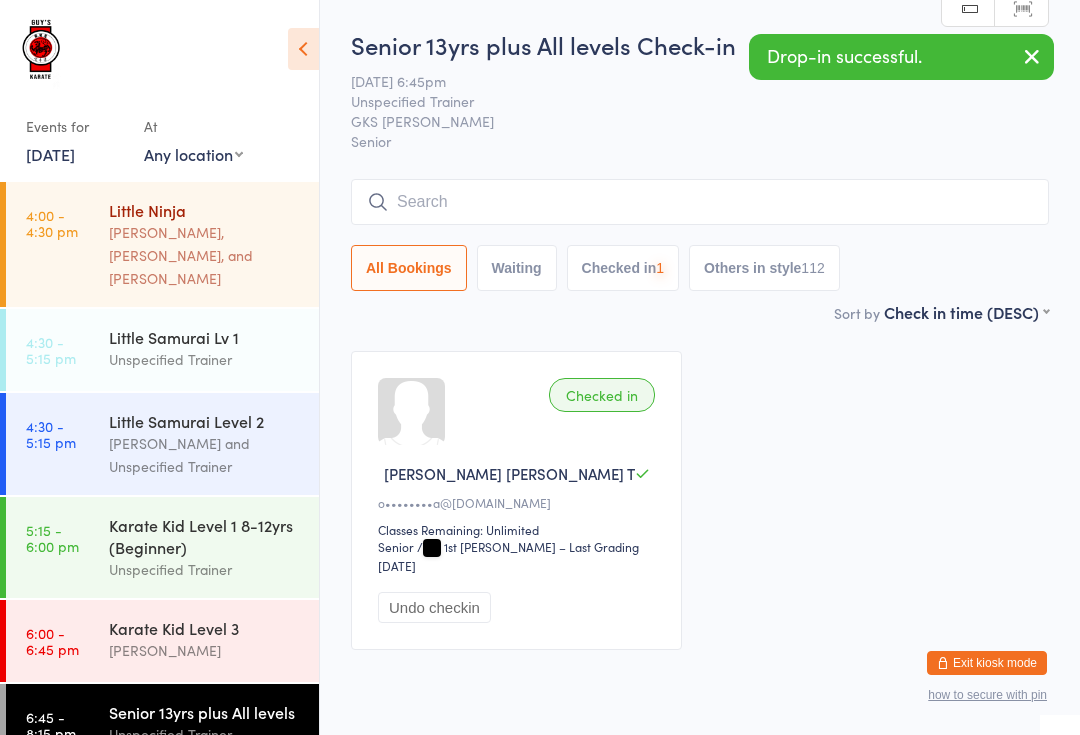 click on "Little Ninja" at bounding box center [205, 210] 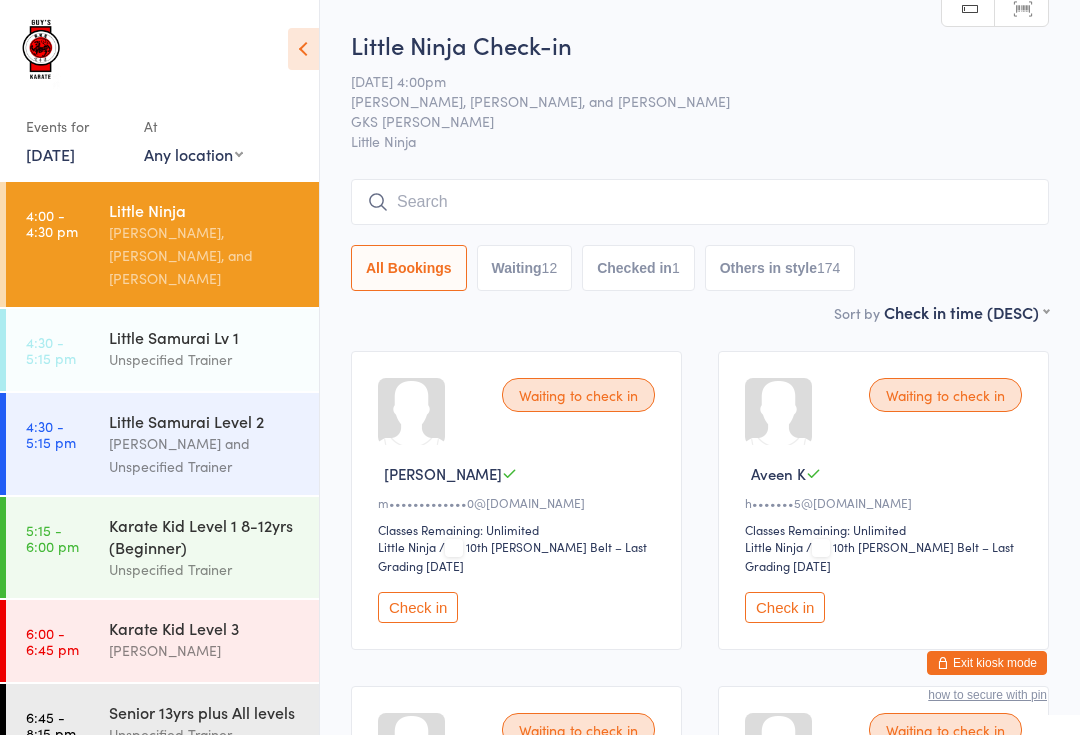 click at bounding box center [700, 202] 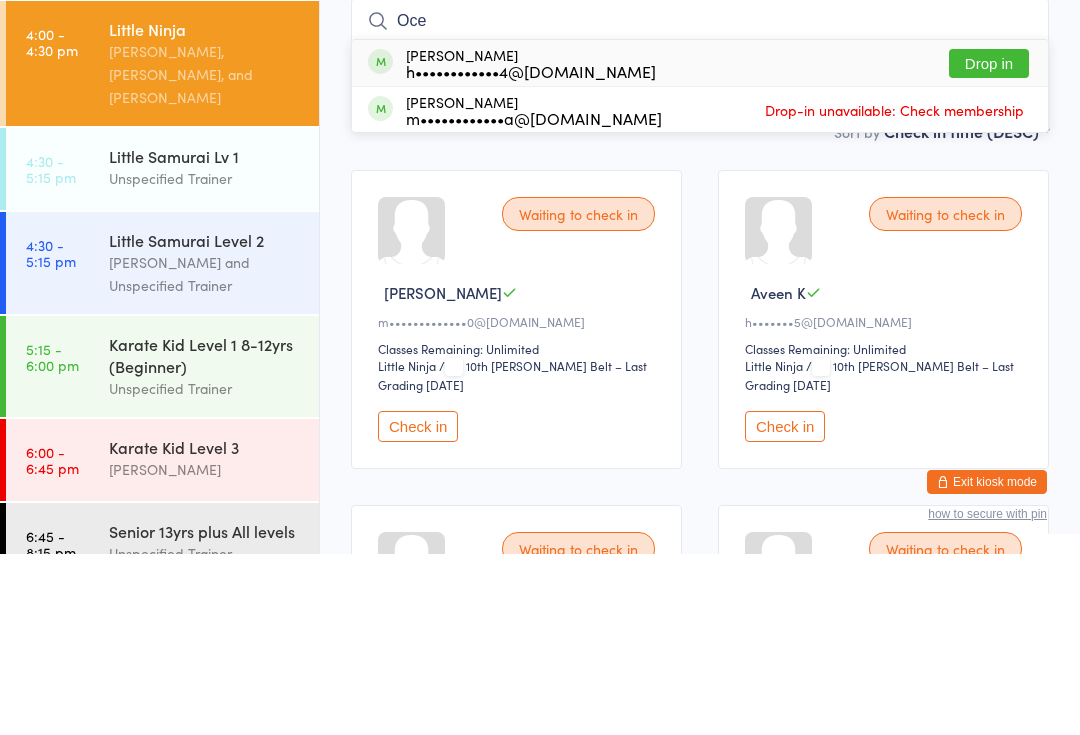 type on "Oce" 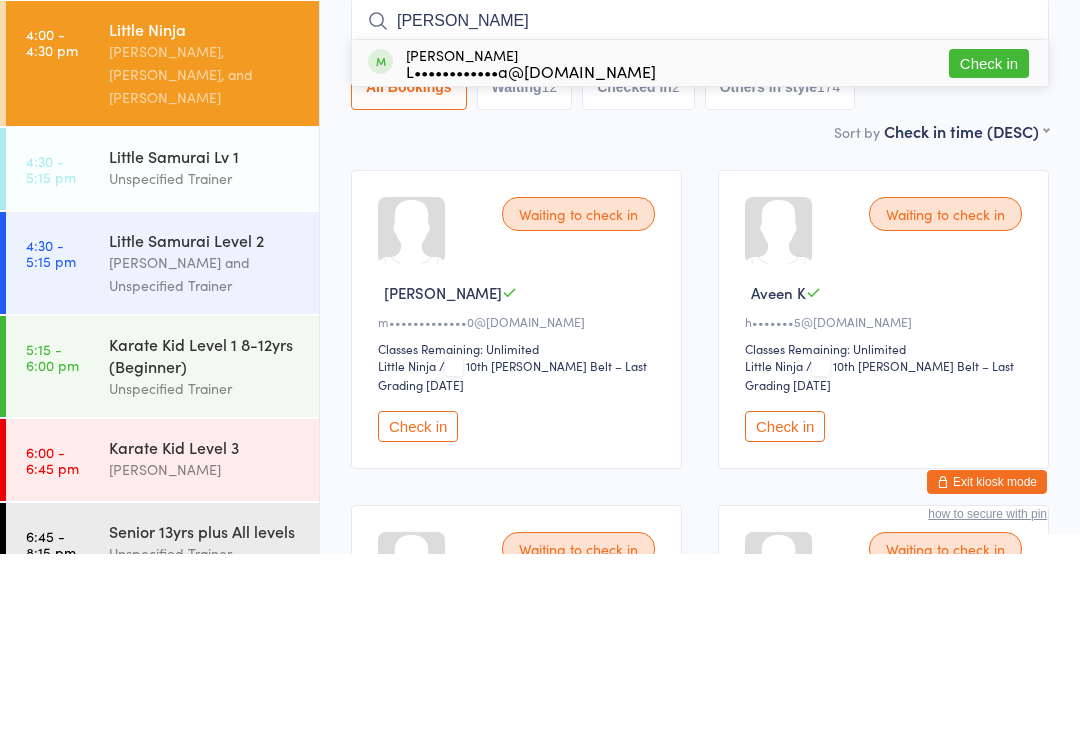 type on "[PERSON_NAME]" 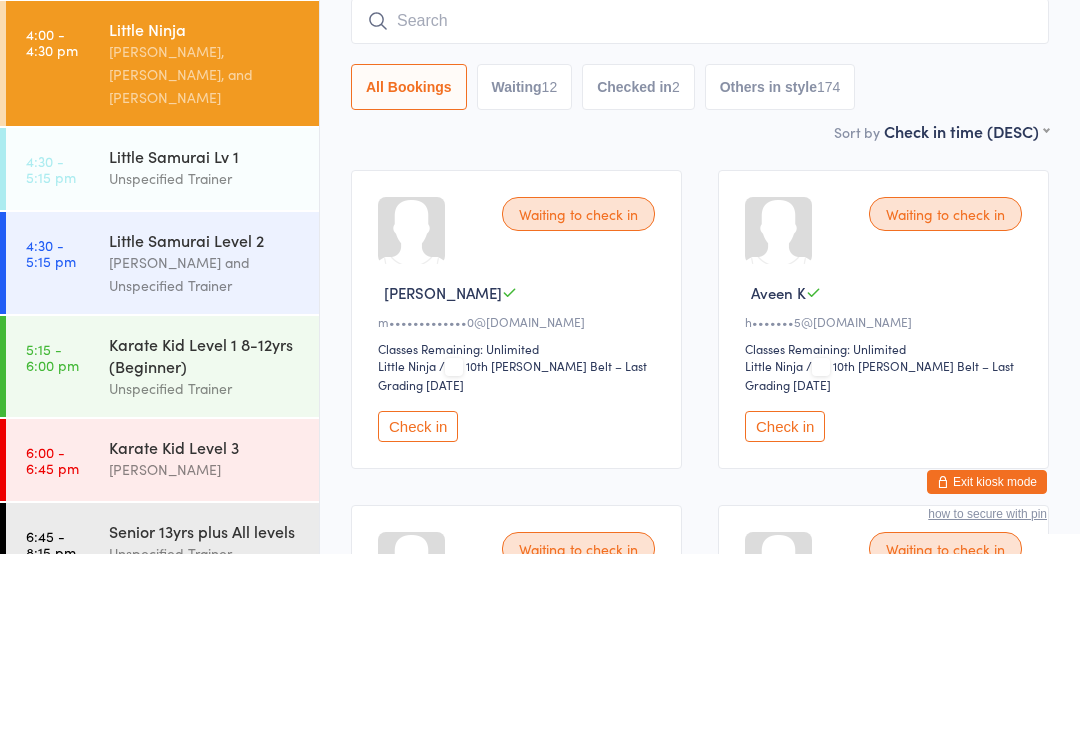 scroll, scrollTop: 181, scrollLeft: 0, axis: vertical 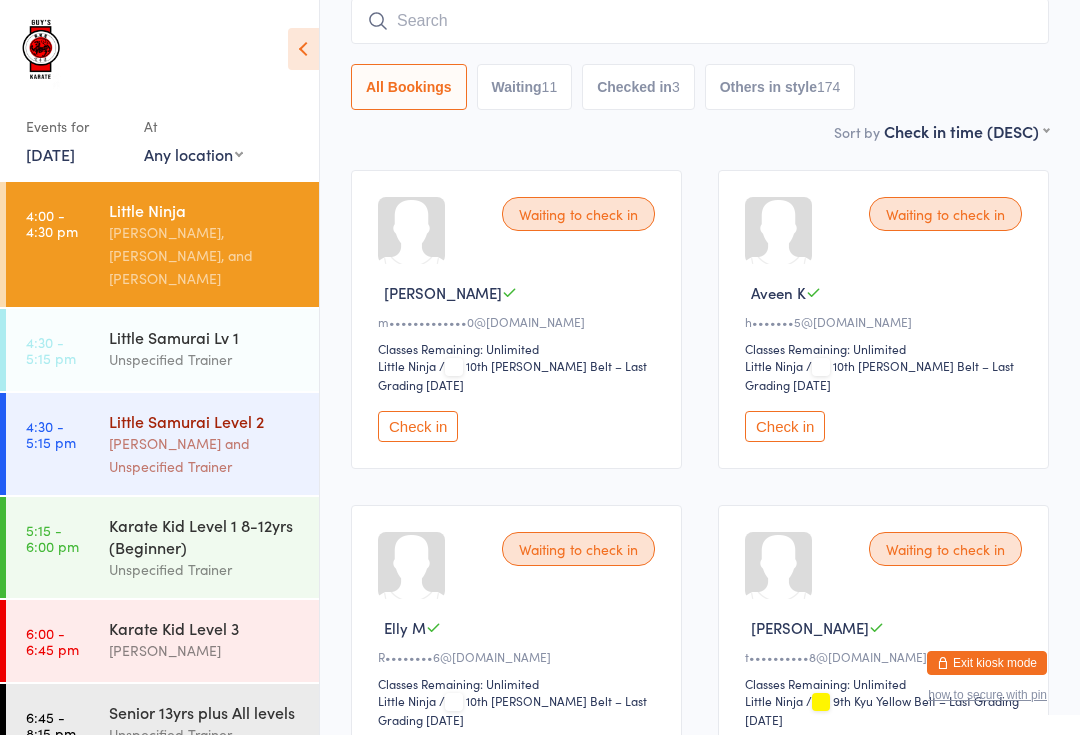 click on "[PERSON_NAME] and Unspecified Trainer" at bounding box center [205, 455] 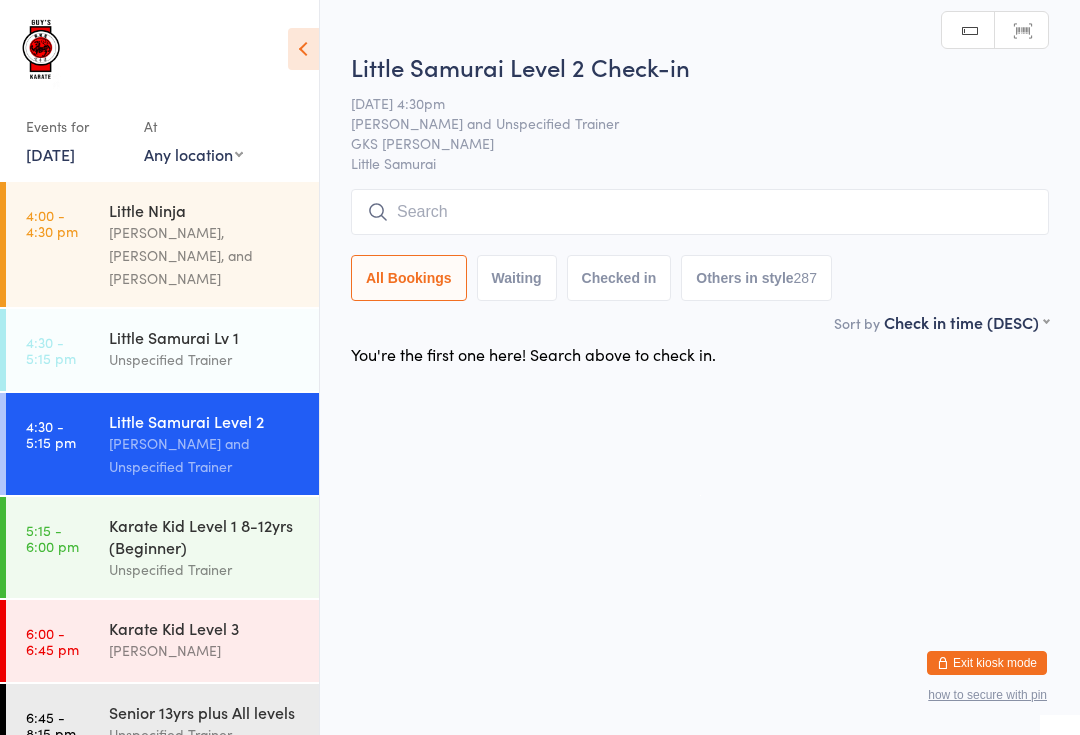 click at bounding box center [700, 212] 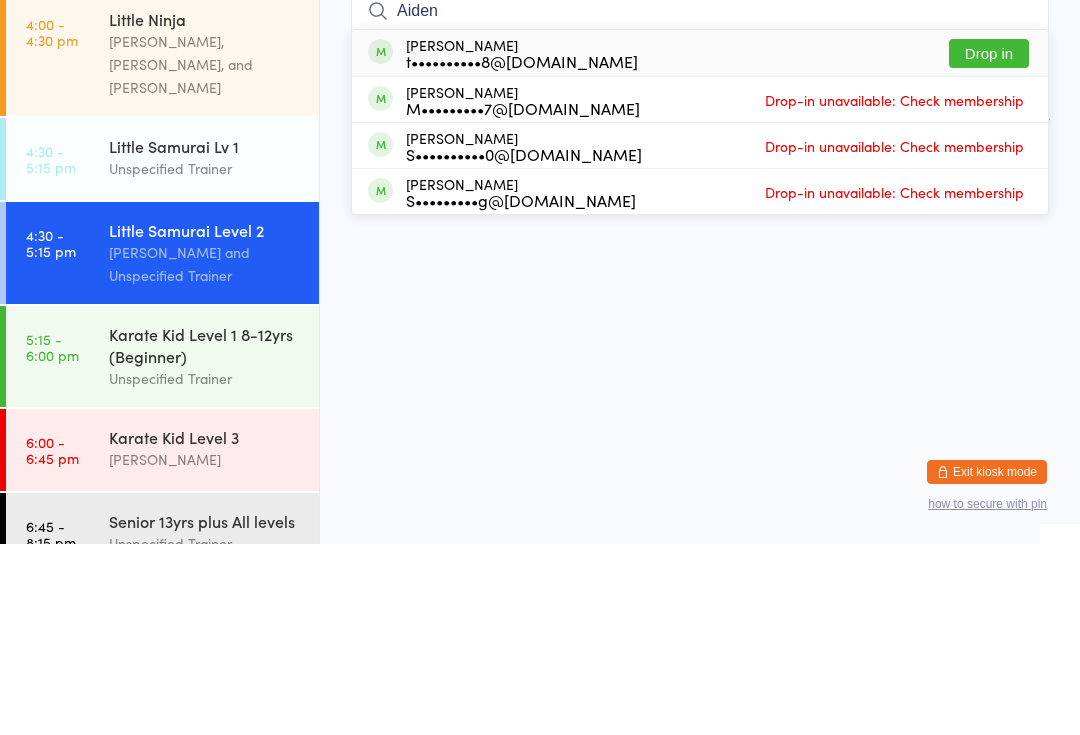 type on "Aiden" 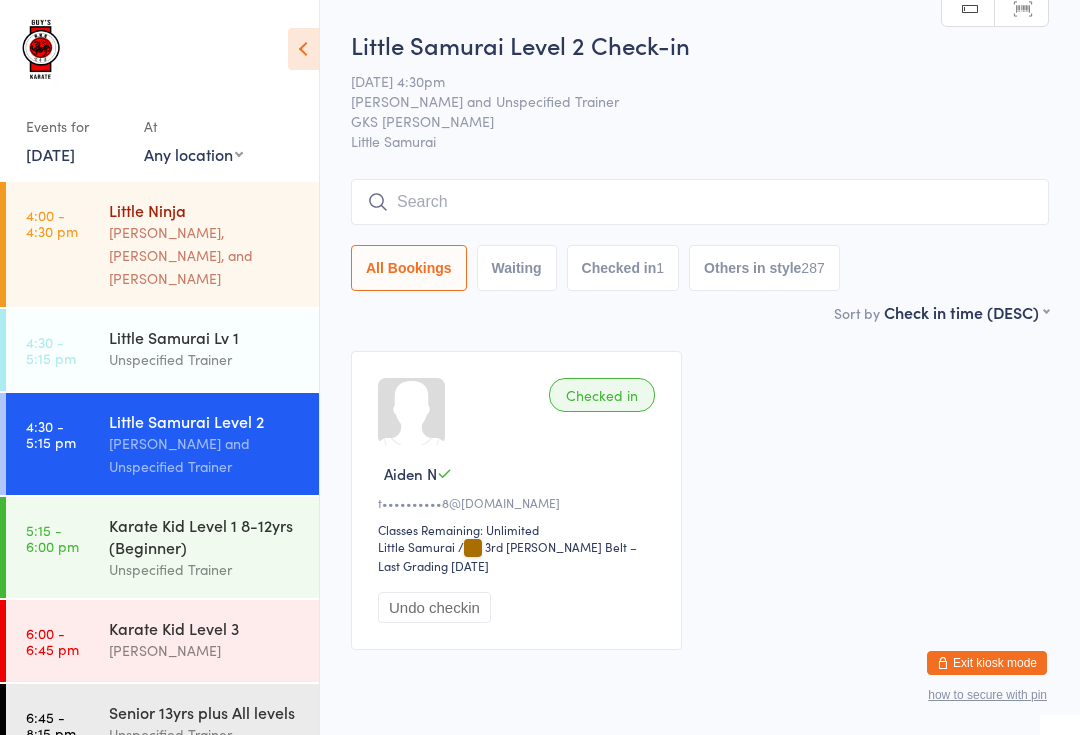 click on "[PERSON_NAME], [PERSON_NAME], and [PERSON_NAME]" at bounding box center [205, 255] 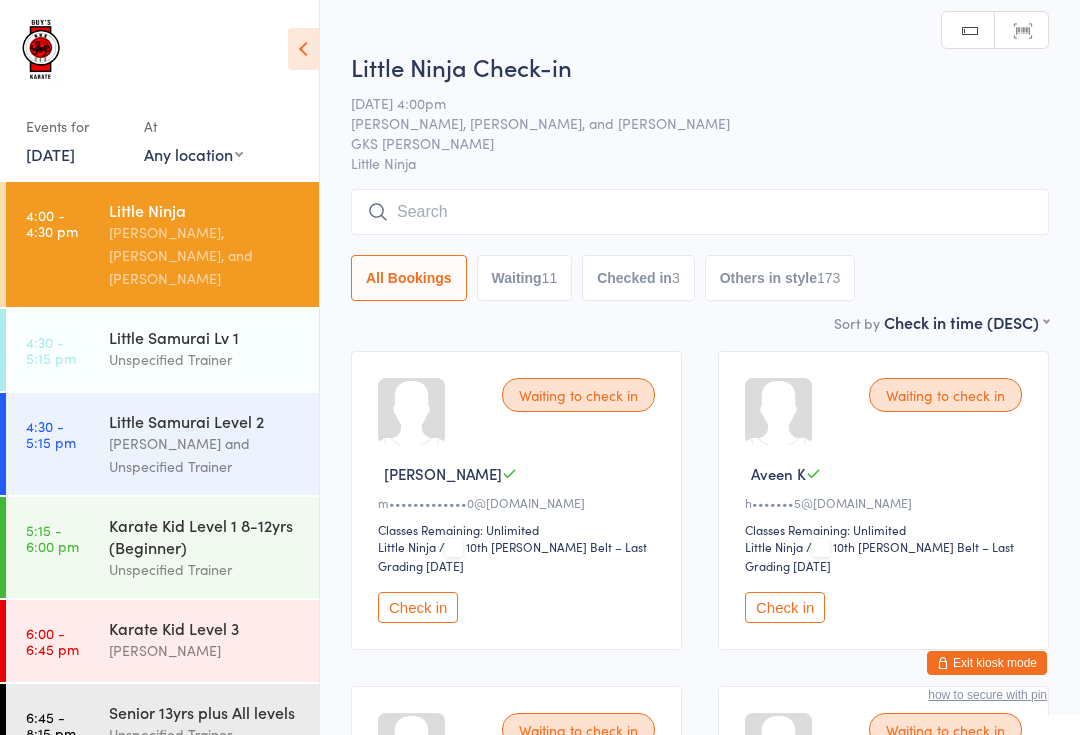 click at bounding box center (700, 212) 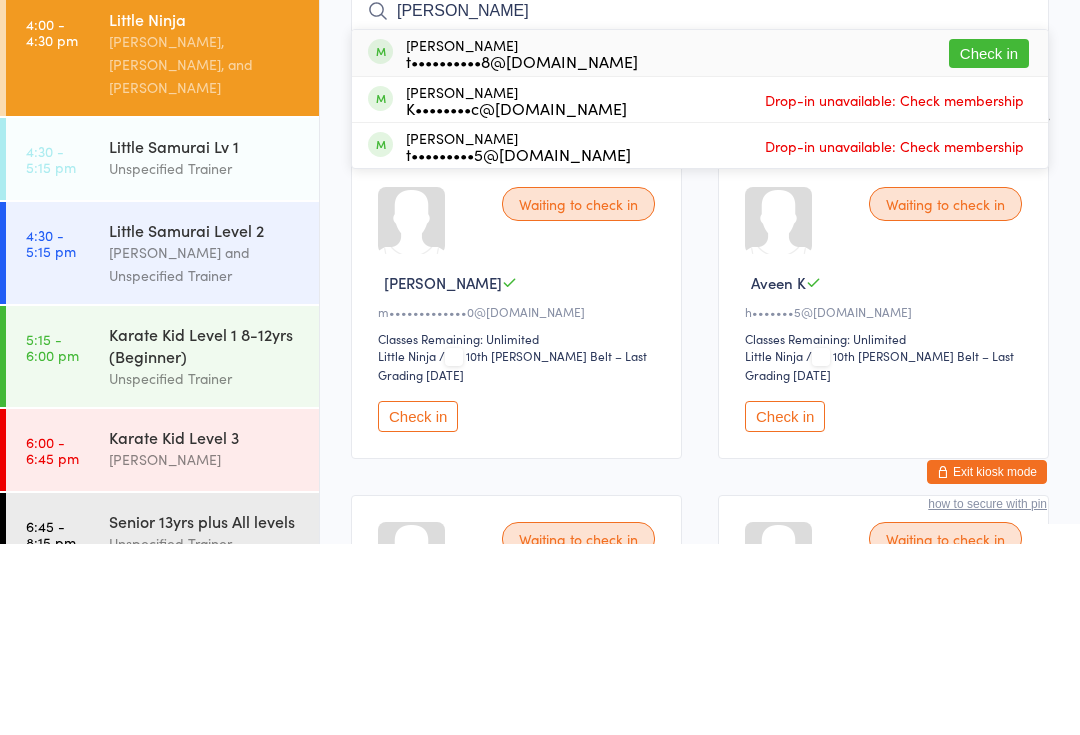 type on "[PERSON_NAME]" 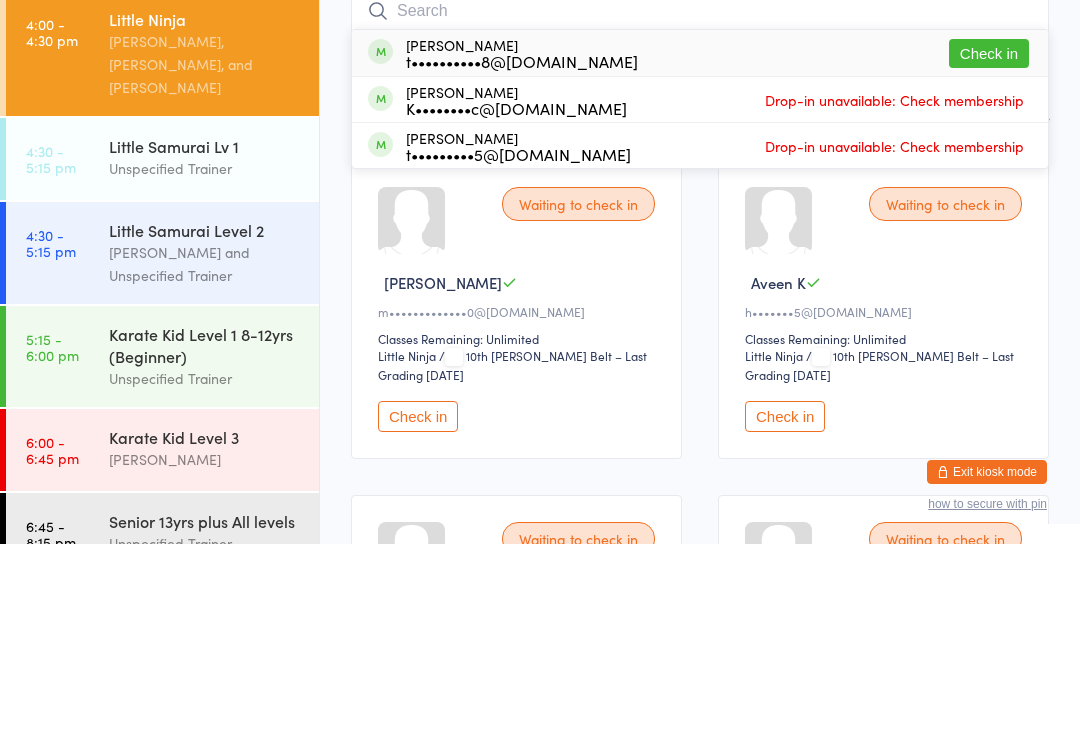 scroll, scrollTop: 191, scrollLeft: 0, axis: vertical 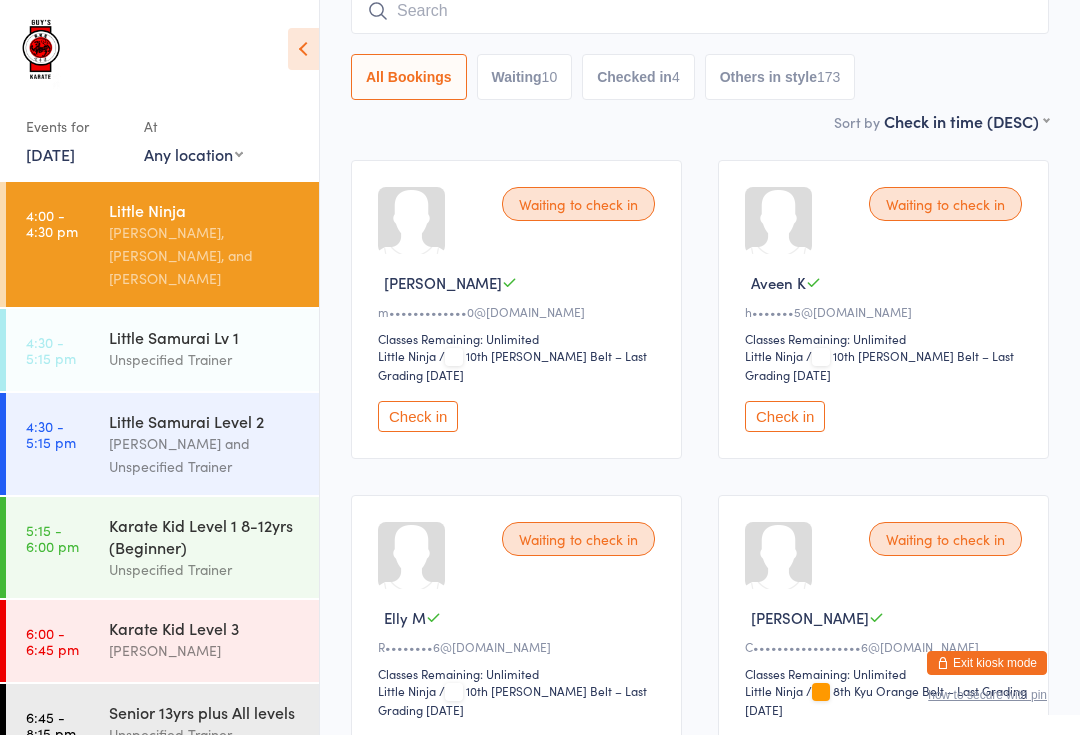 click at bounding box center (700, 11) 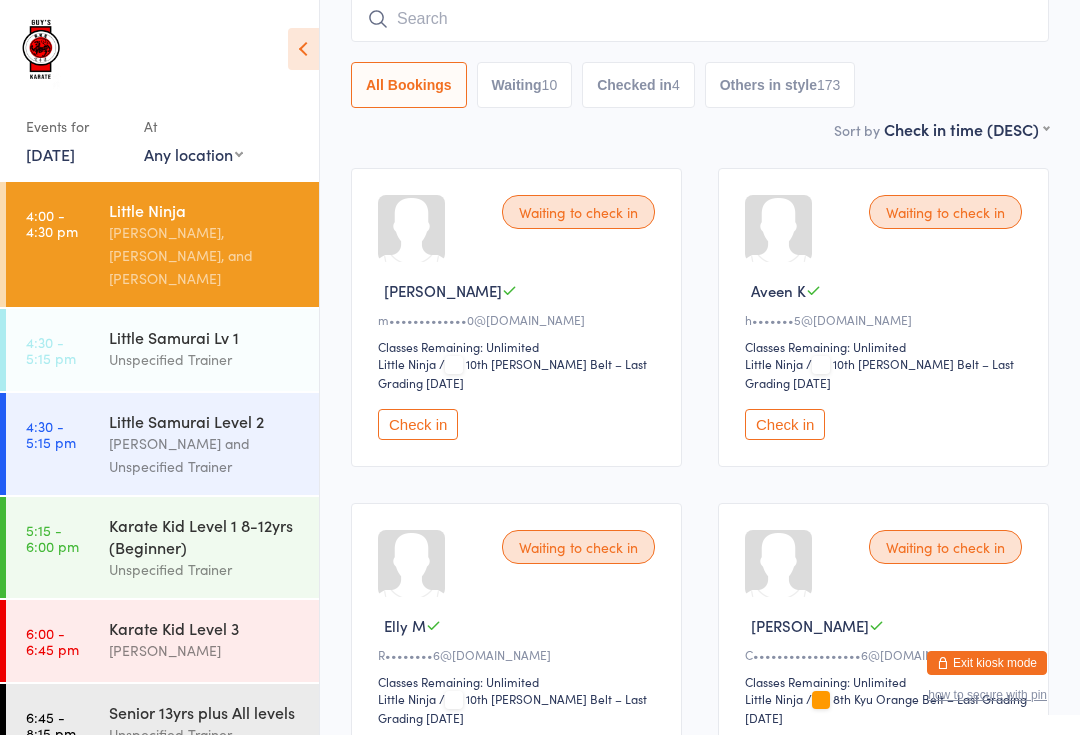 scroll, scrollTop: 181, scrollLeft: 0, axis: vertical 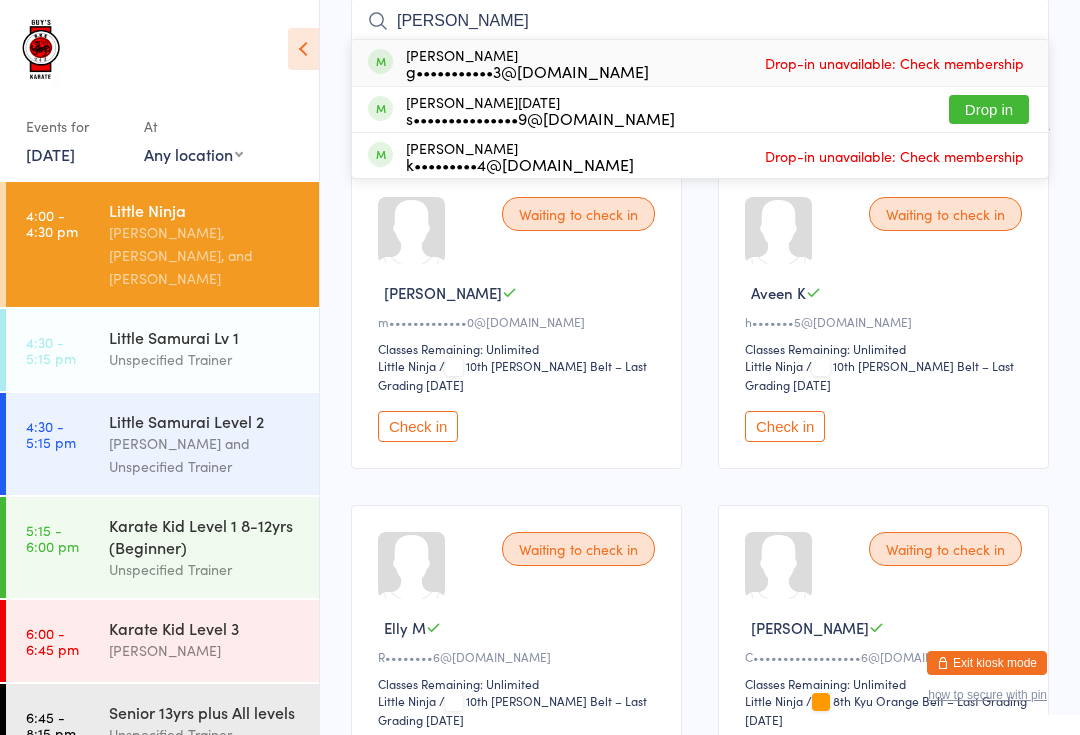 type on "[PERSON_NAME]" 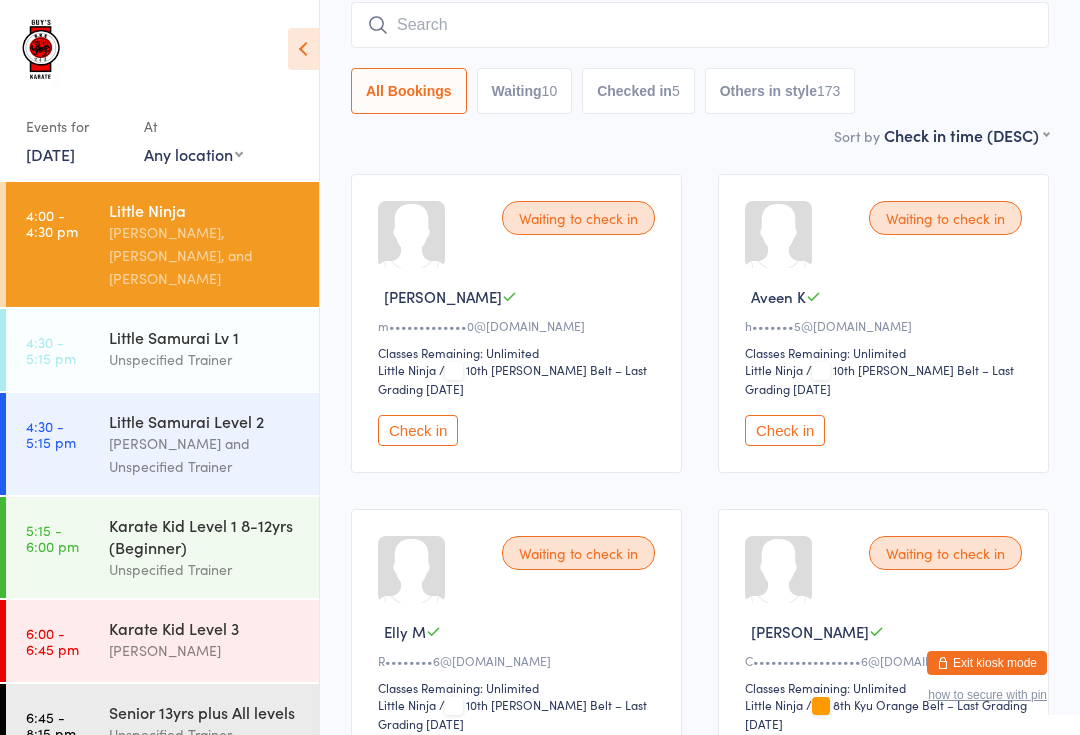 scroll, scrollTop: 0, scrollLeft: 0, axis: both 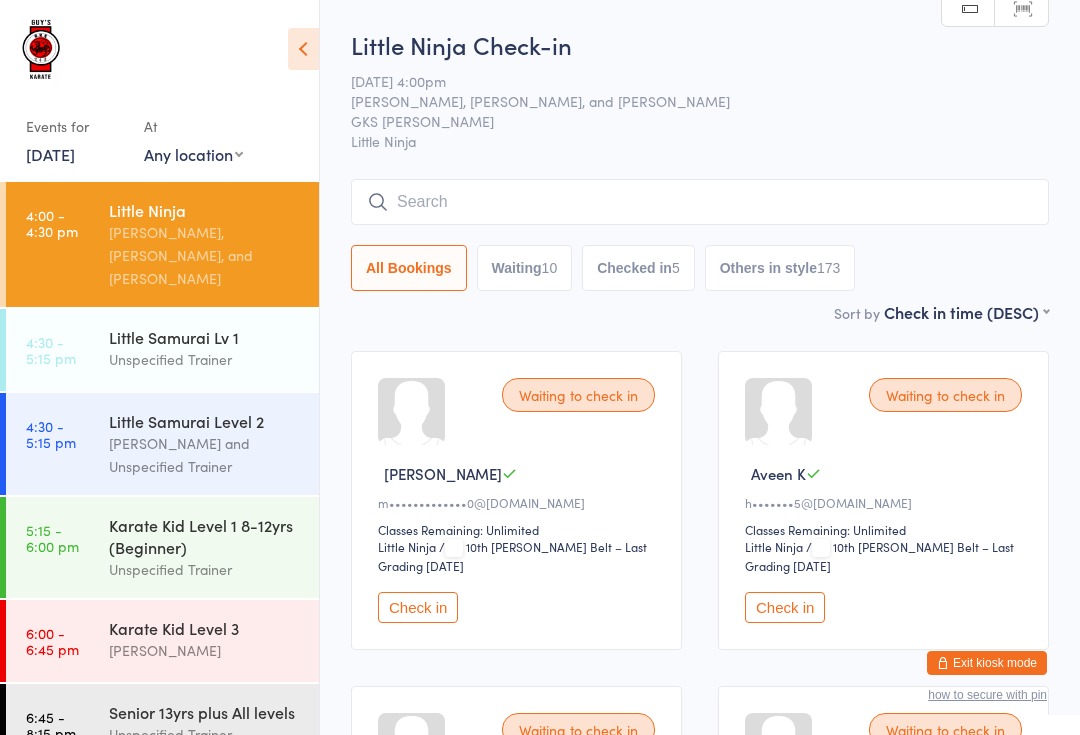 click on "Check in" at bounding box center [418, 607] 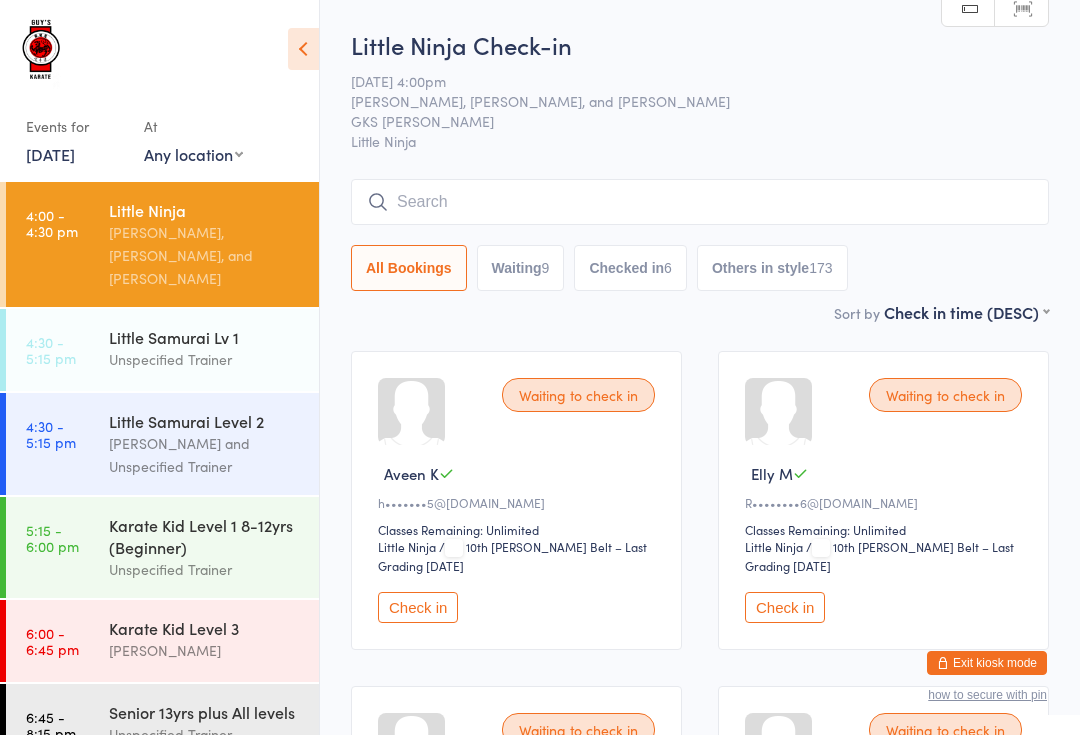 click at bounding box center [700, 202] 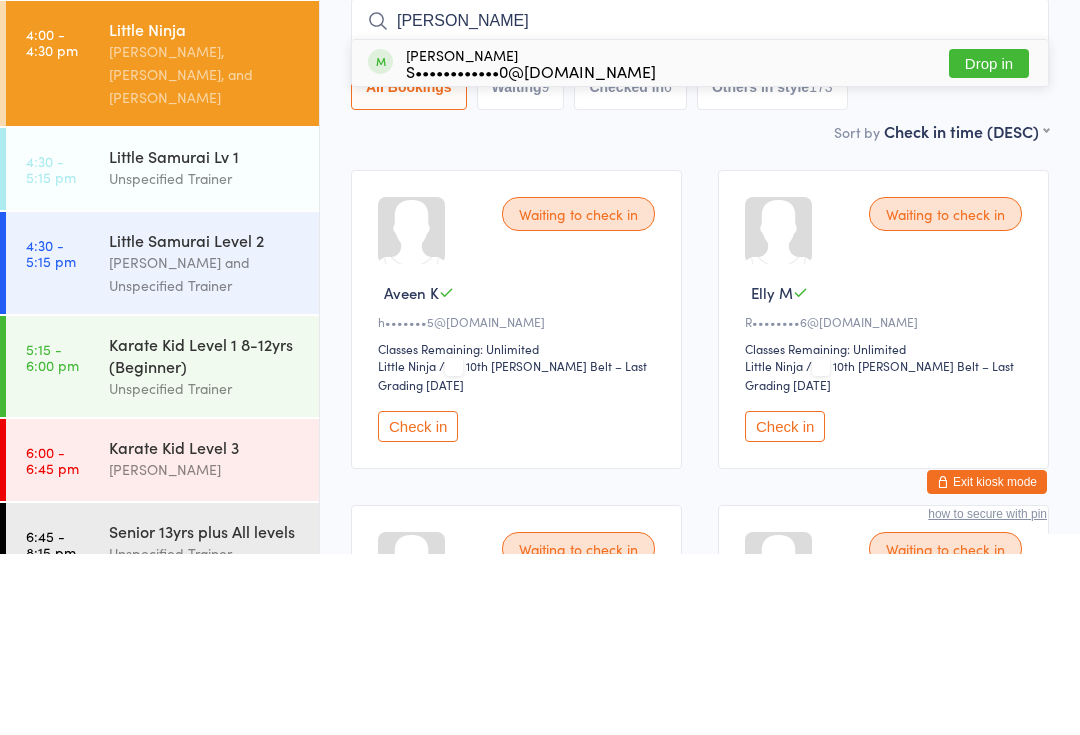 type on "[PERSON_NAME]" 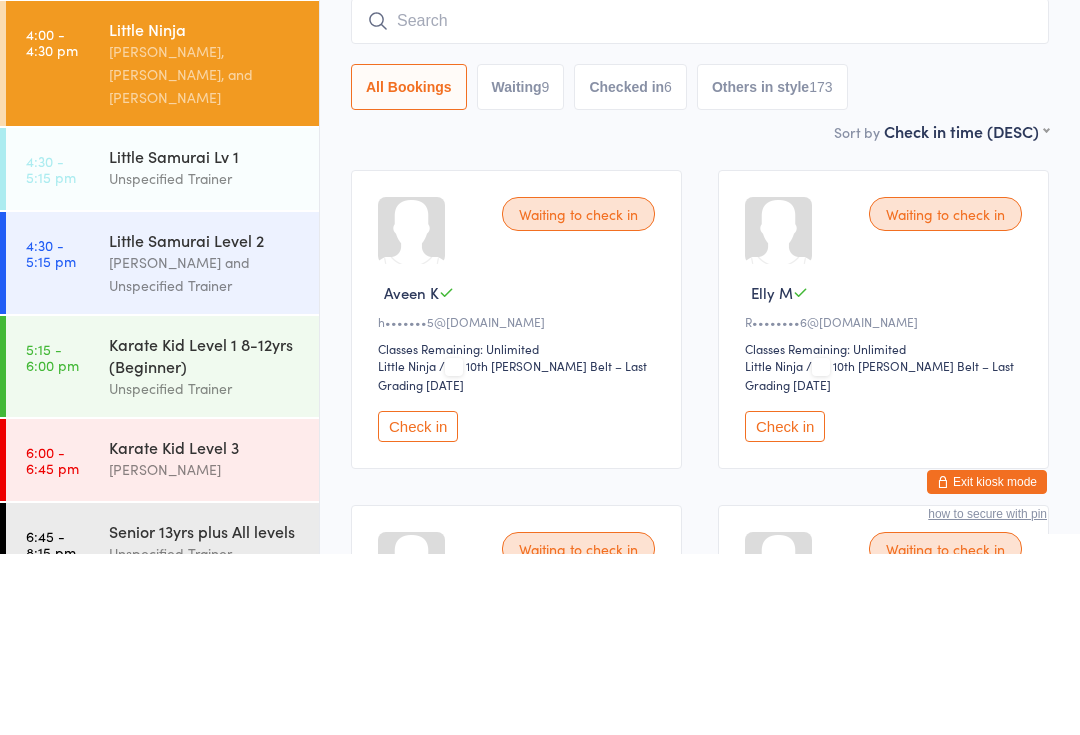 scroll, scrollTop: 181, scrollLeft: 0, axis: vertical 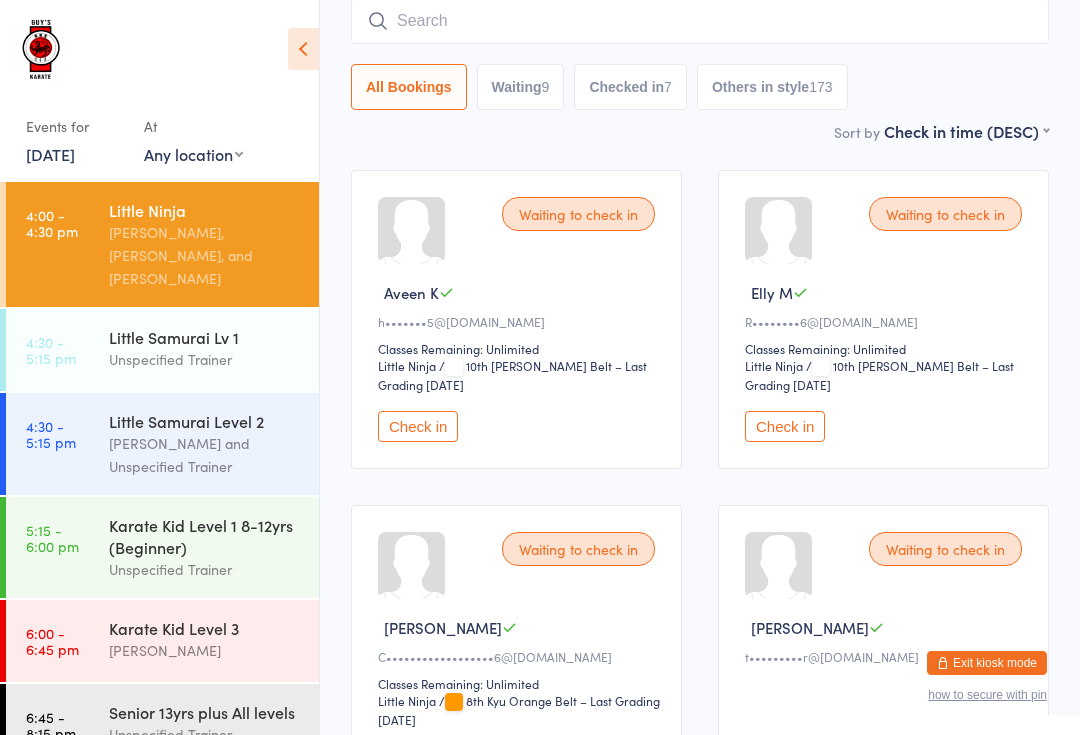 click at bounding box center [700, 21] 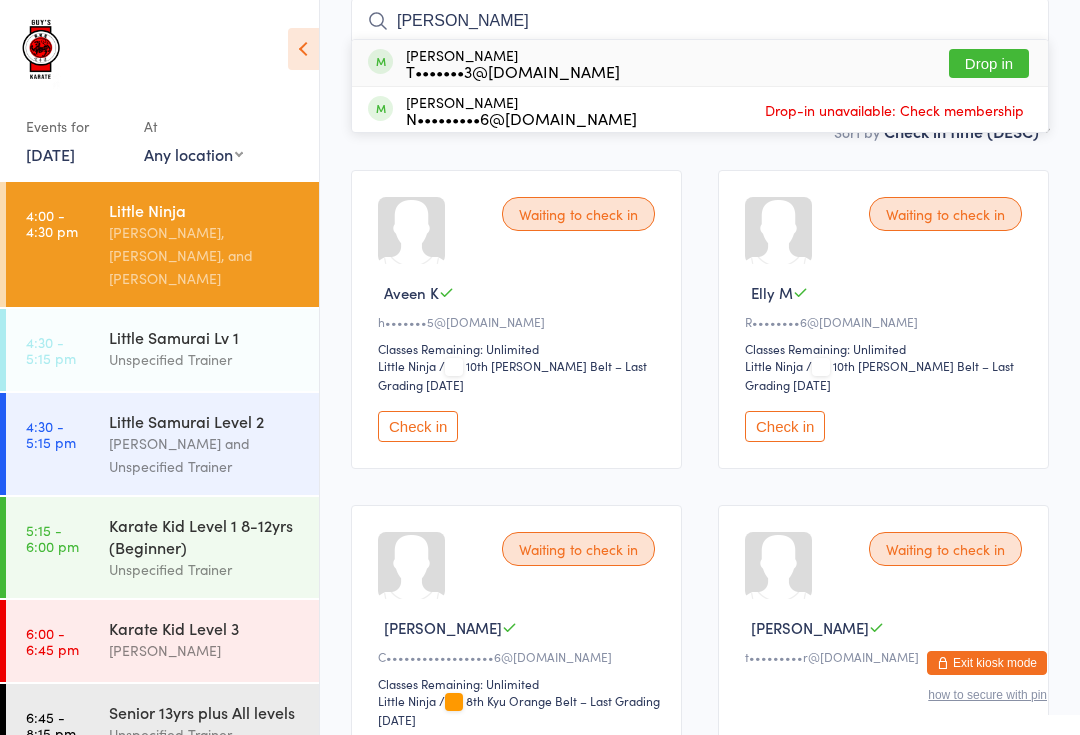 type on "[PERSON_NAME]" 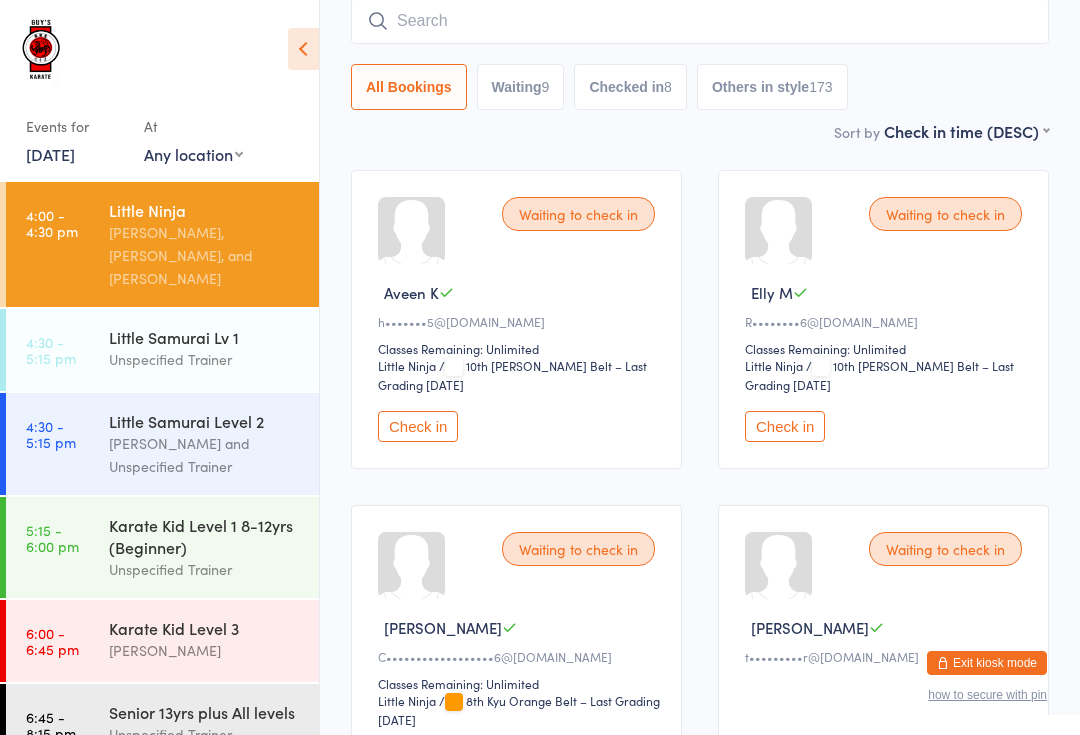 click at bounding box center (700, 21) 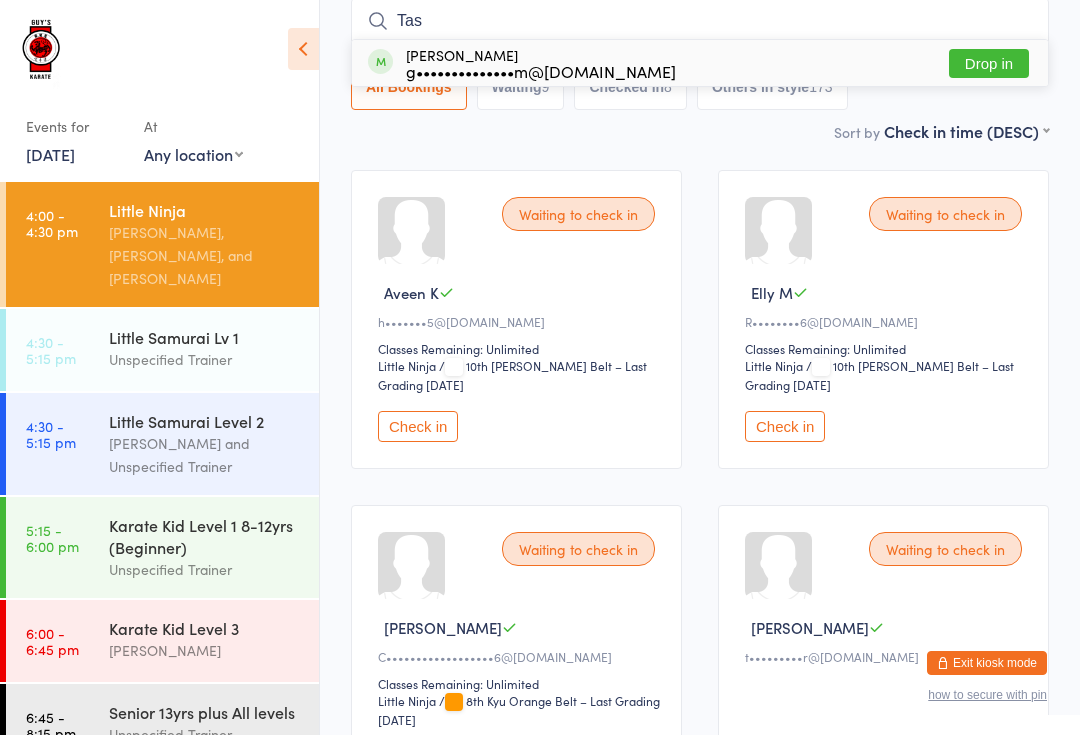type on "Tas" 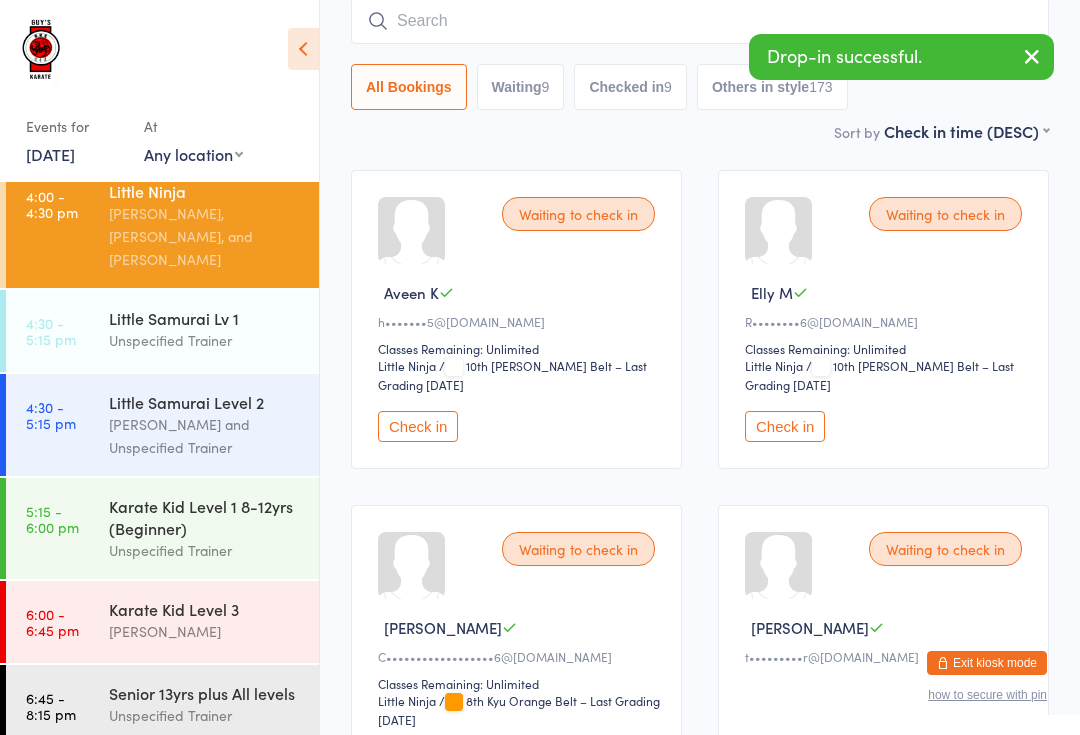 scroll, scrollTop: 18, scrollLeft: 0, axis: vertical 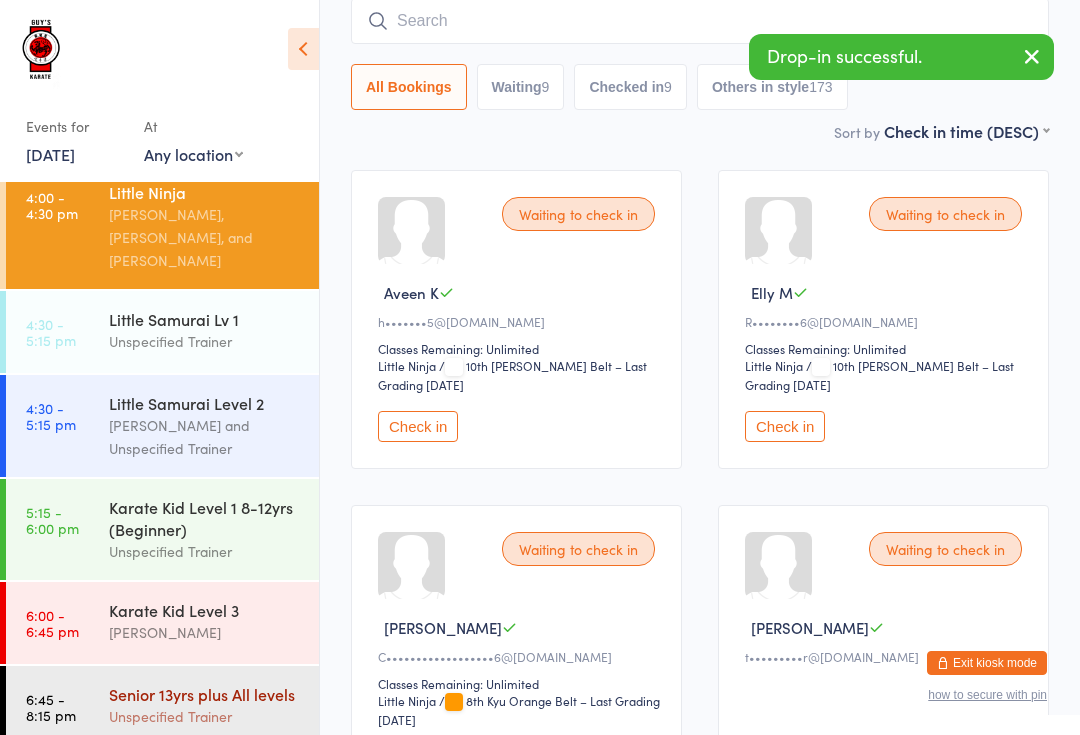click on "Senior 13yrs plus All levels" at bounding box center (205, 694) 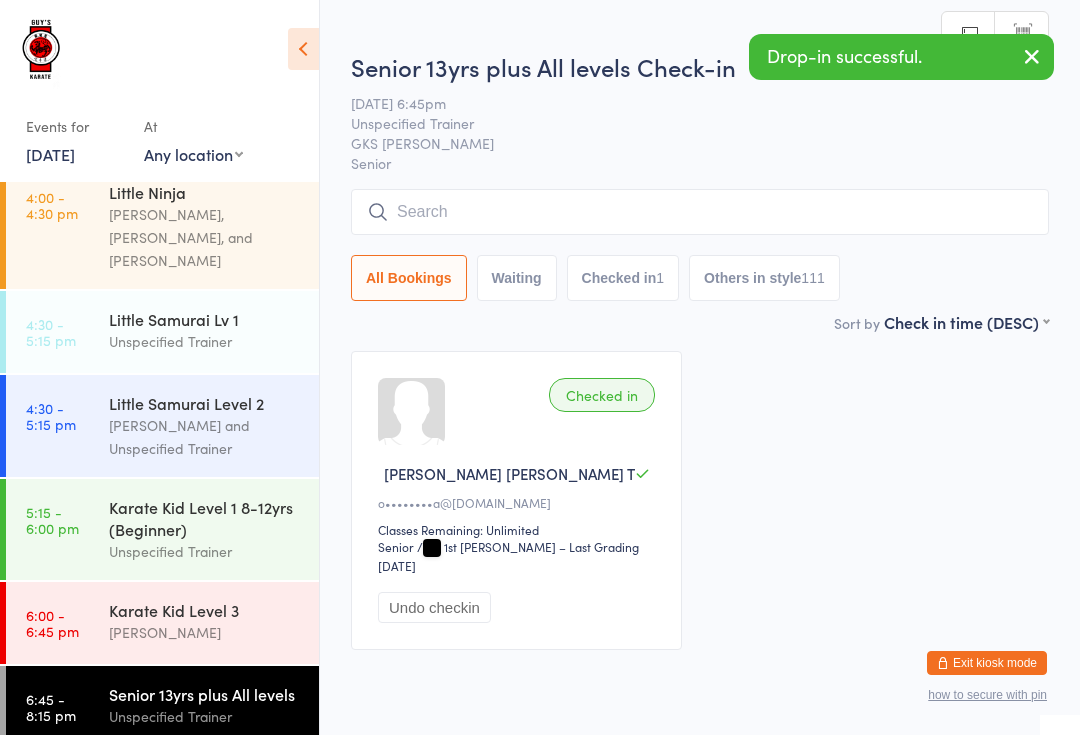 click at bounding box center (700, 212) 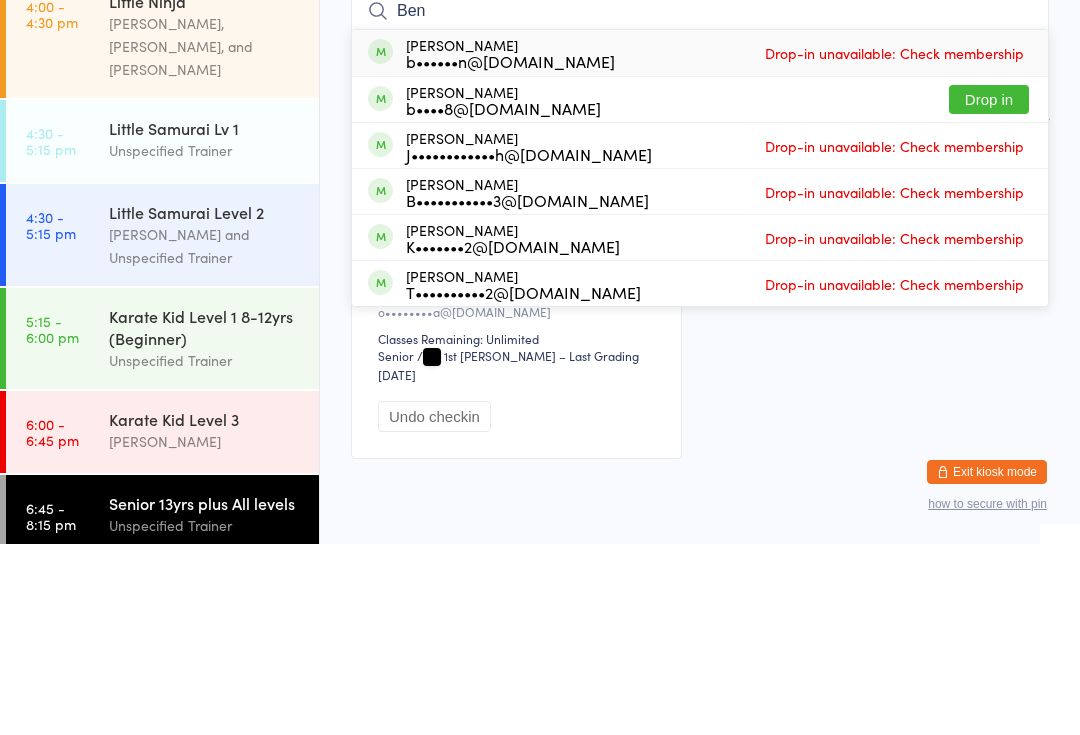 type on "Ben" 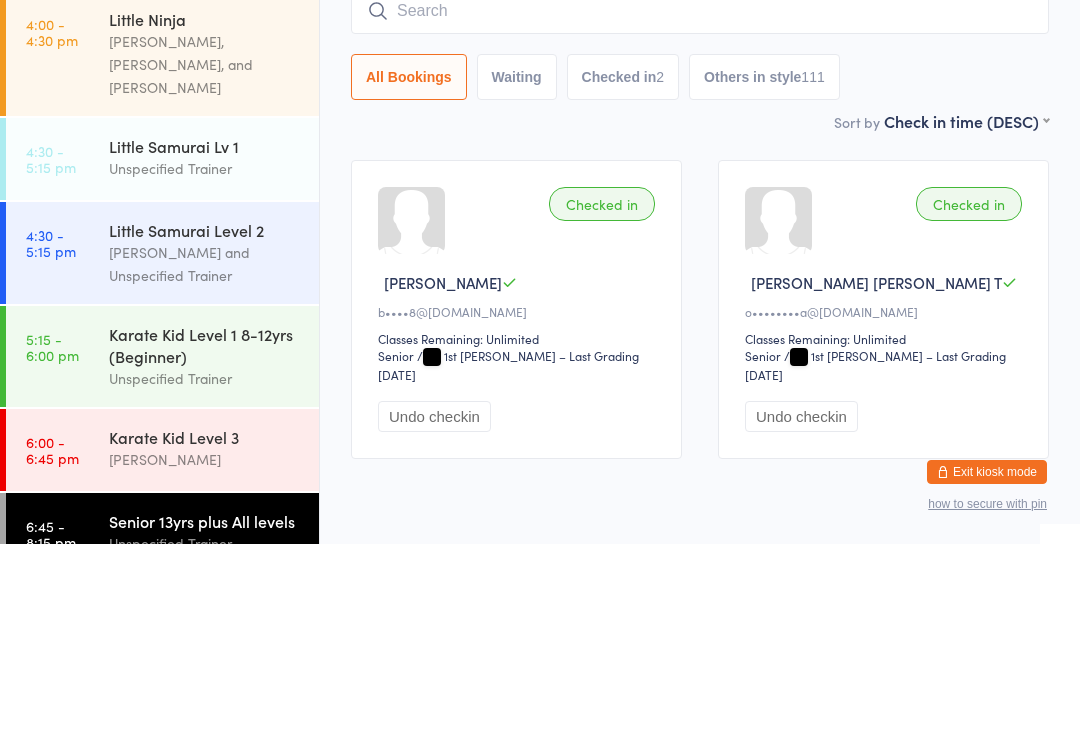 scroll, scrollTop: 0, scrollLeft: 0, axis: both 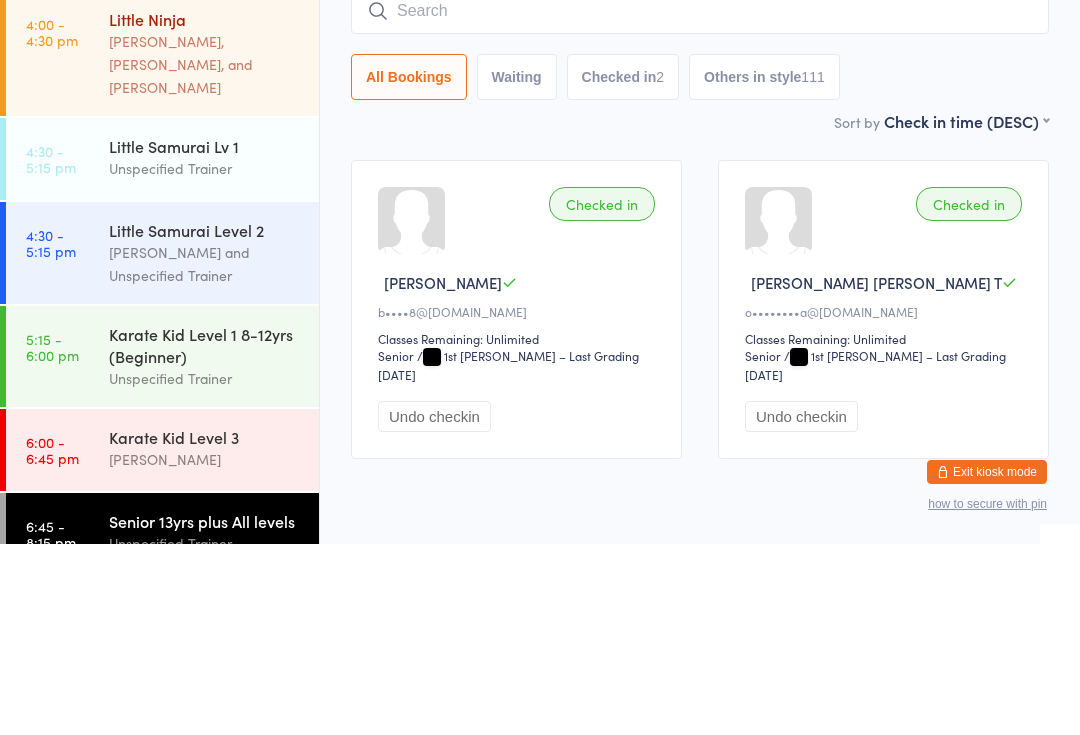 click on "[PERSON_NAME], [PERSON_NAME], and [PERSON_NAME]" at bounding box center [205, 255] 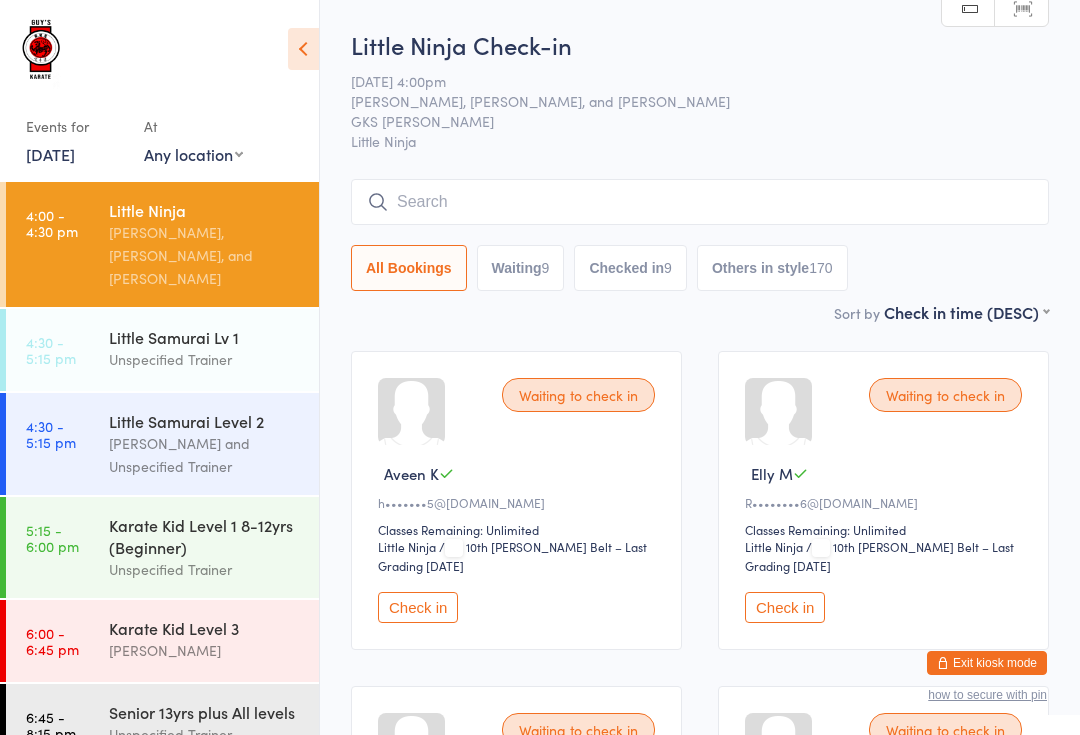 click at bounding box center [700, 202] 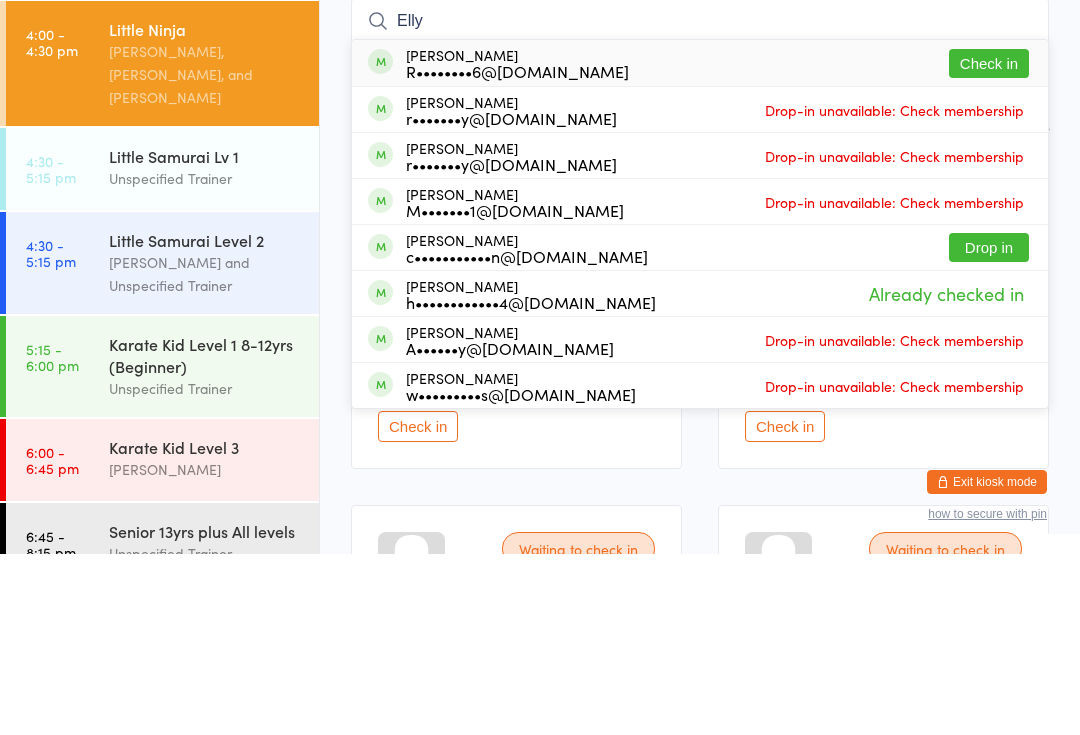 type on "Elly" 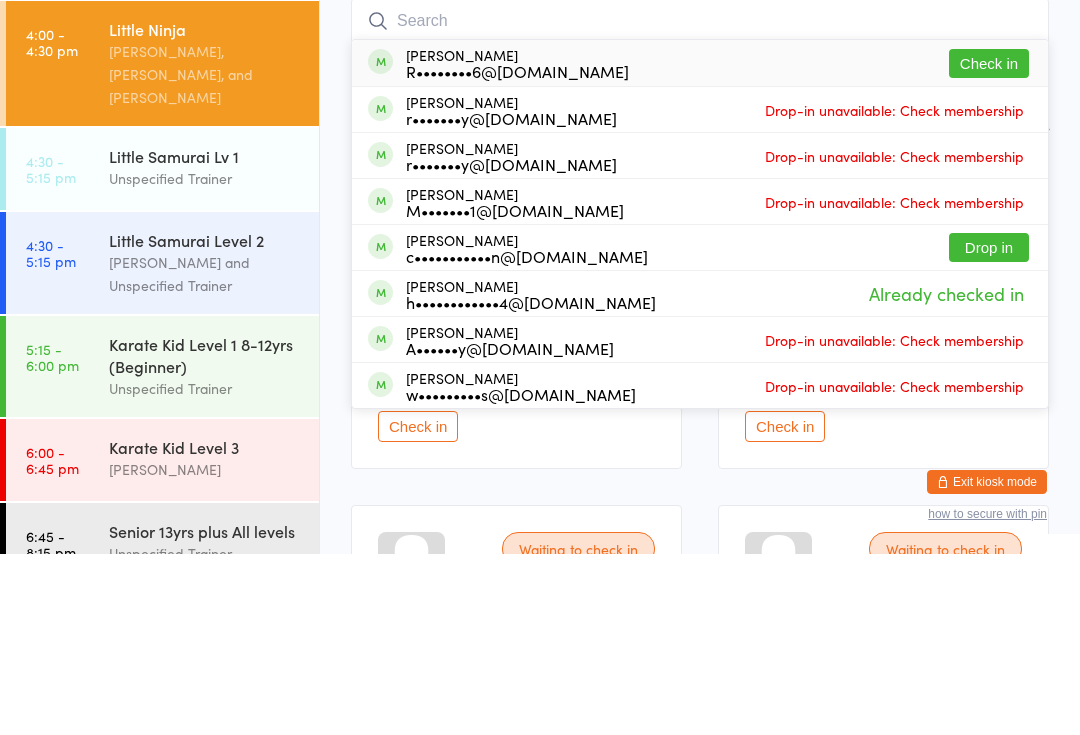 scroll, scrollTop: 181, scrollLeft: 0, axis: vertical 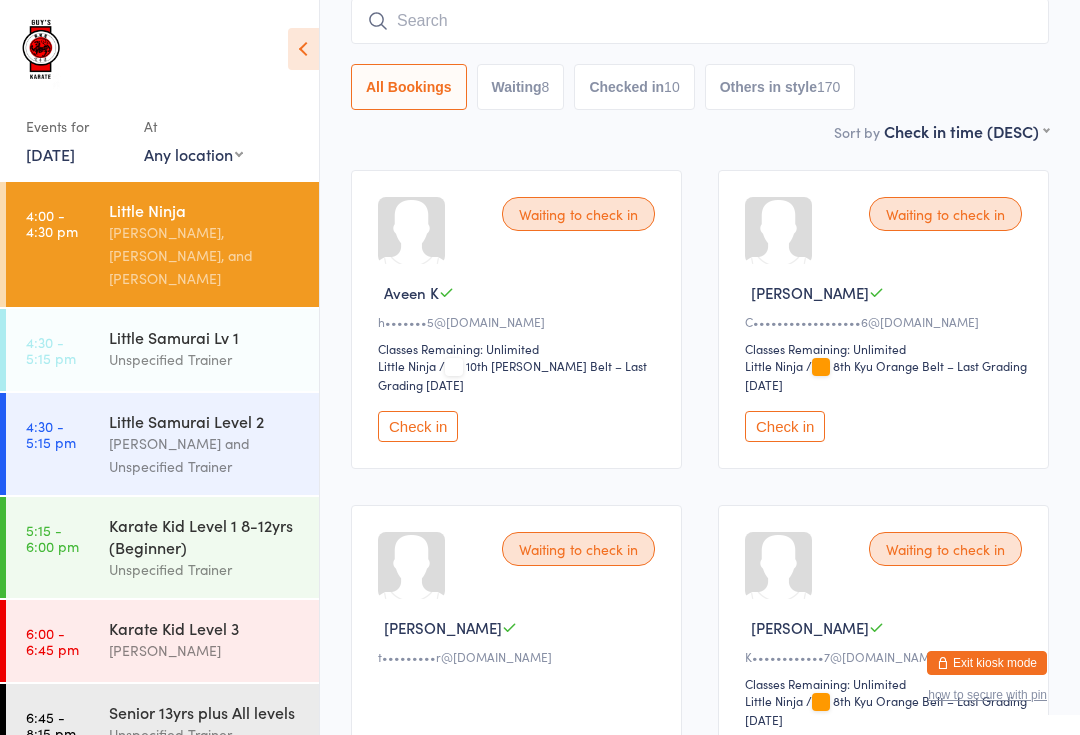 click on "[PERSON_NAME], [PERSON_NAME], and [PERSON_NAME]" at bounding box center (205, 255) 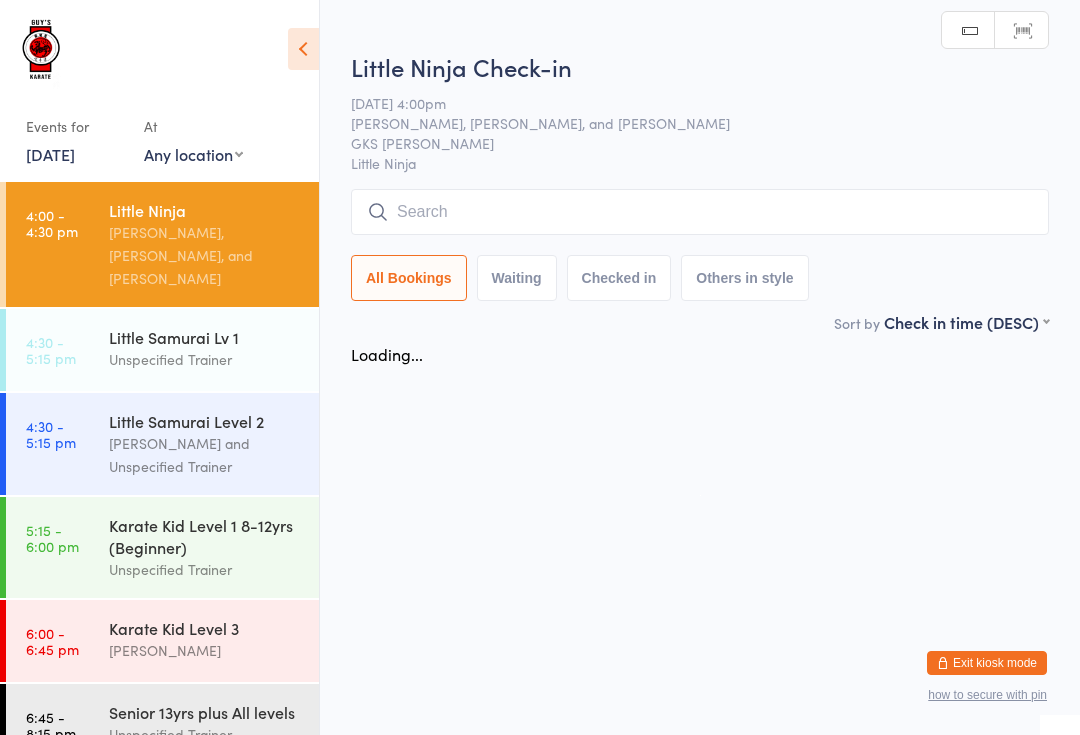 scroll, scrollTop: 0, scrollLeft: 0, axis: both 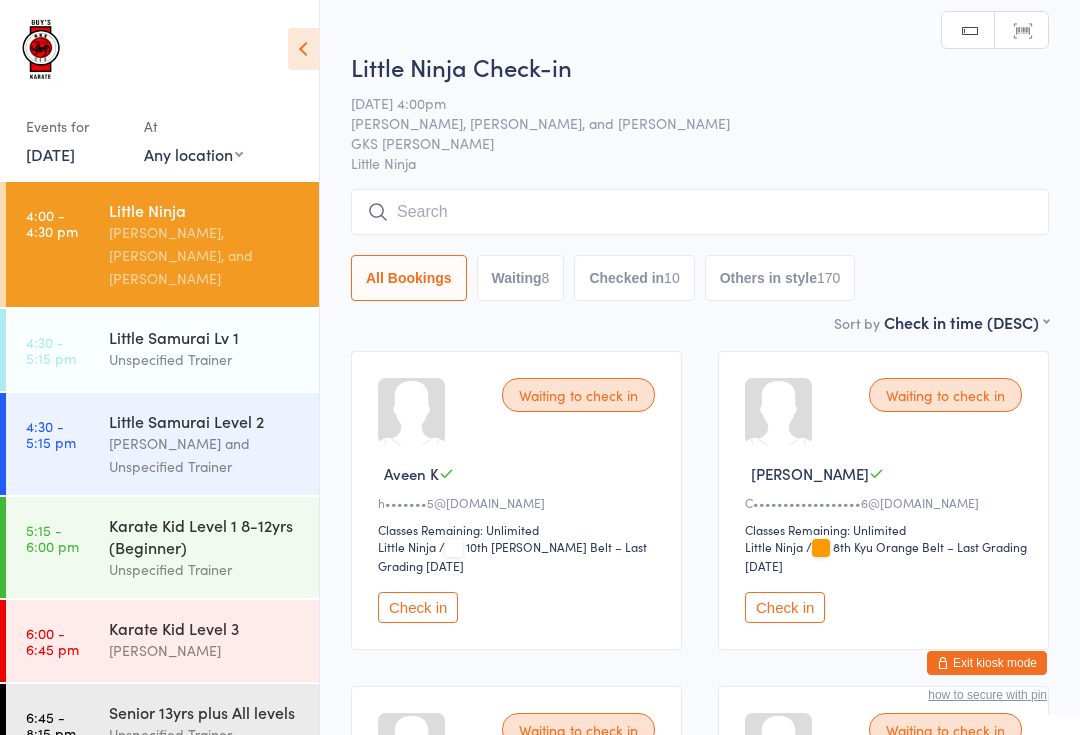 click at bounding box center [700, 212] 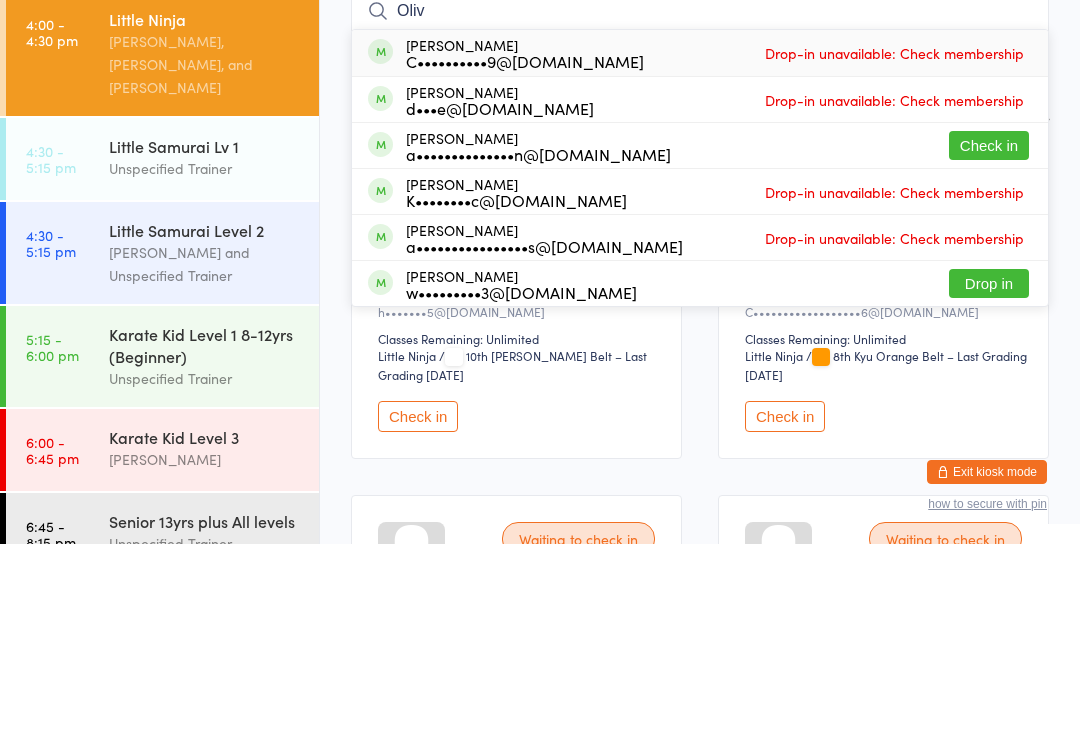 type on "Oliv" 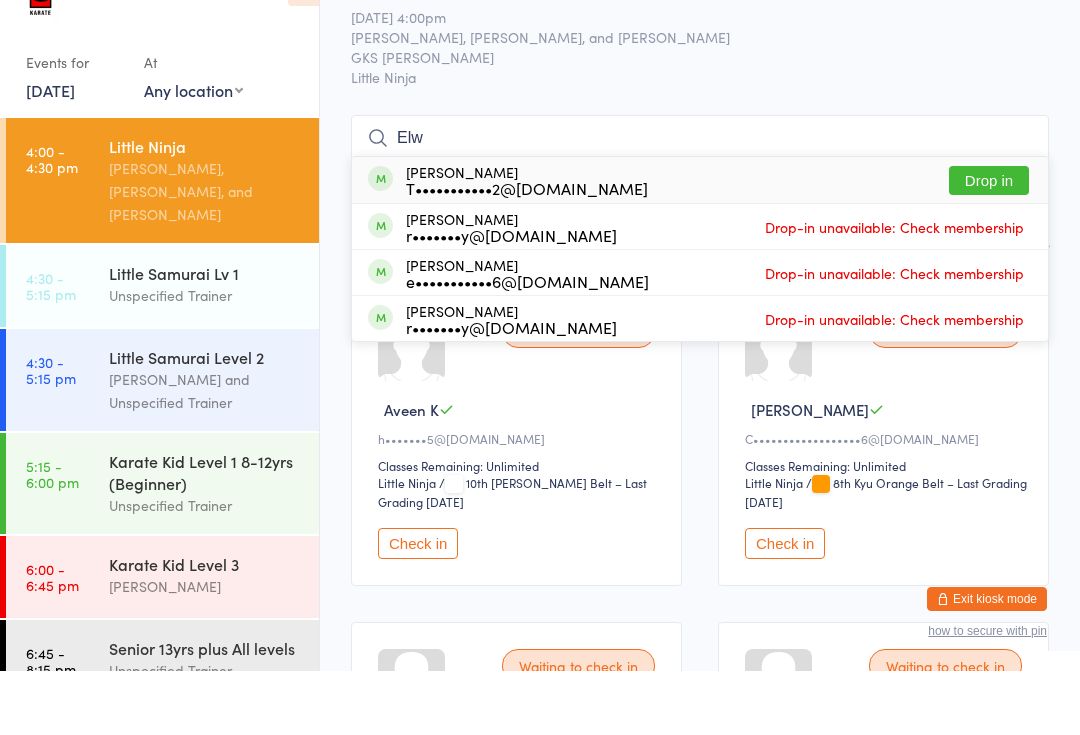 type on "Elw" 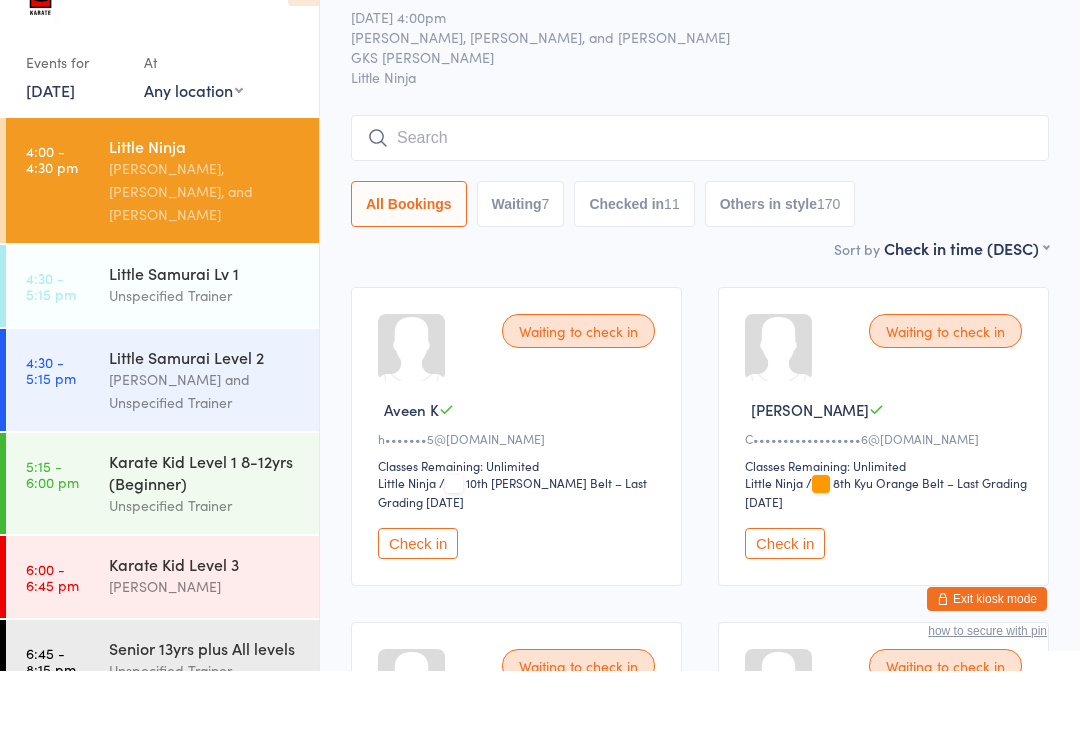 scroll, scrollTop: 64, scrollLeft: 0, axis: vertical 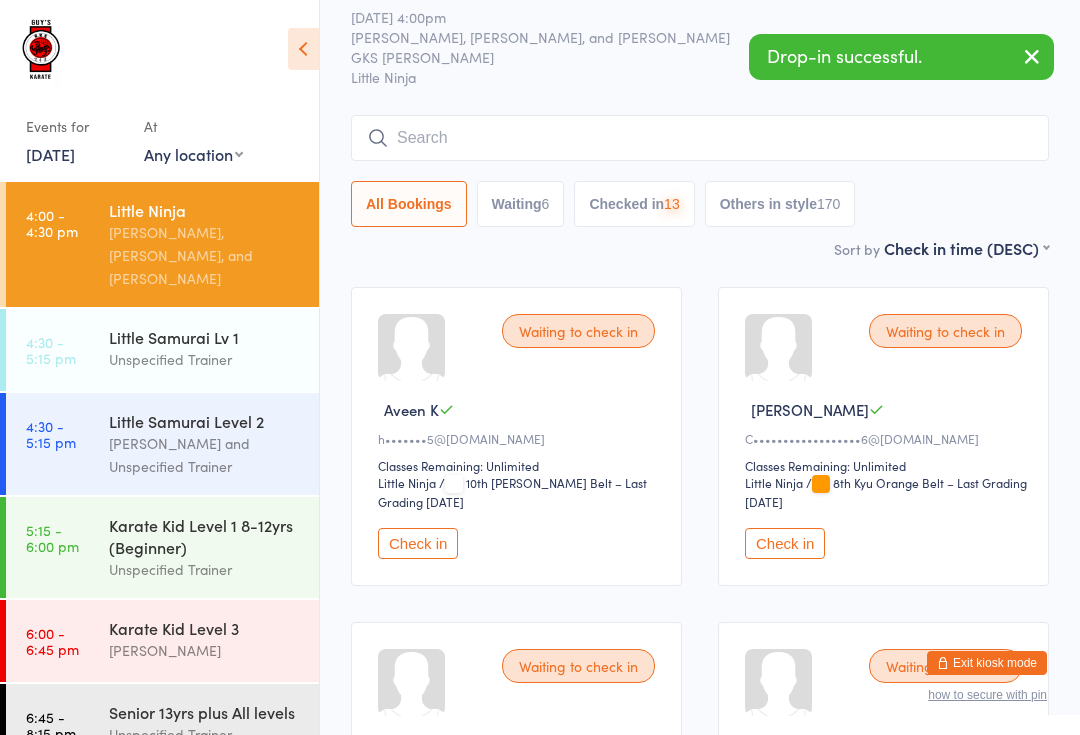 click at bounding box center [700, 138] 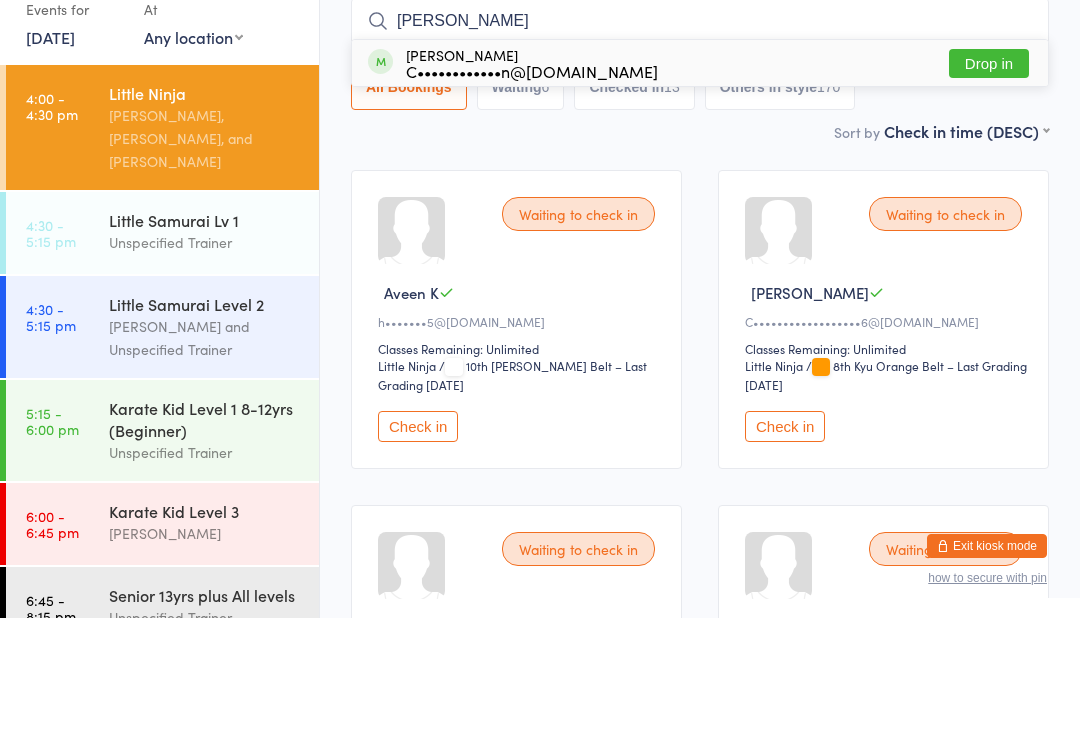 type on "[PERSON_NAME]" 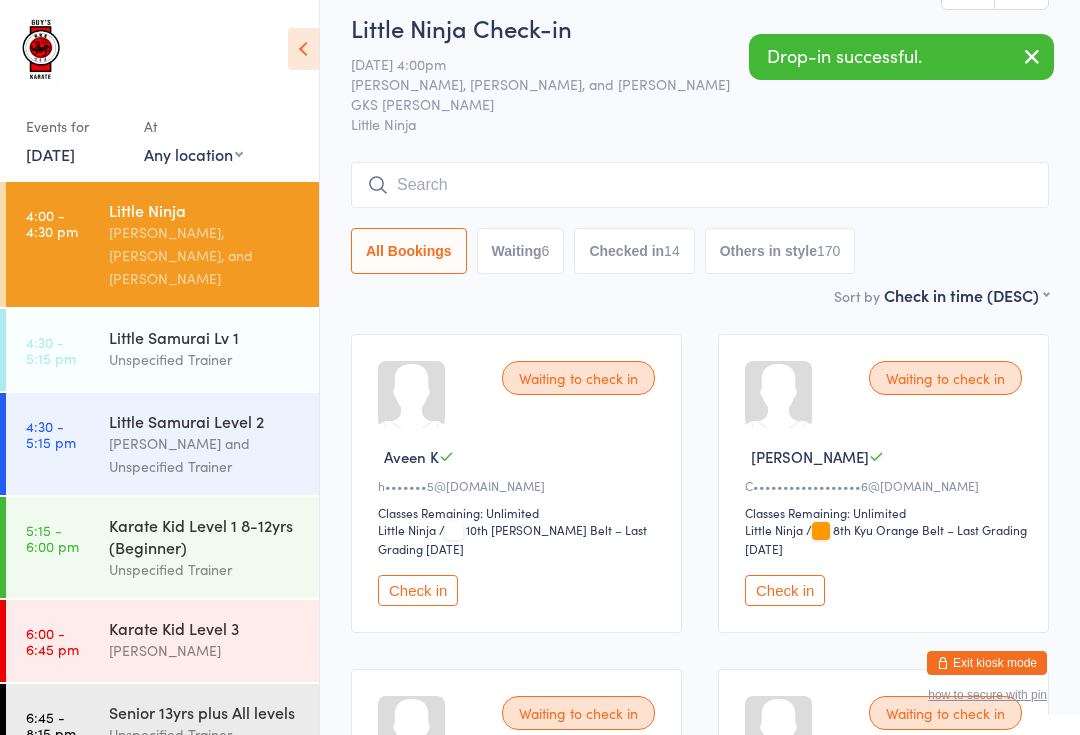 scroll, scrollTop: 0, scrollLeft: 0, axis: both 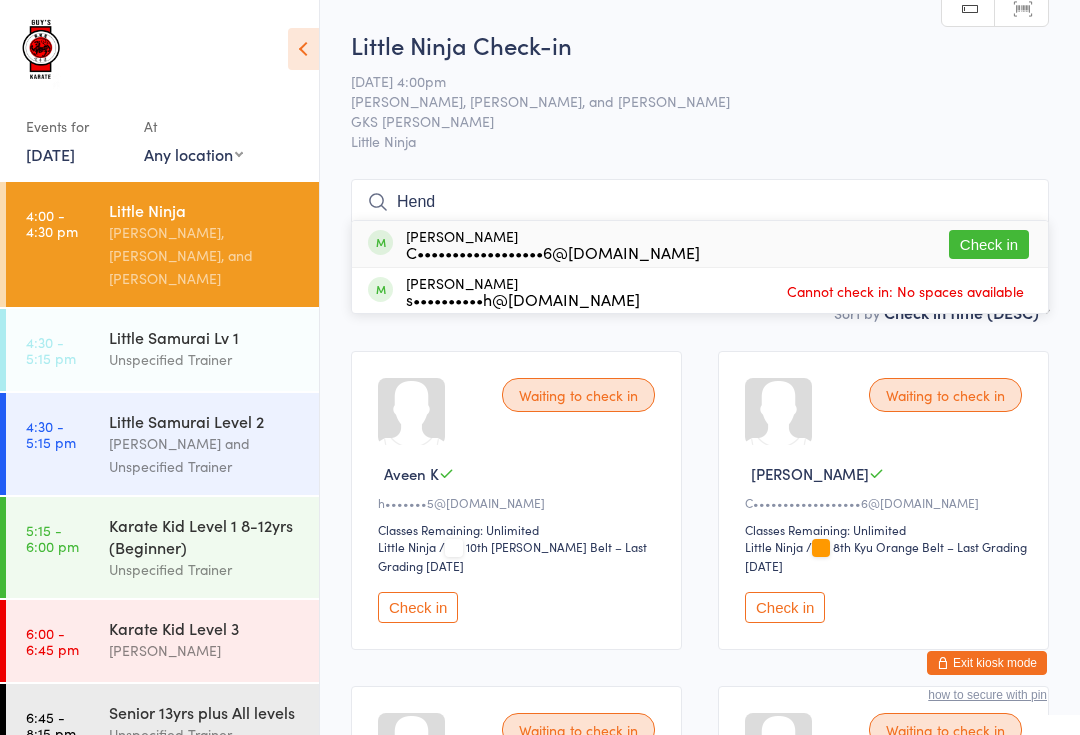 type on "Hend" 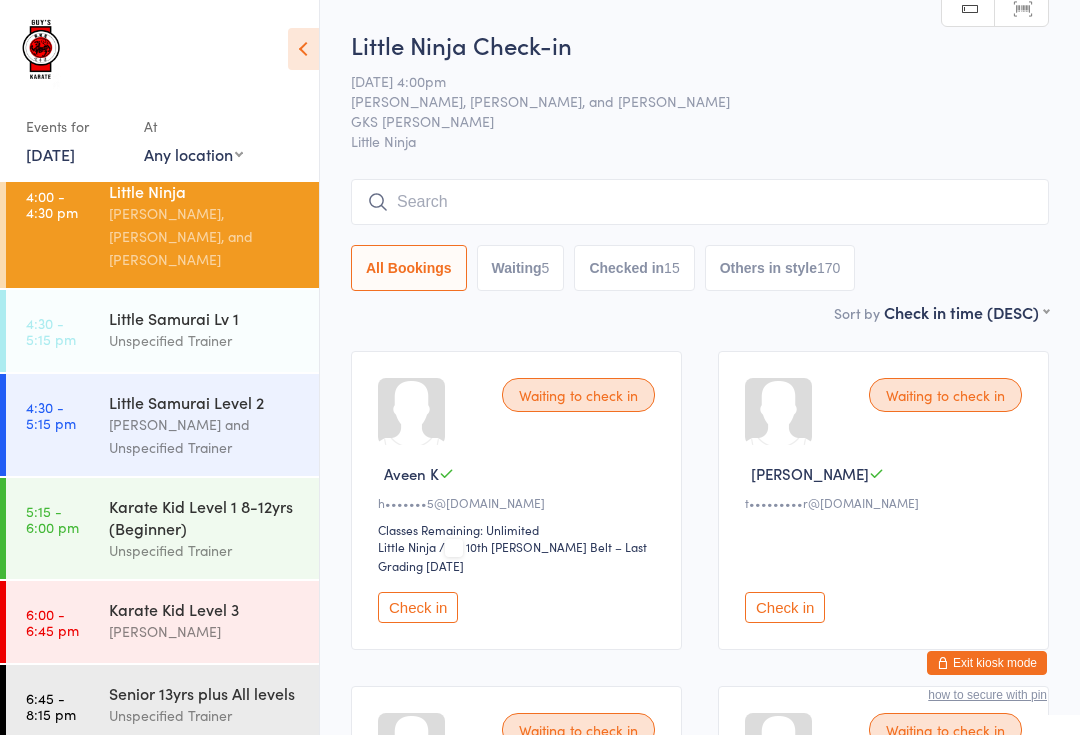 scroll, scrollTop: 18, scrollLeft: 0, axis: vertical 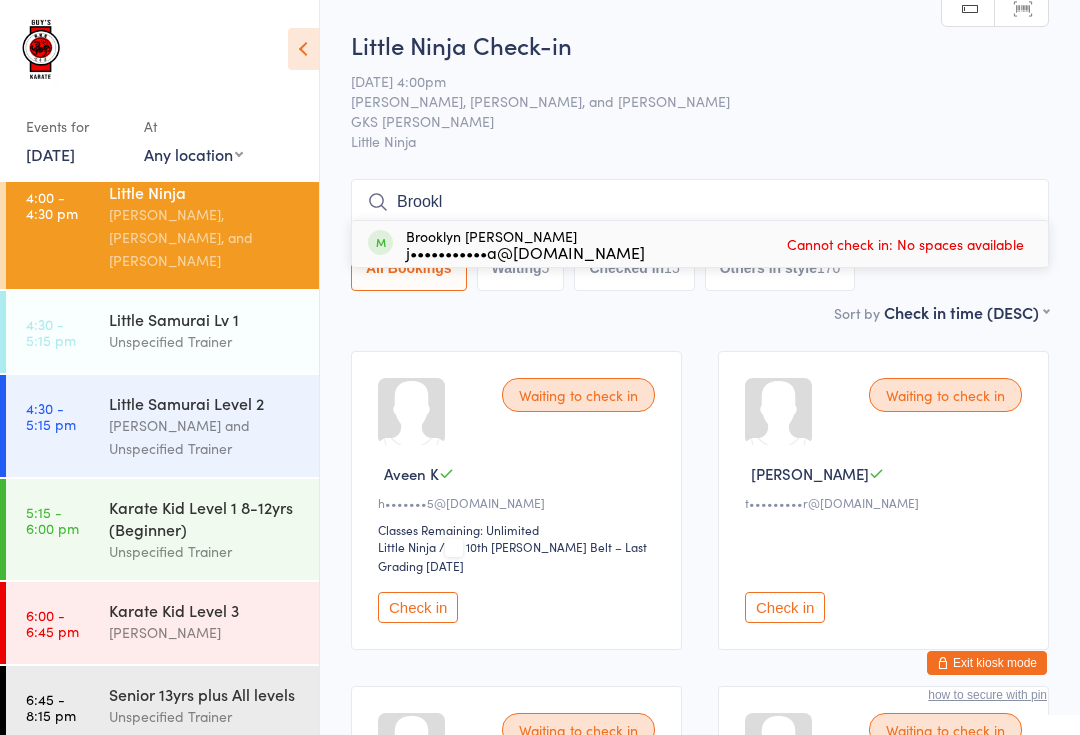 type on "Brookl" 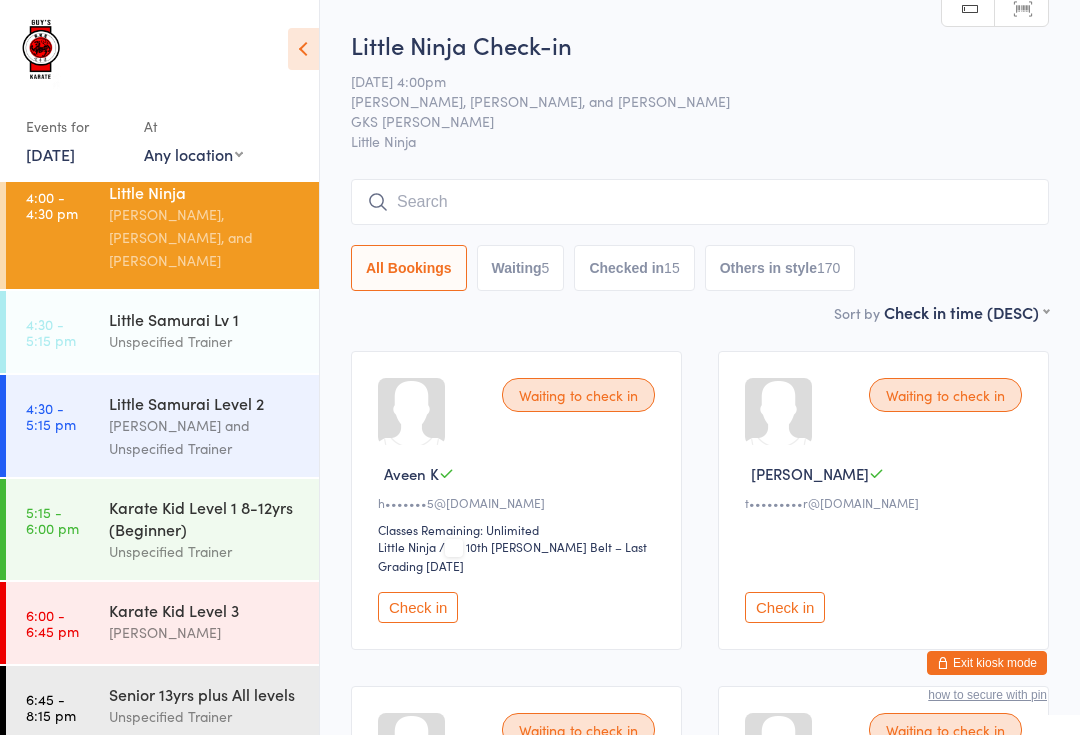 click at bounding box center [700, 202] 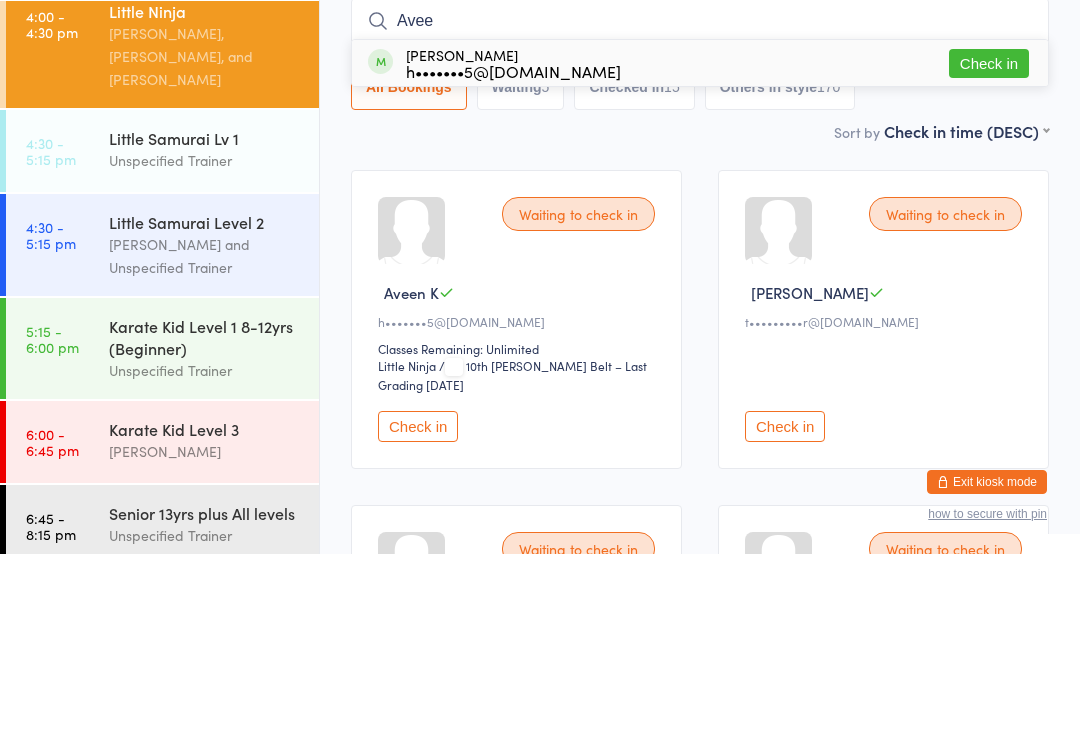 type on "Avee" 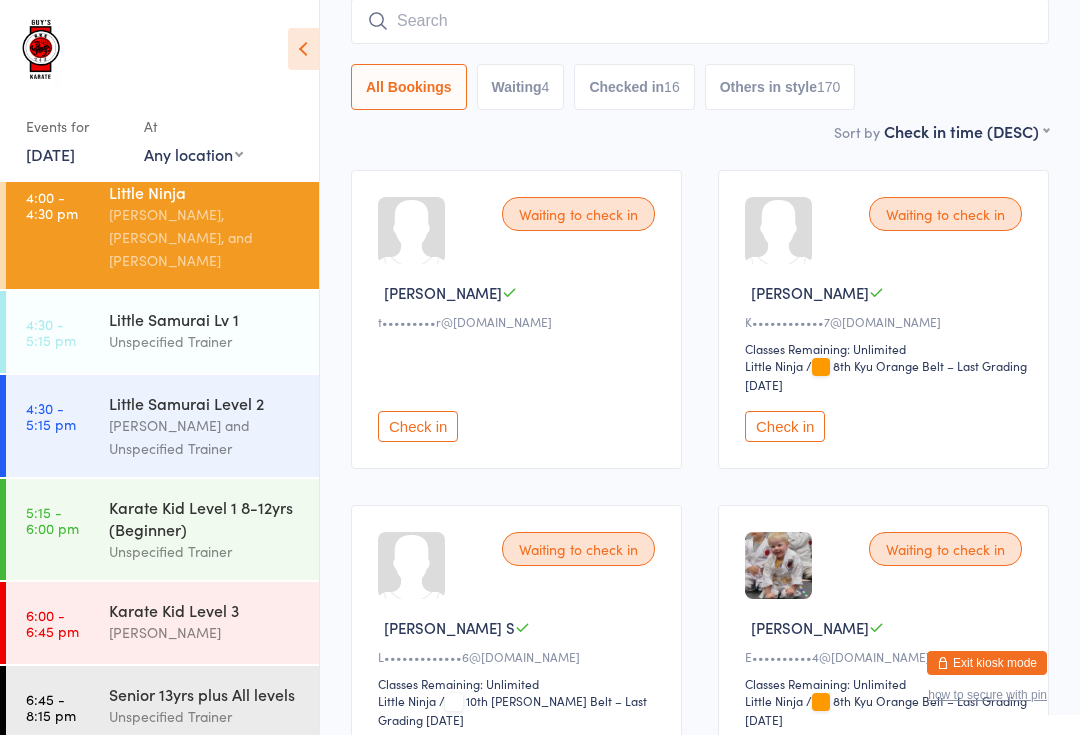 scroll, scrollTop: 306, scrollLeft: 0, axis: vertical 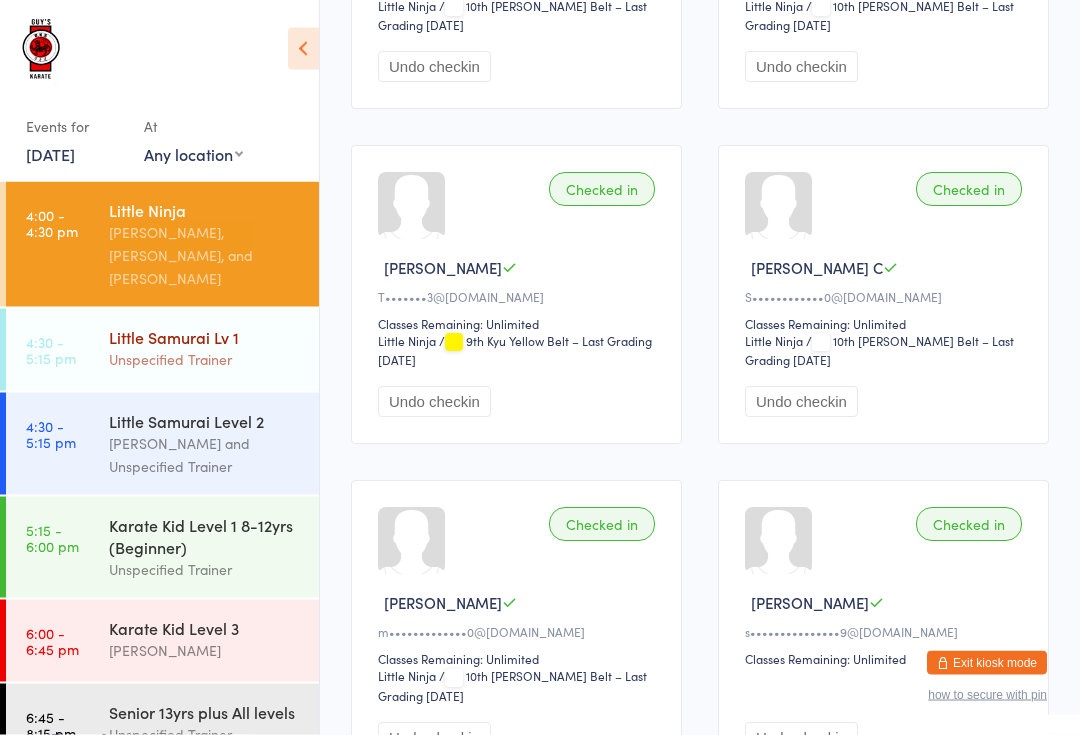 click on "Unspecified Trainer" at bounding box center (205, 359) 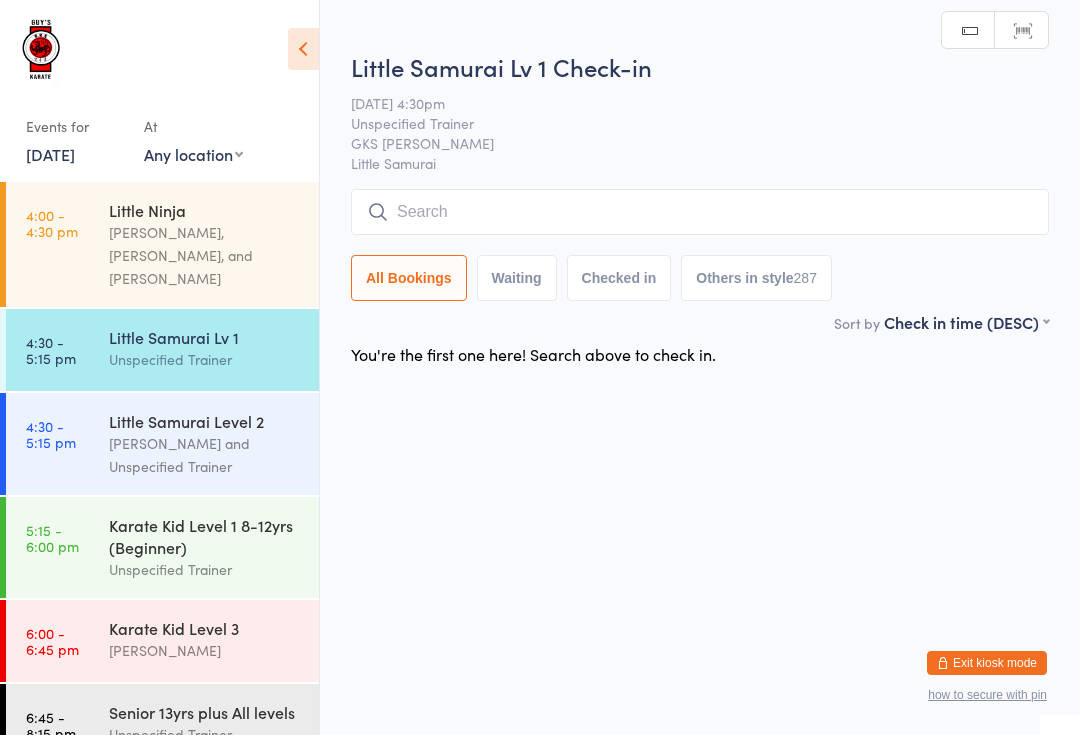 click at bounding box center (700, 212) 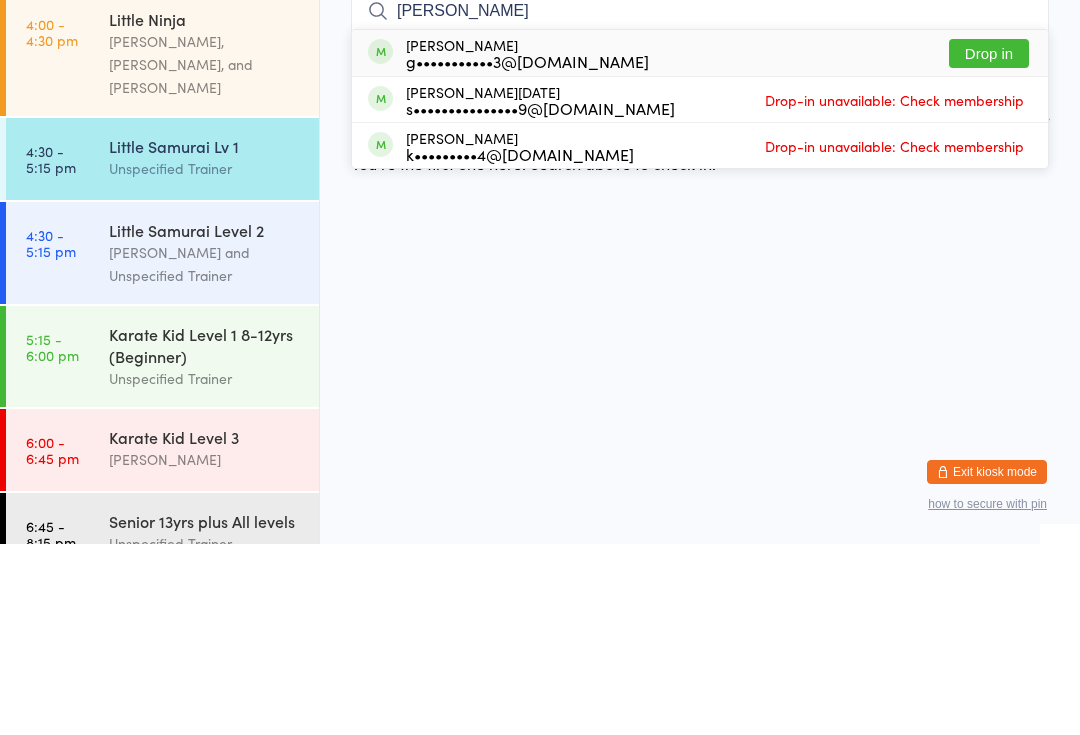 type on "[PERSON_NAME]" 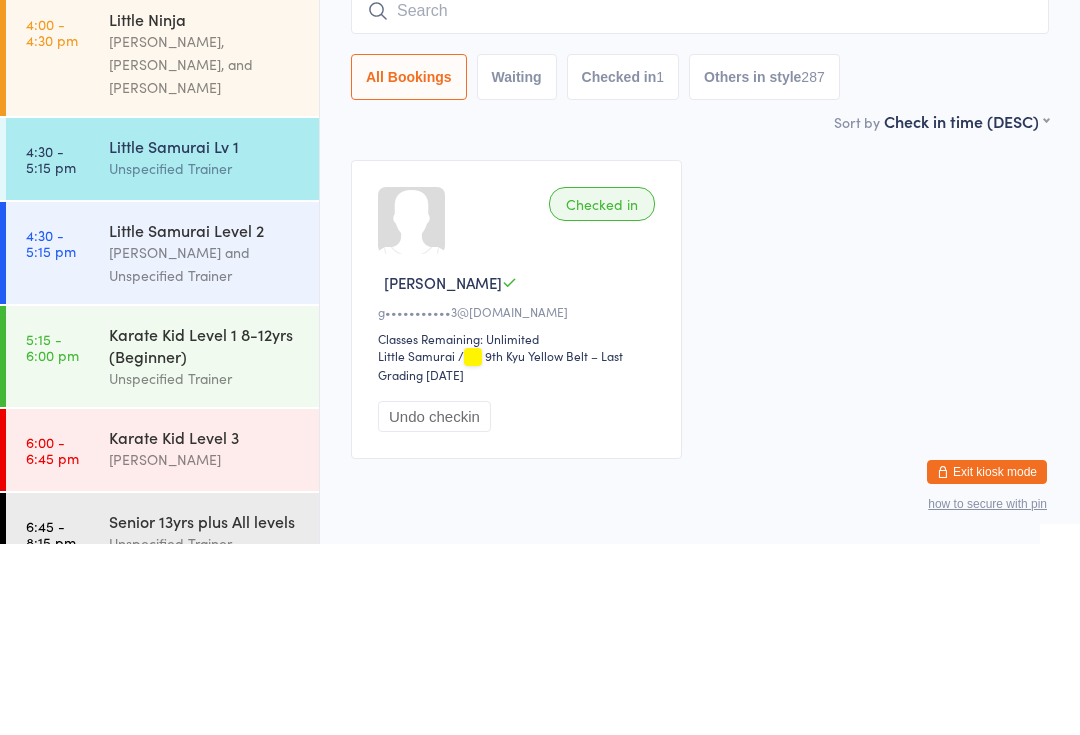 click on "Checked in [PERSON_NAME] P  g•••••••••••3@[DOMAIN_NAME] Classes Remaining: Unlimited Little Samurai  Little Samurai   /  9th Kyu Yellow Belt – Last Grading [DATE]   Undo checkin" at bounding box center (700, 500) 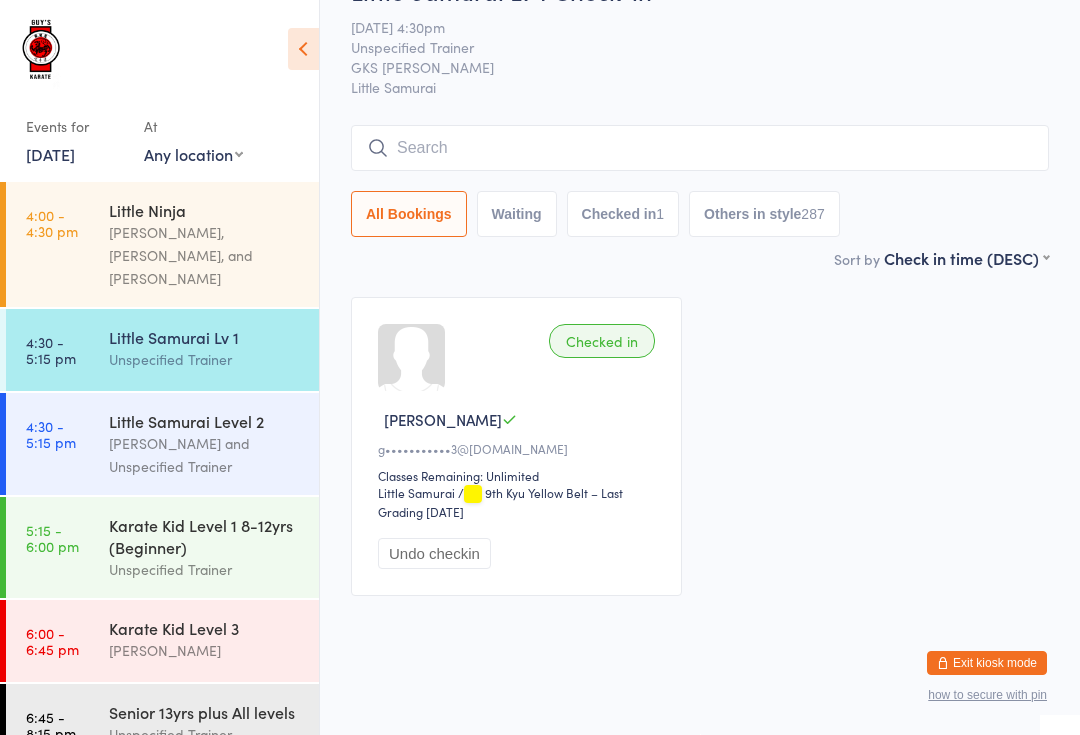 click at bounding box center [700, 148] 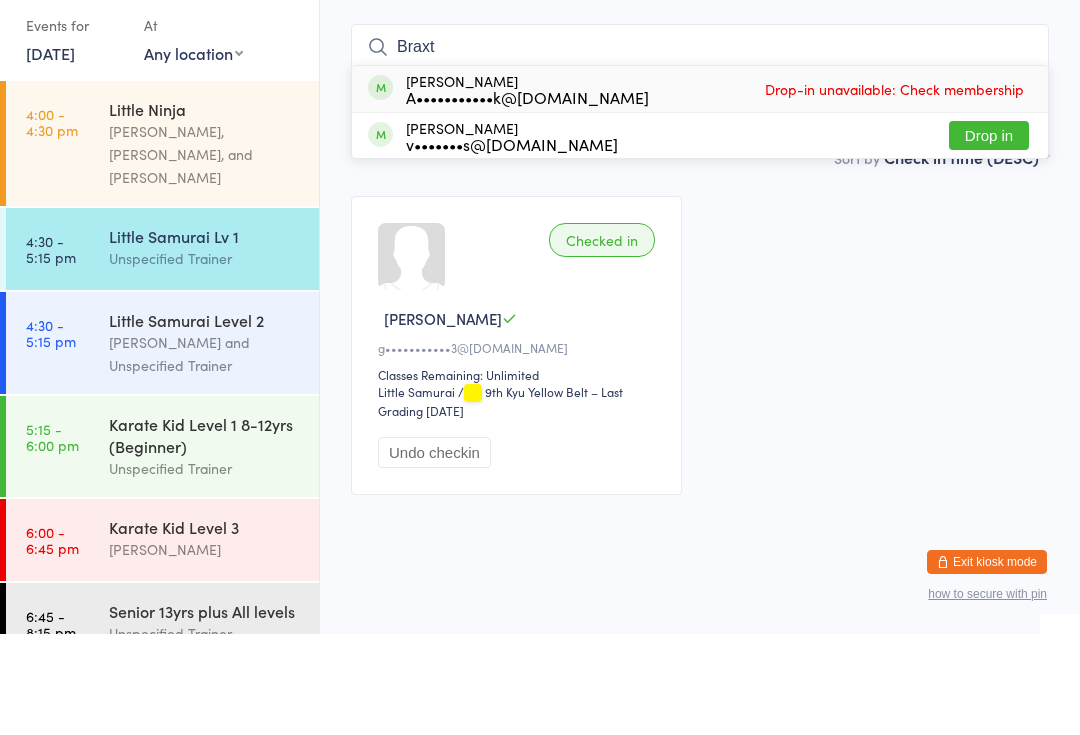 type on "Braxt" 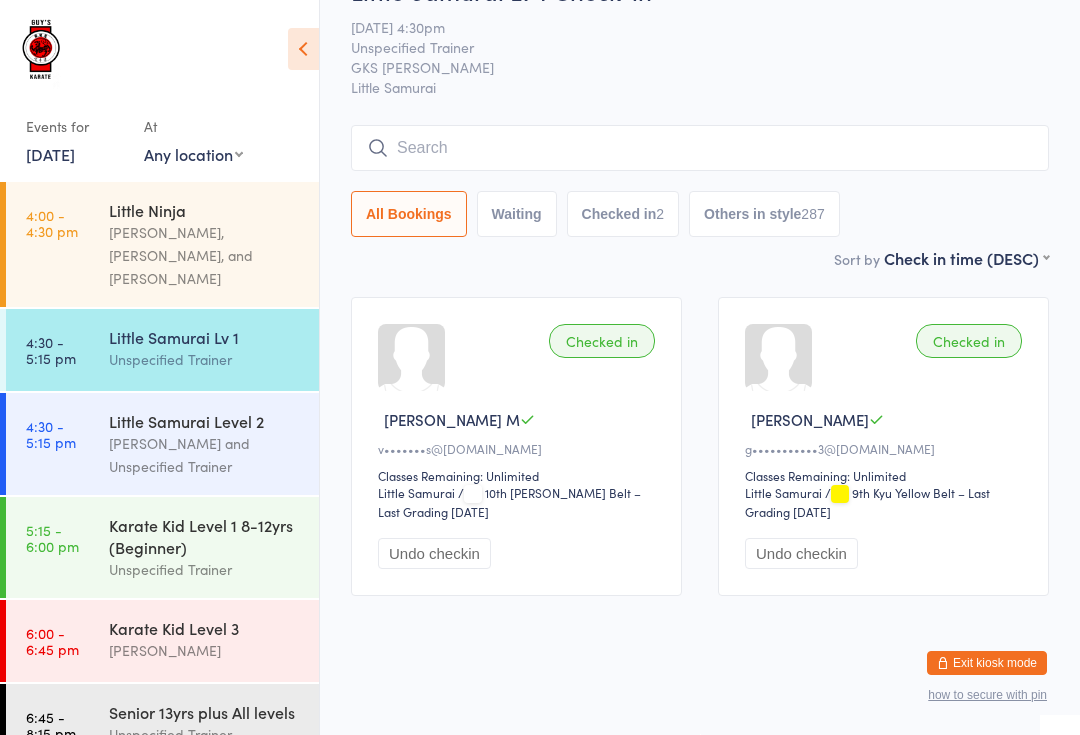 click at bounding box center [700, 148] 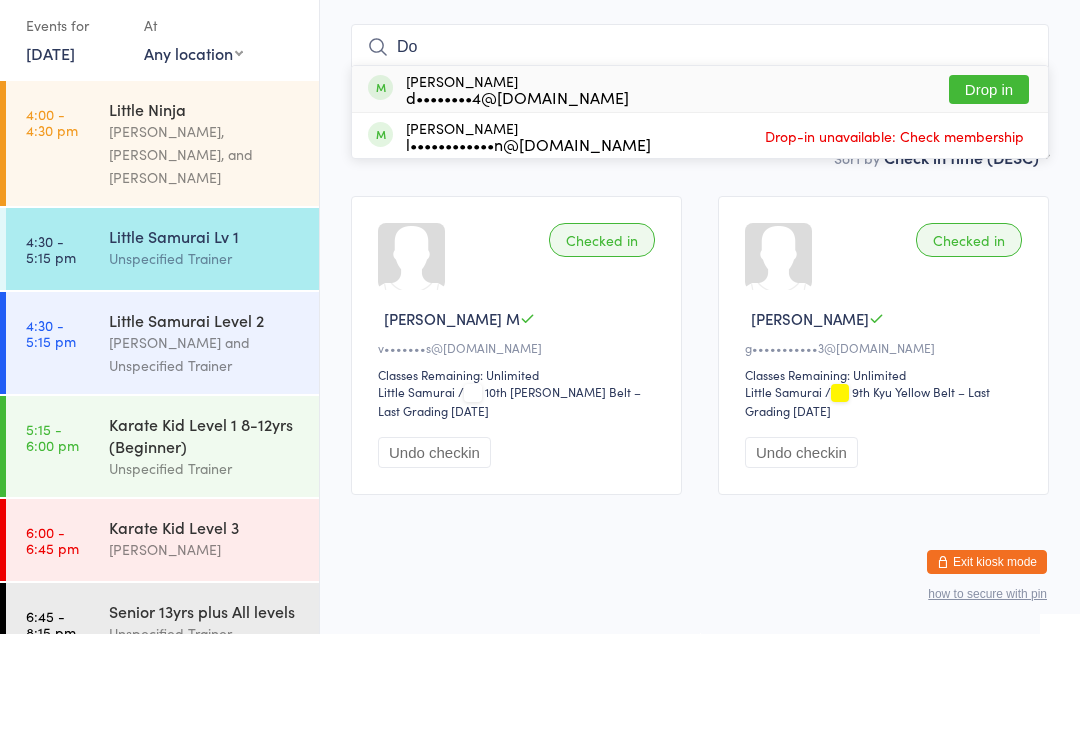 type on "D" 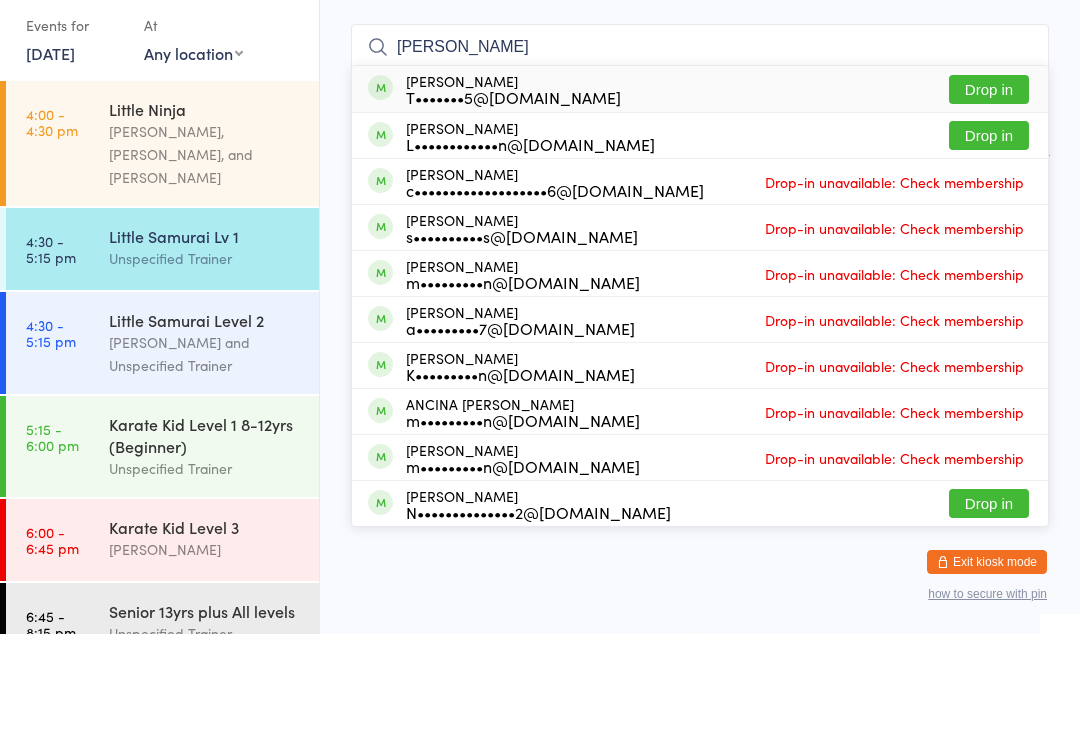 type on "[PERSON_NAME]" 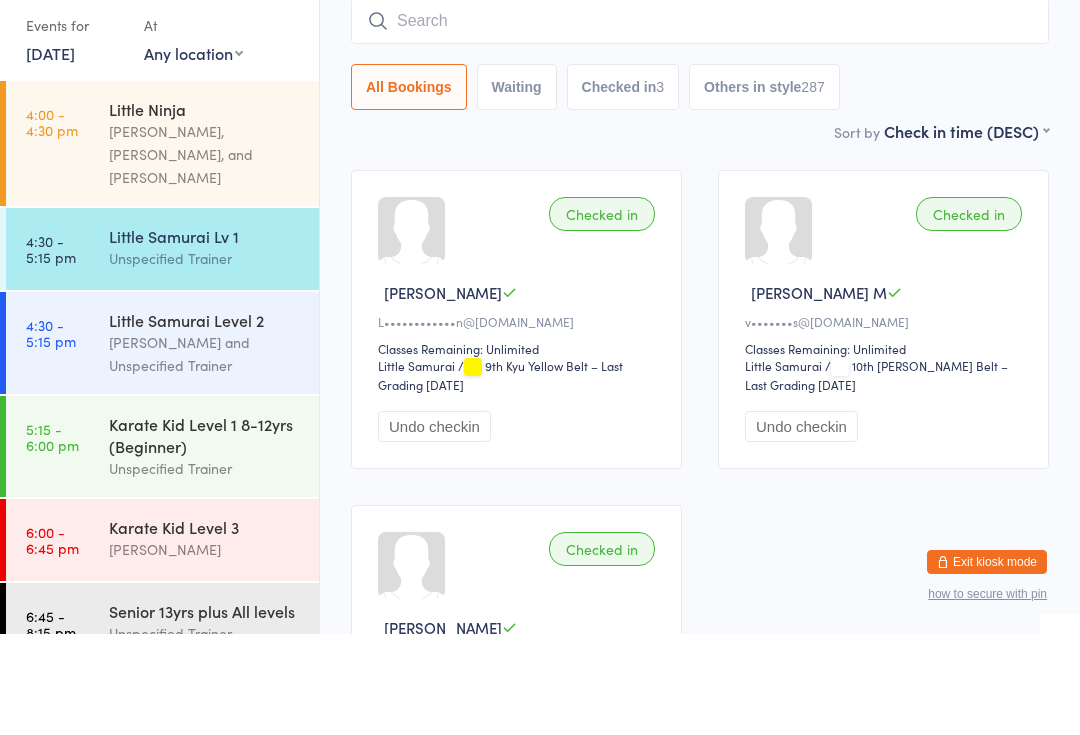 click at bounding box center (700, 122) 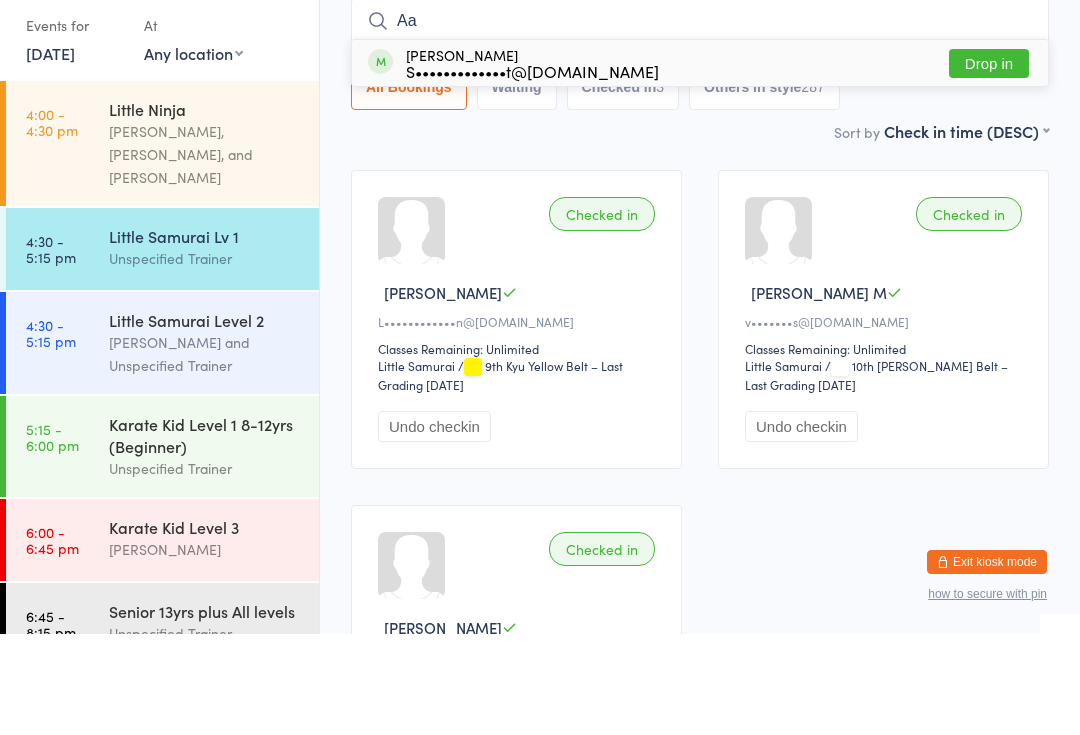 type on "Aa" 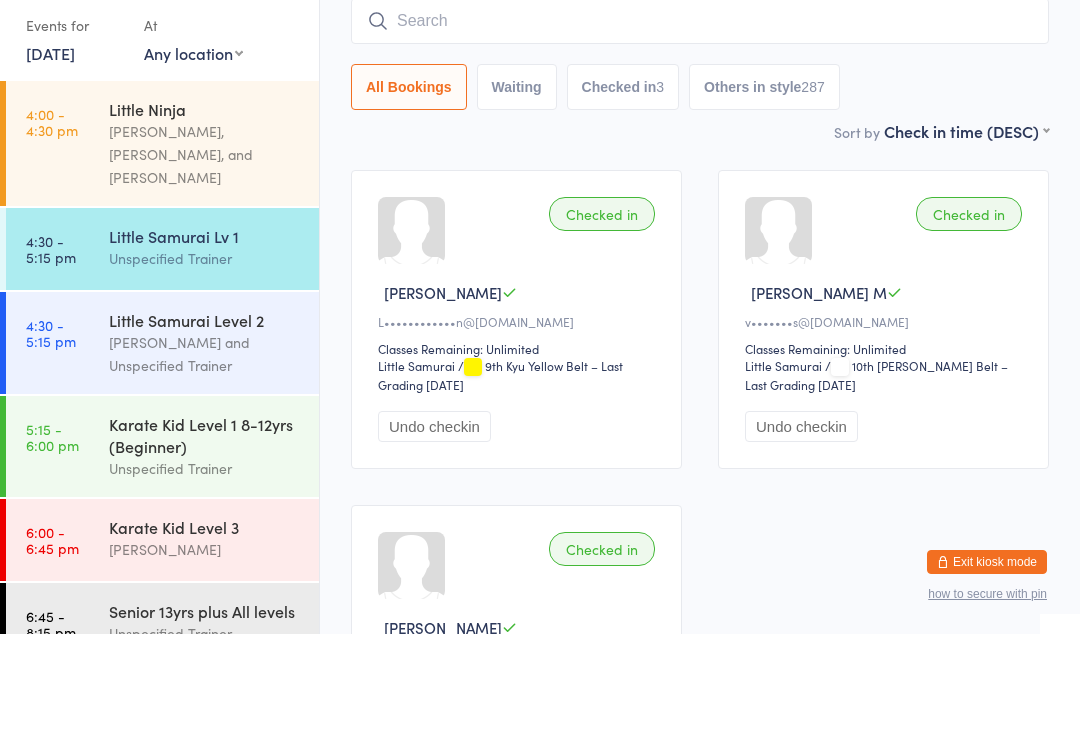 scroll, scrollTop: 181, scrollLeft: 0, axis: vertical 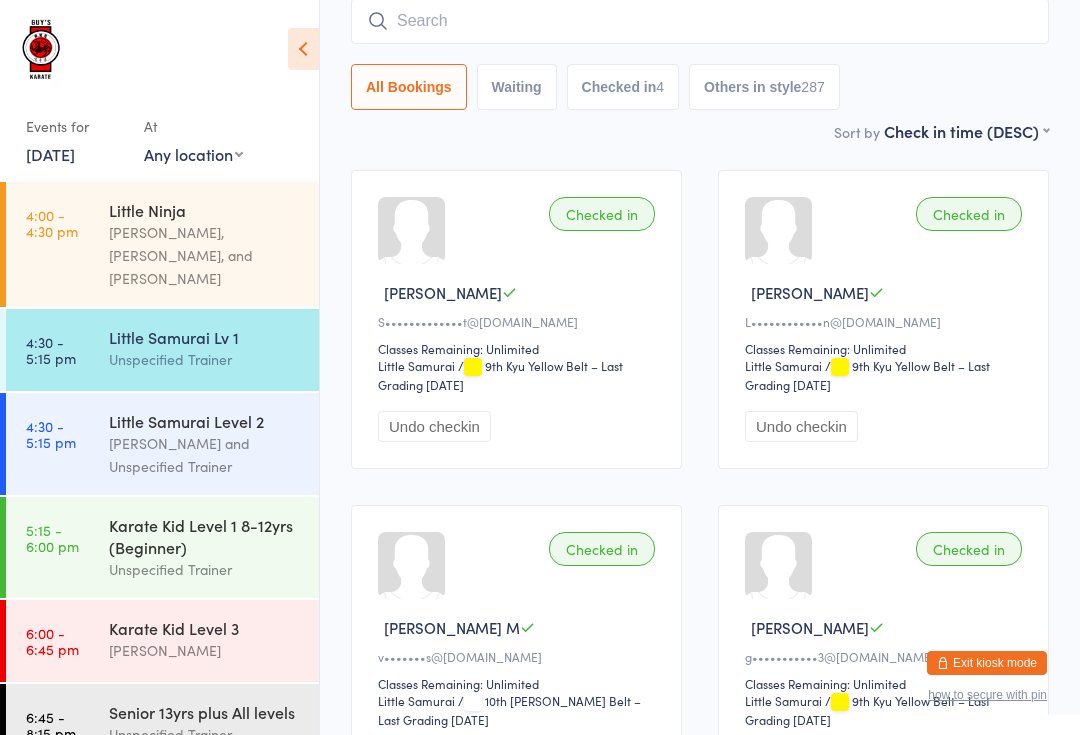 click at bounding box center (700, 21) 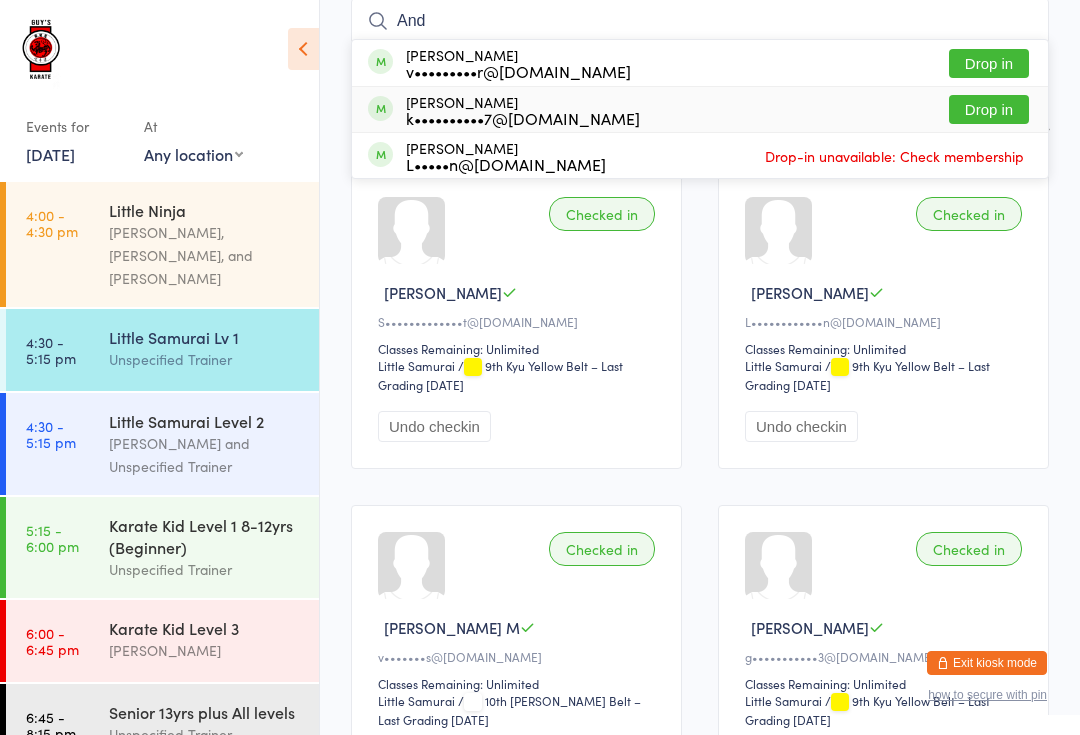 type on "And" 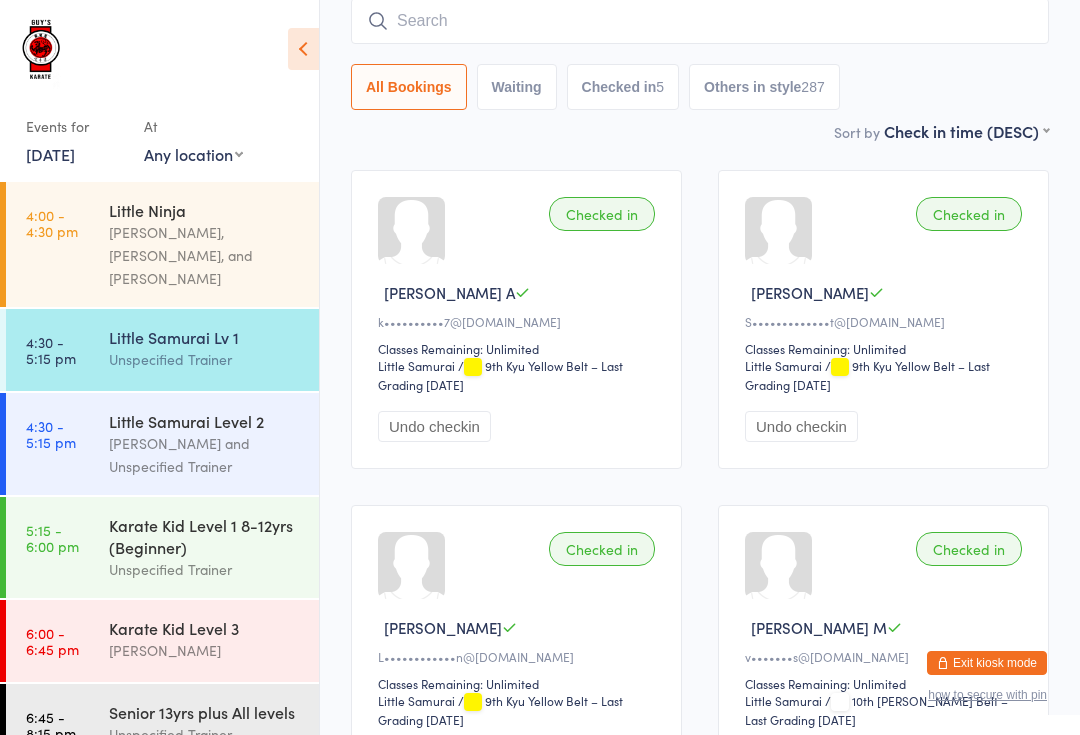 click at bounding box center (700, 21) 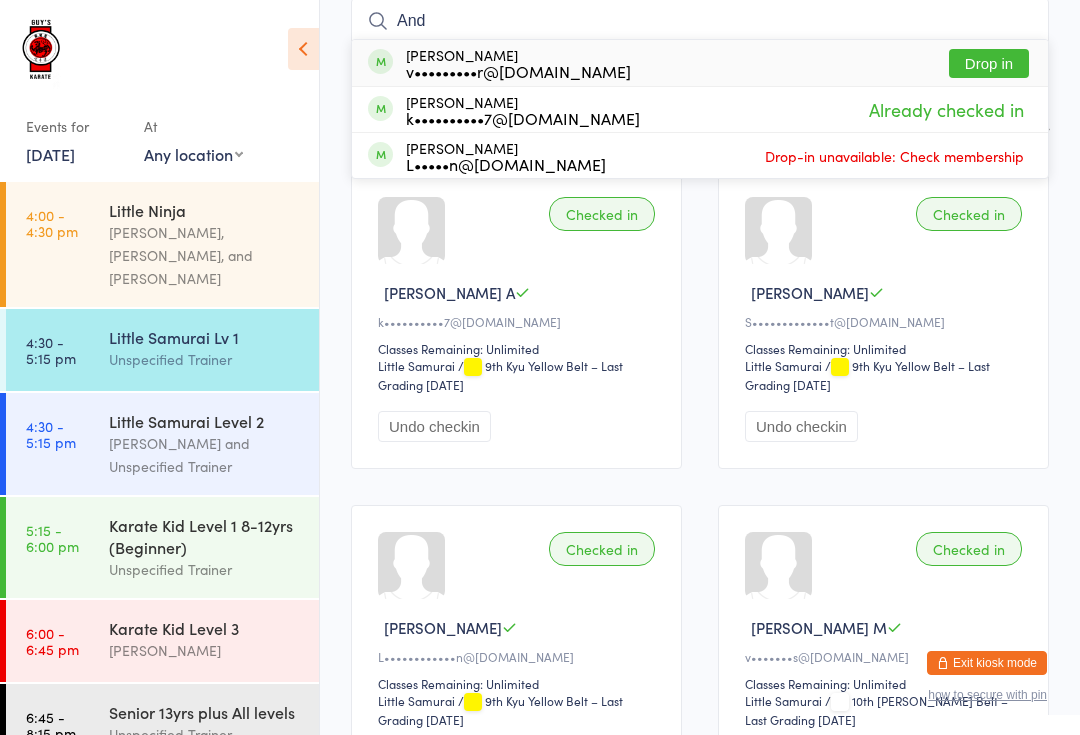 type on "And" 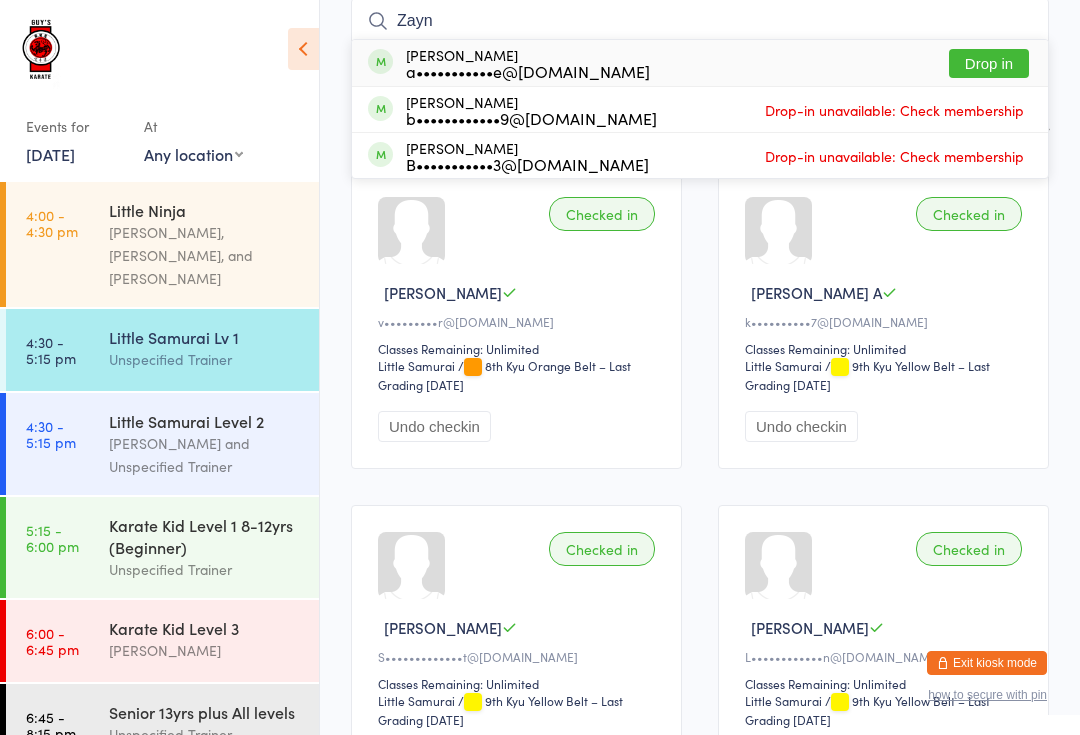 type on "Zayn" 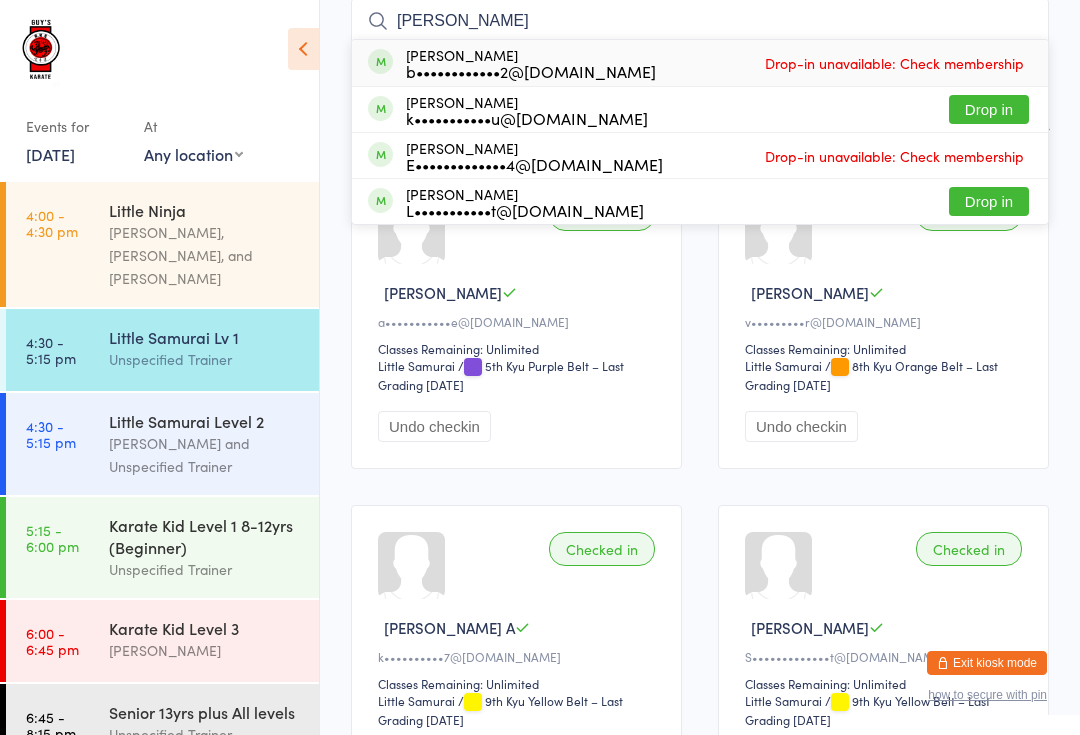 type on "[PERSON_NAME]" 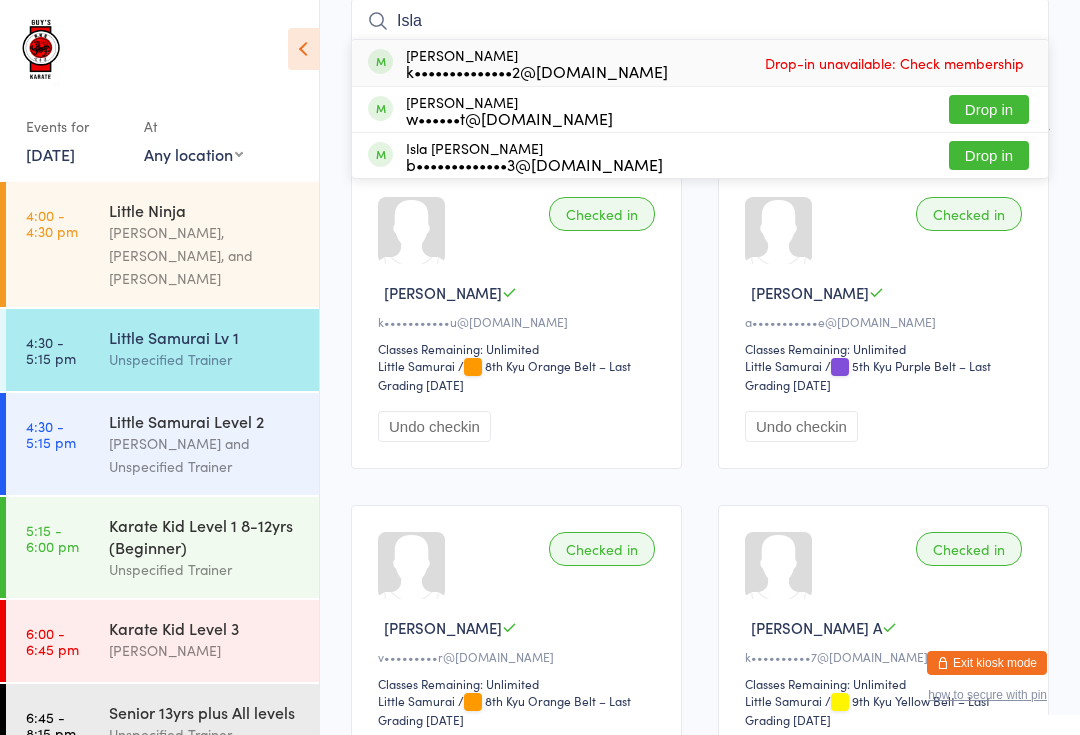 type on "Isla" 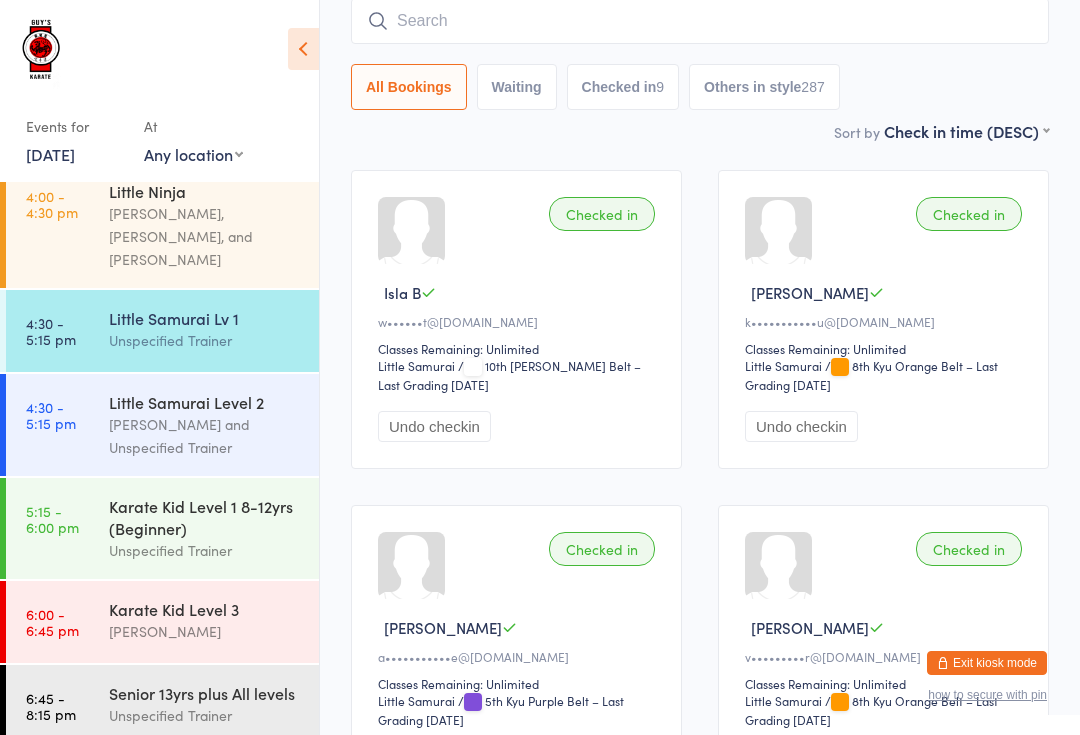 scroll, scrollTop: 18, scrollLeft: 0, axis: vertical 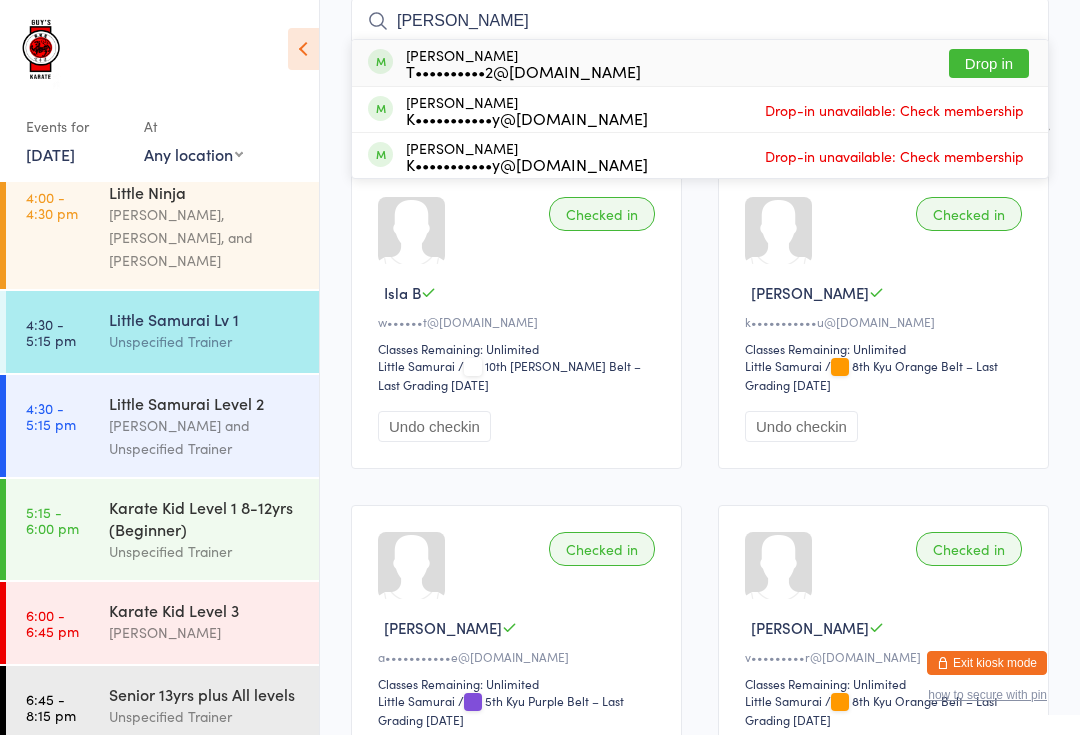 type on "[PERSON_NAME]" 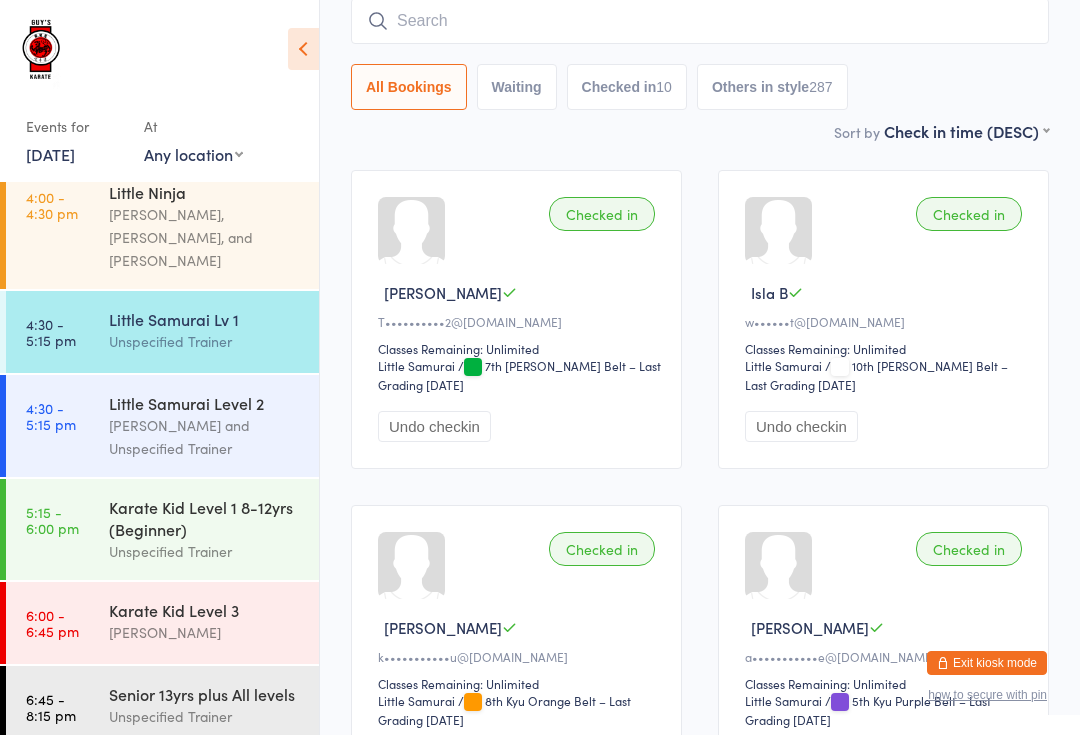 click at bounding box center (700, 21) 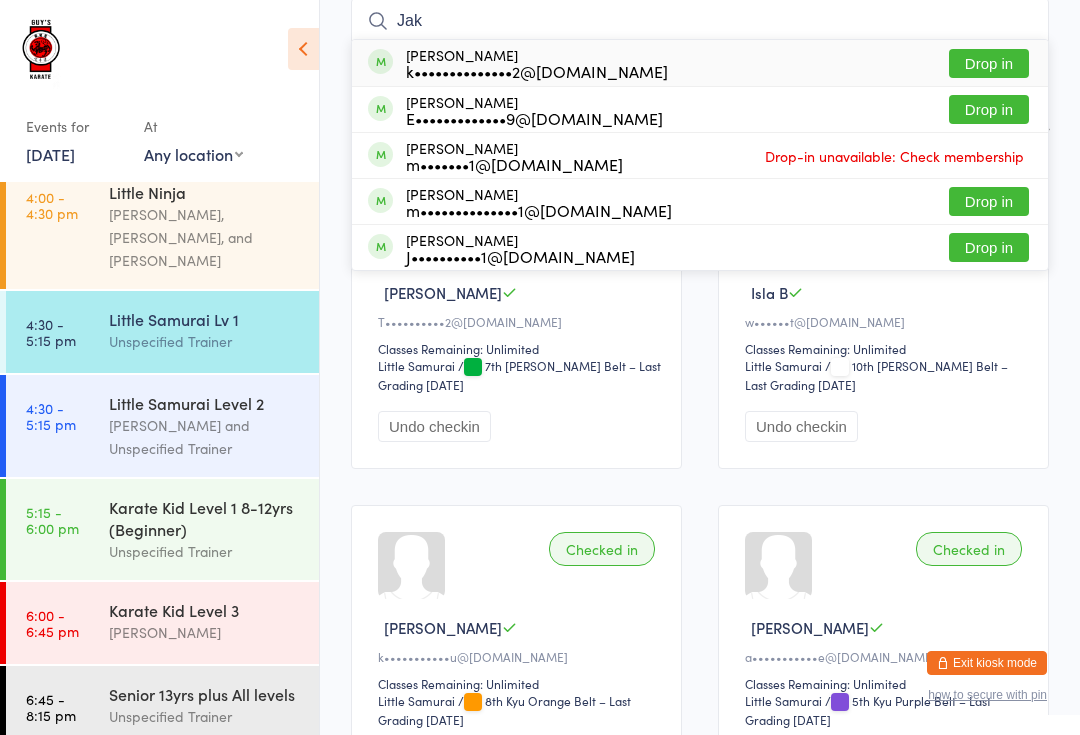 type on "Jak" 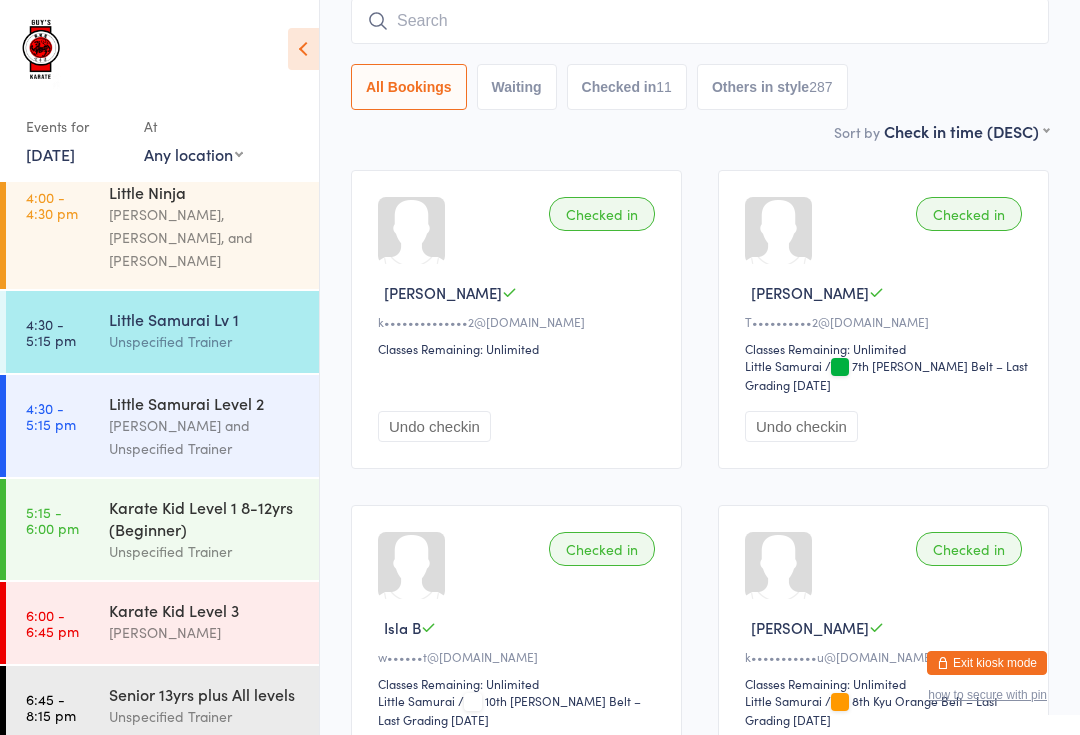 click at bounding box center [700, 21] 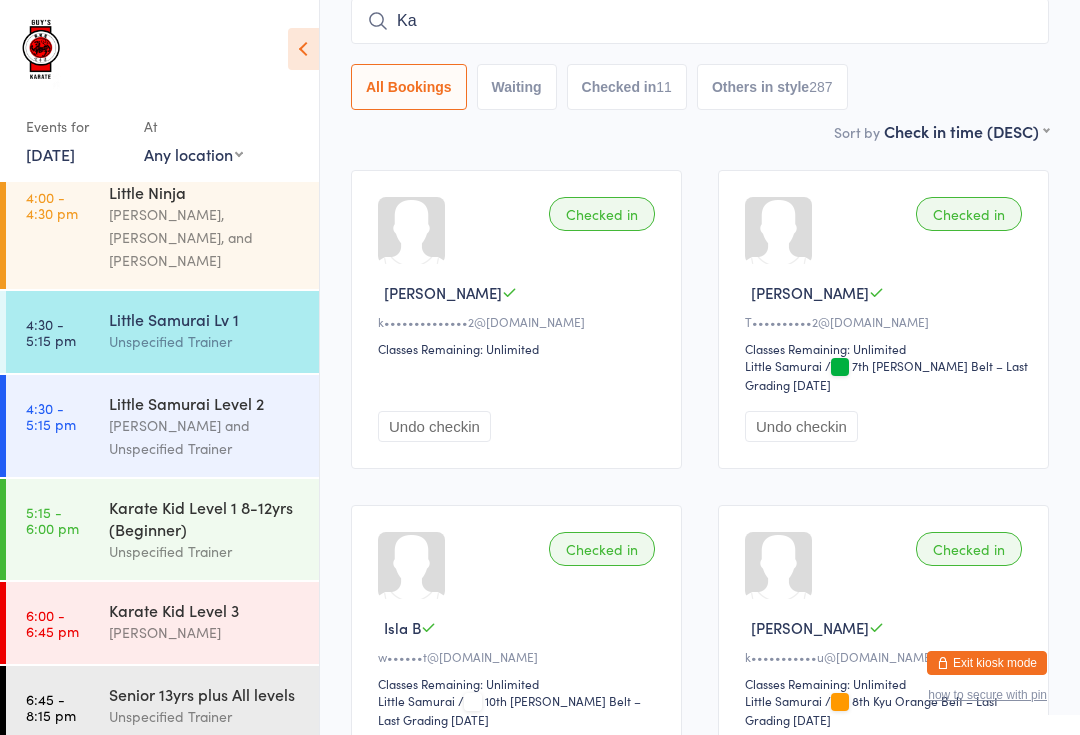 type on "K" 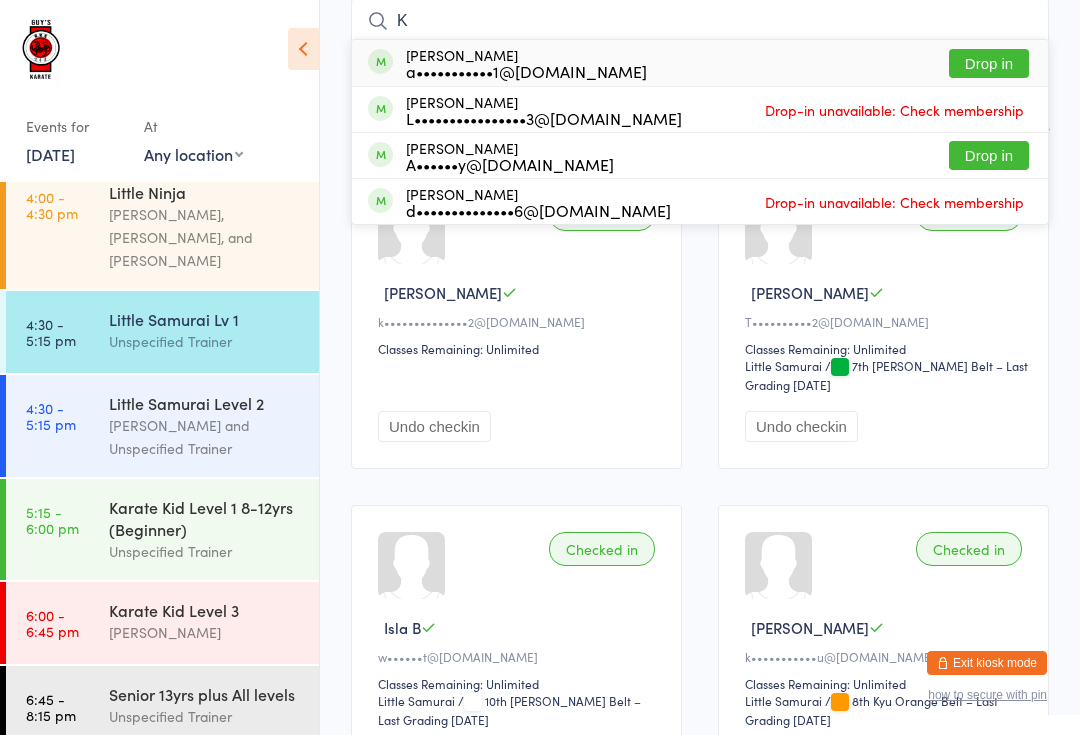 type 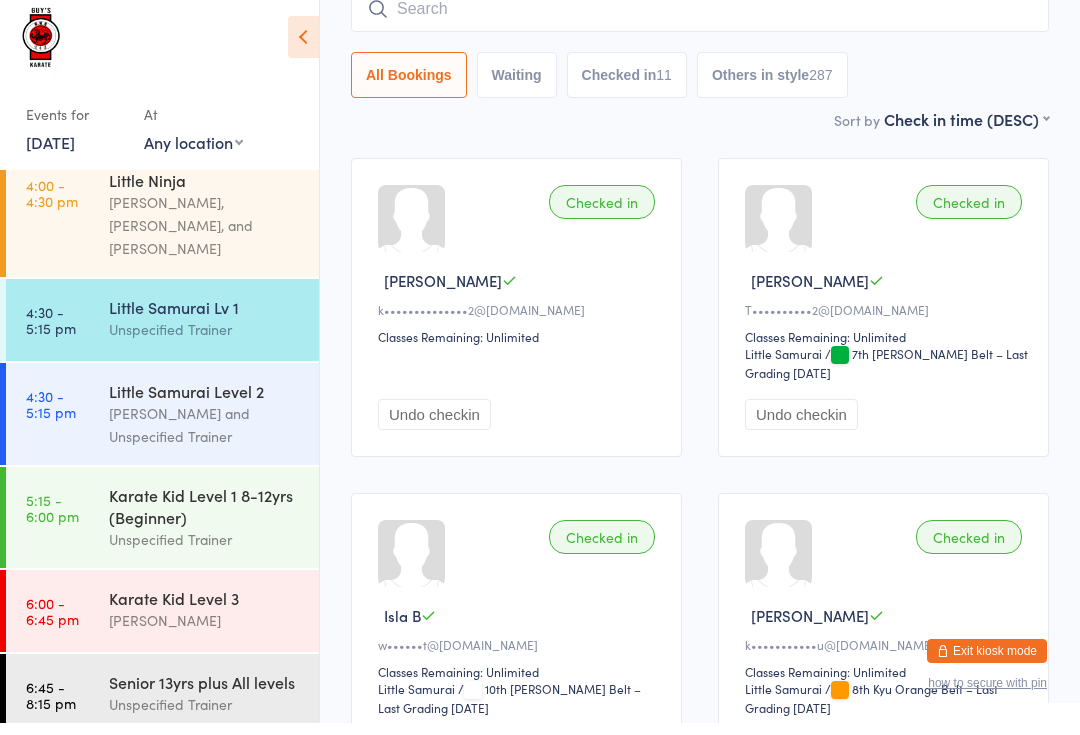 scroll, scrollTop: 0, scrollLeft: 0, axis: both 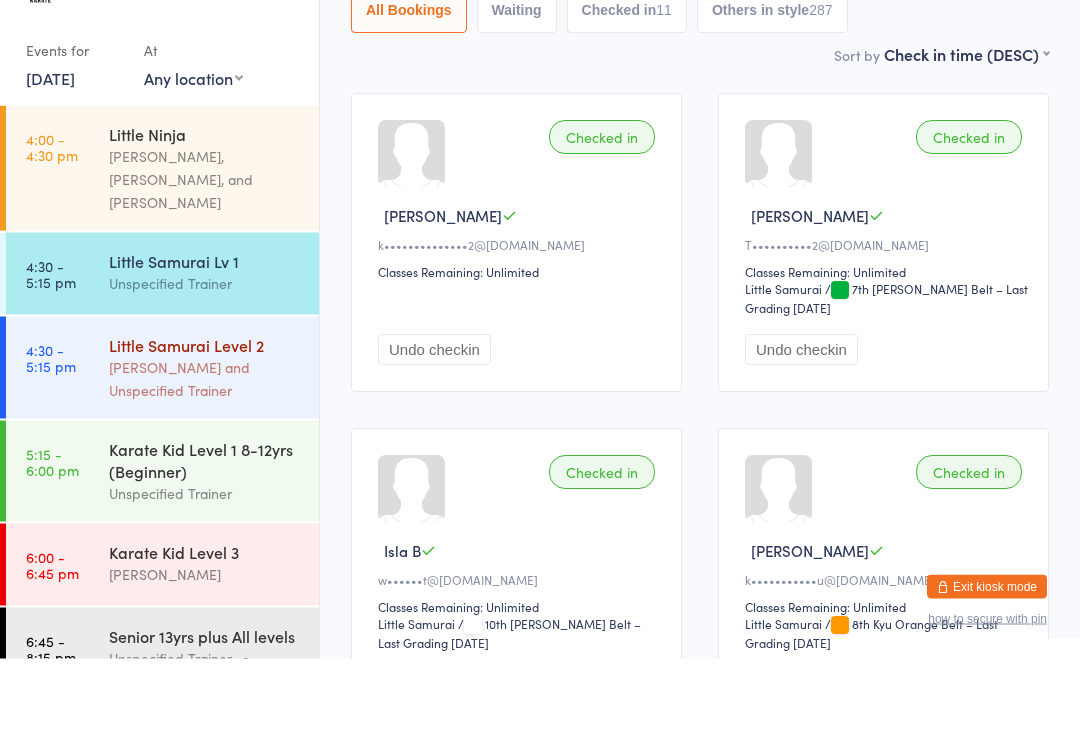 click on "Little Samurai Level 2 [PERSON_NAME] and Unspecified Trainer" at bounding box center [214, 444] 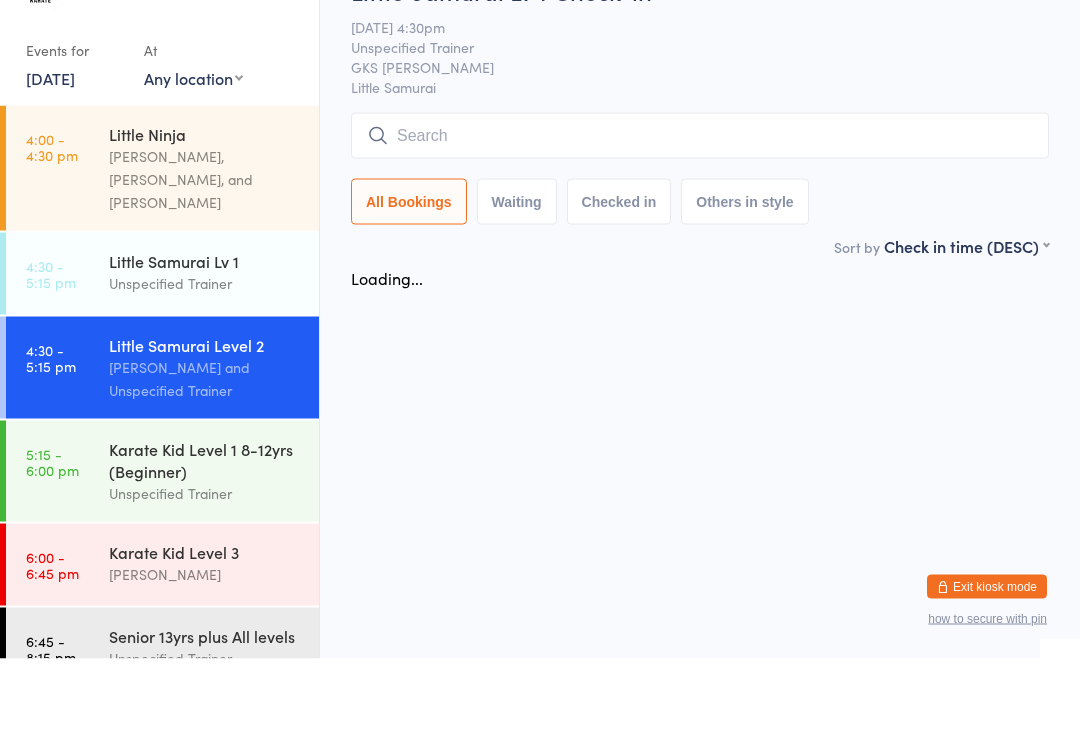 scroll, scrollTop: 0, scrollLeft: 0, axis: both 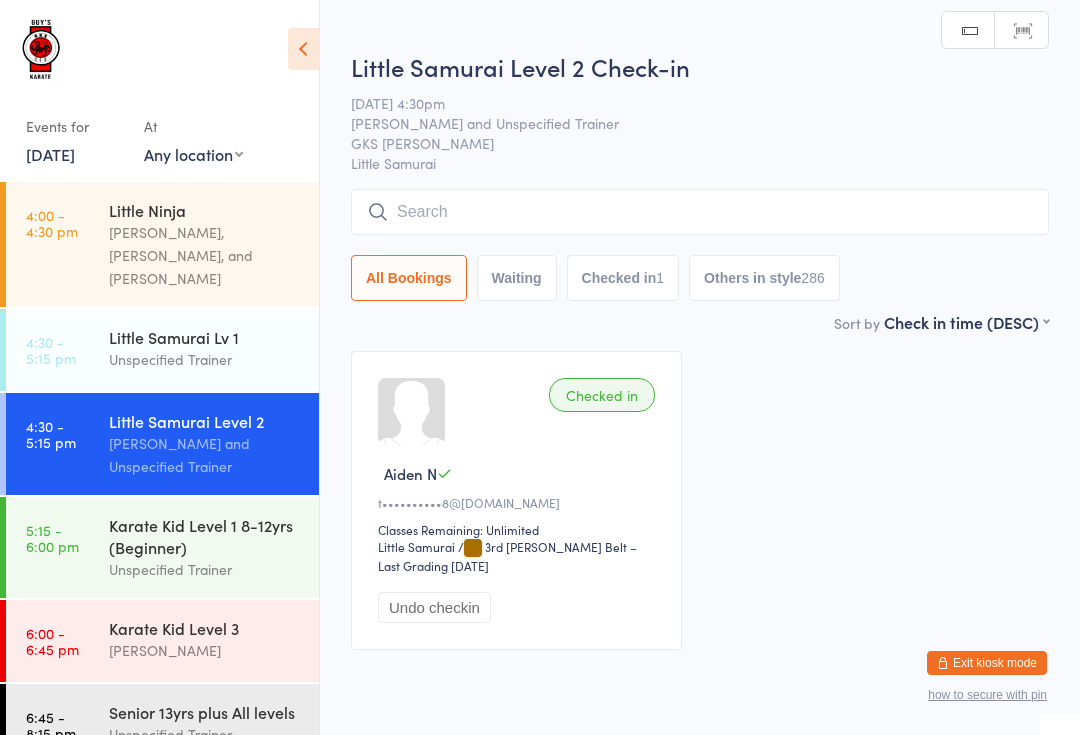 click at bounding box center [700, 212] 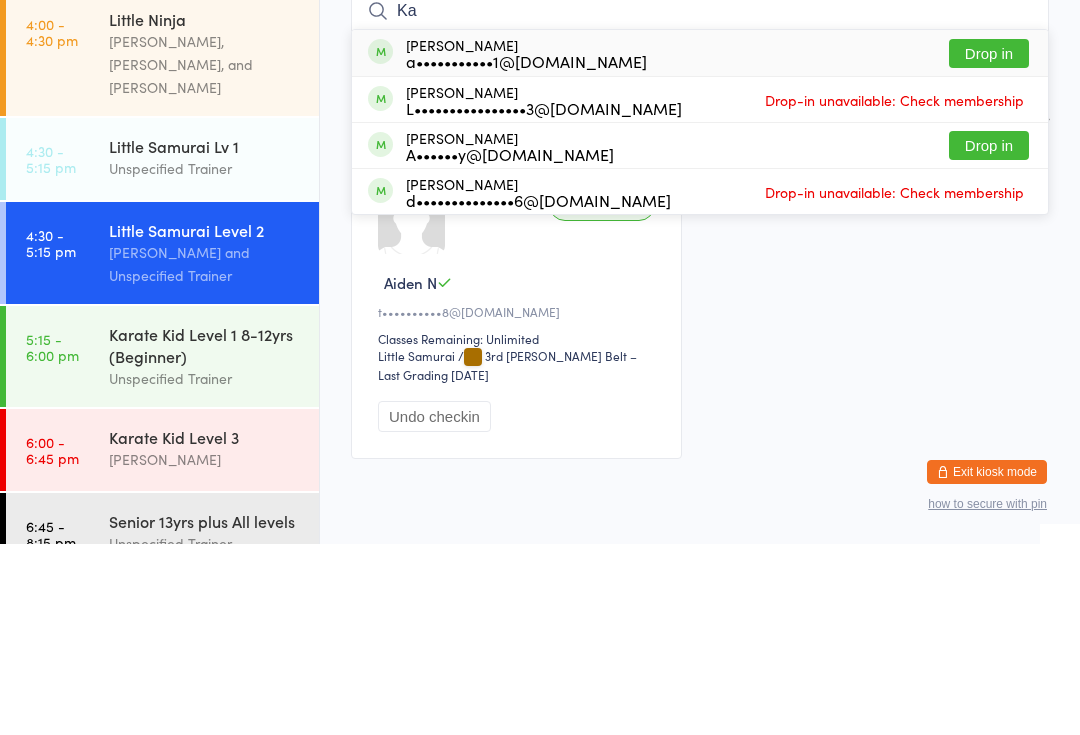 type on "Ka" 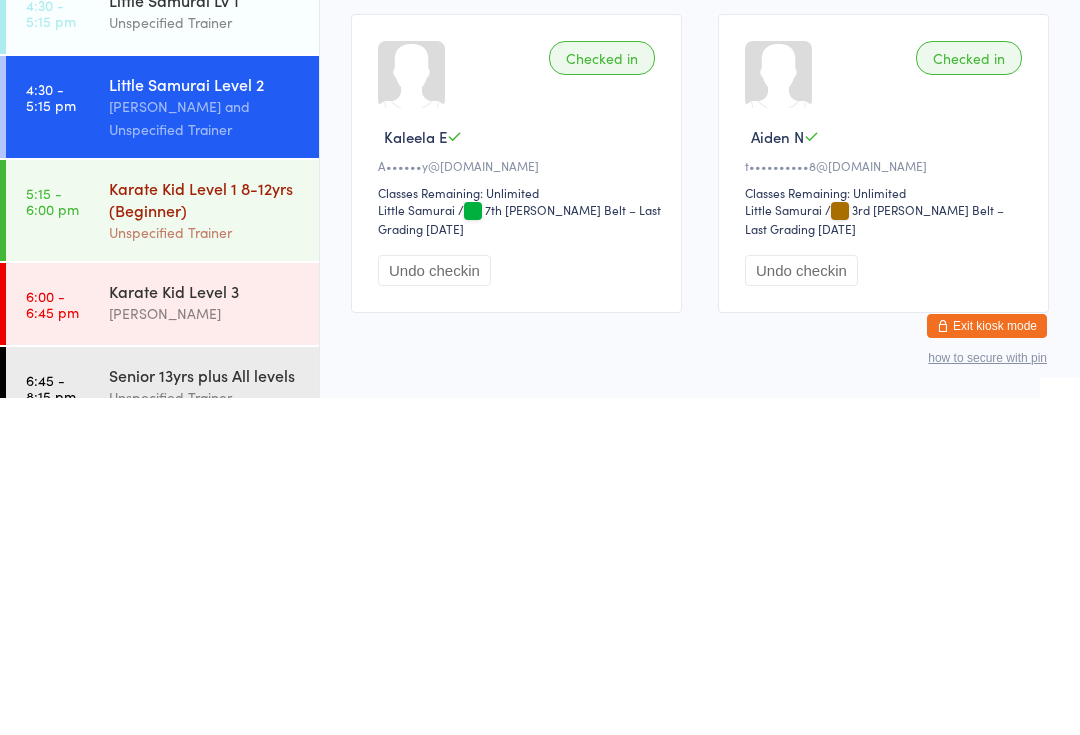 click on "Karate Kid Level 1 8-12yrs (Beginner)" at bounding box center [205, 536] 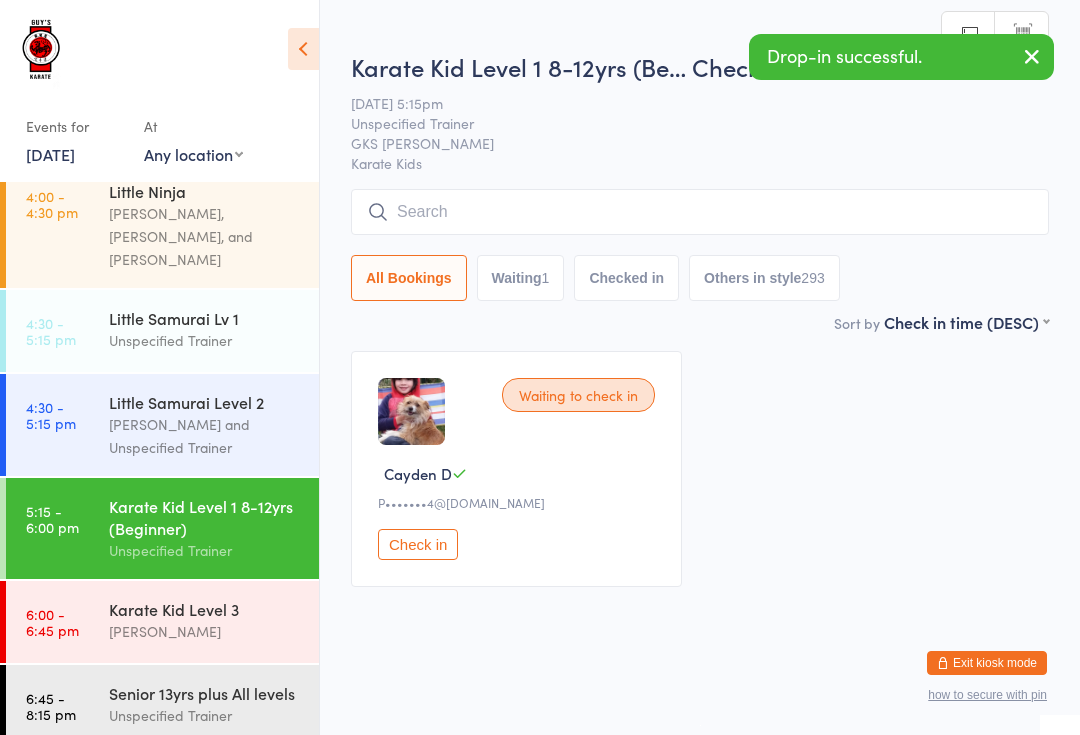 scroll, scrollTop: 18, scrollLeft: 0, axis: vertical 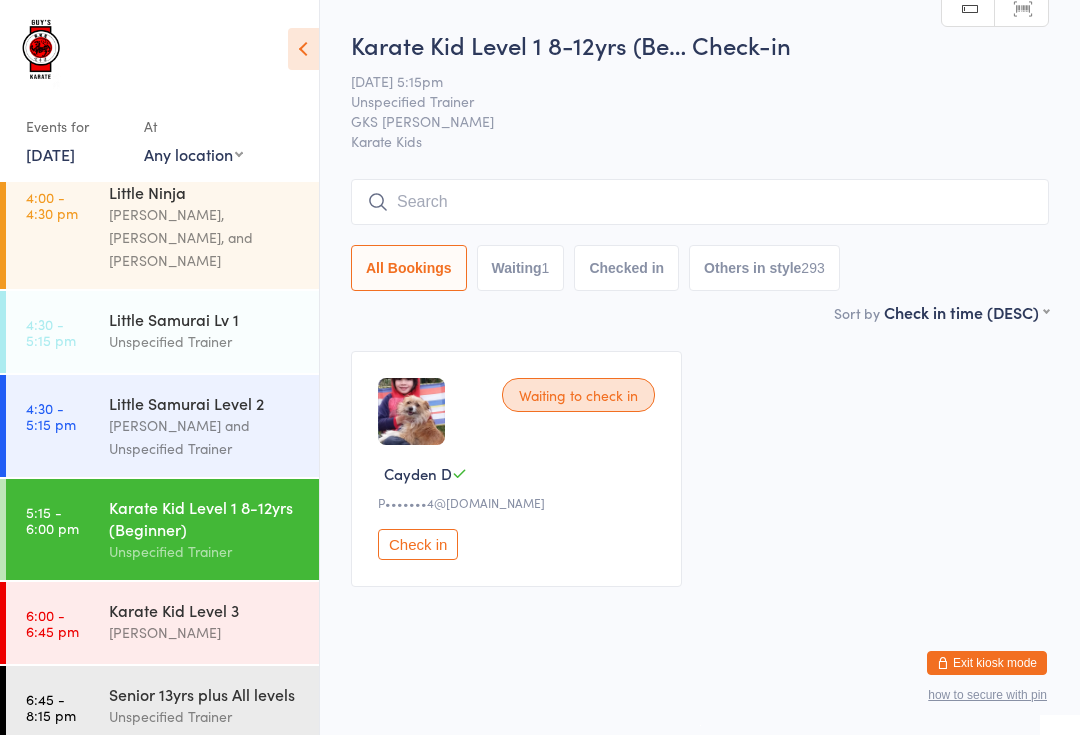 click at bounding box center (700, 202) 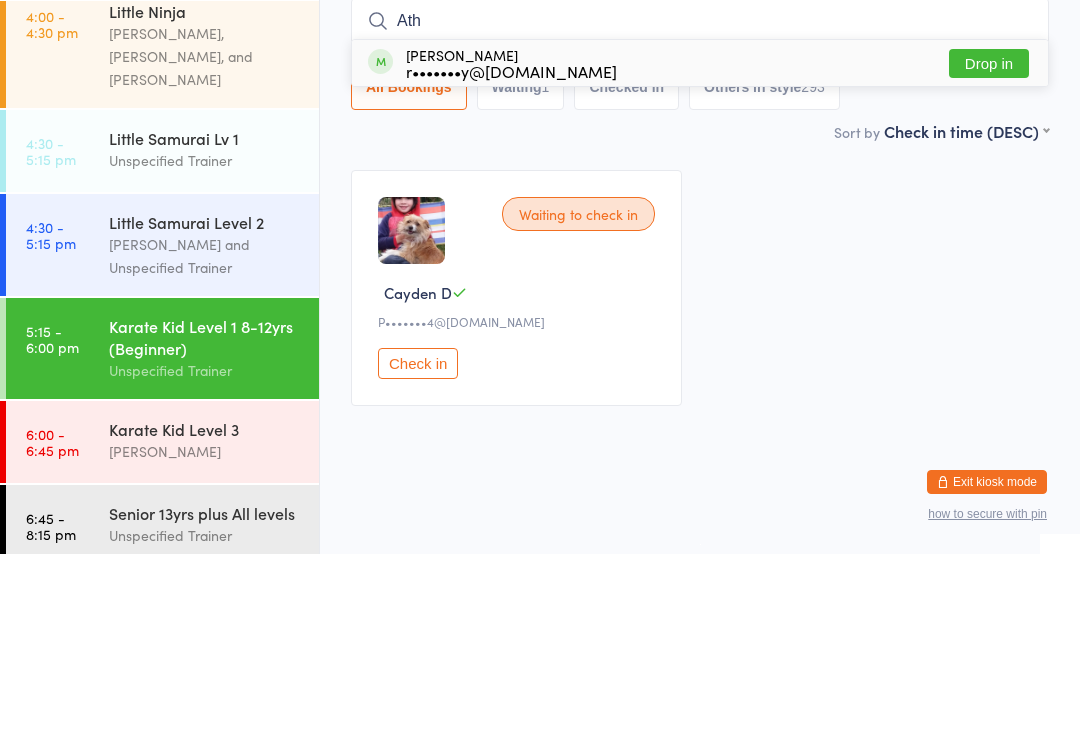 type on "Ath" 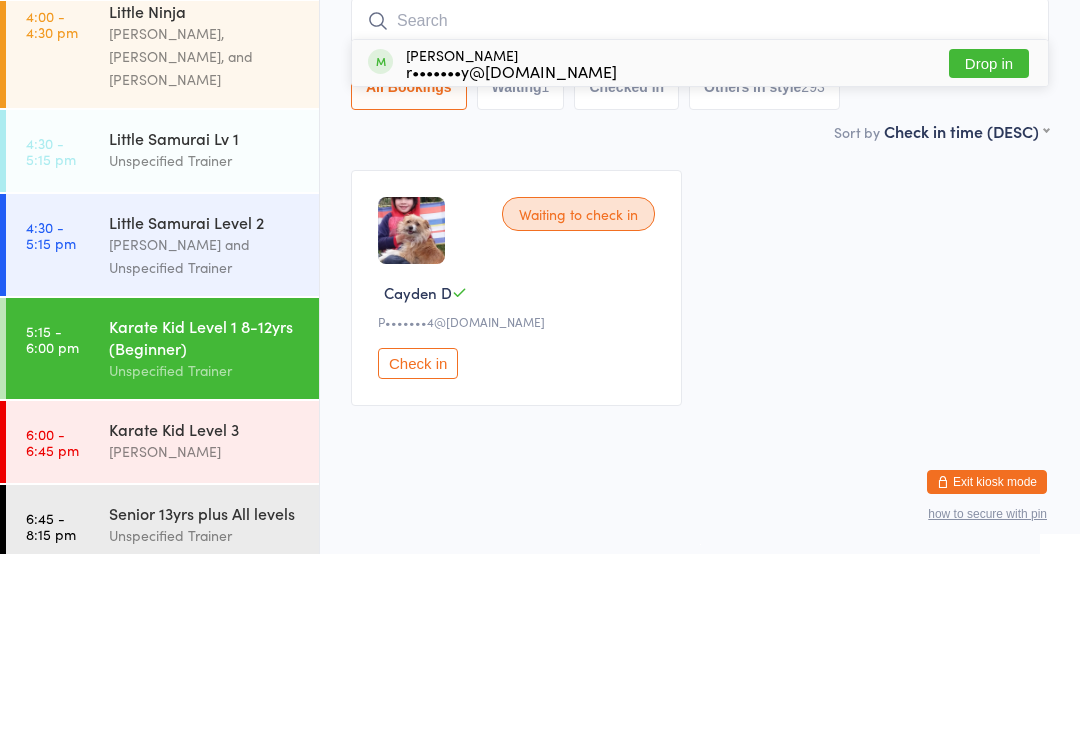 scroll, scrollTop: 15, scrollLeft: 0, axis: vertical 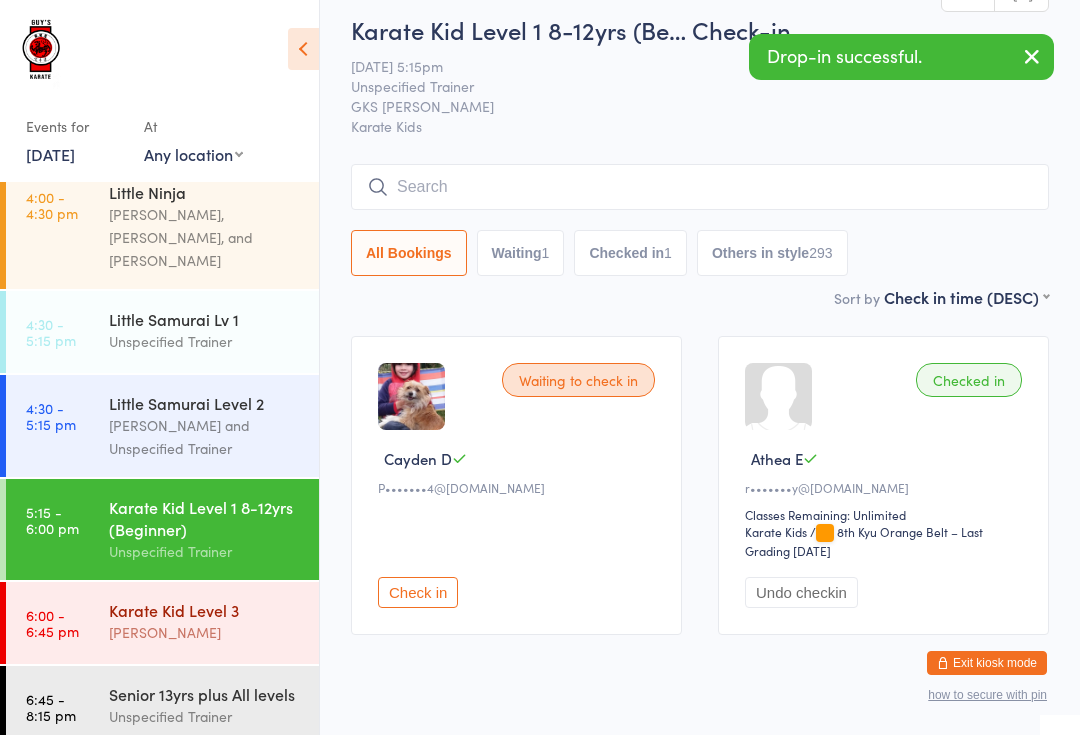 click on "[PERSON_NAME]" at bounding box center [205, 632] 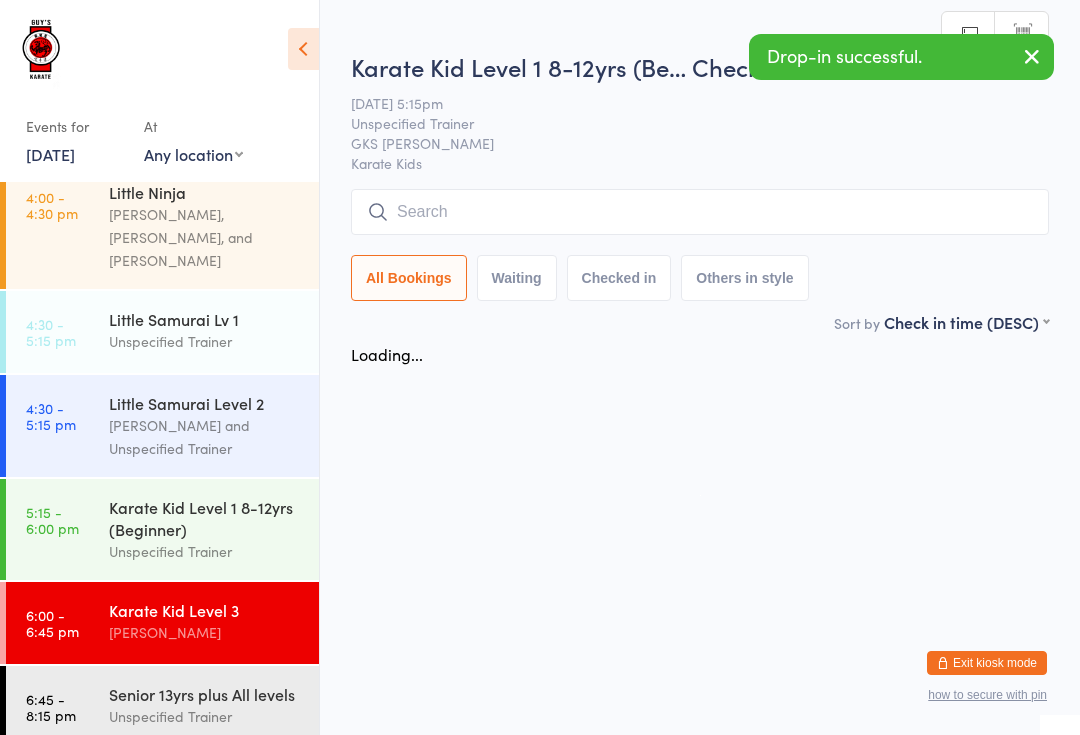 scroll, scrollTop: 0, scrollLeft: 0, axis: both 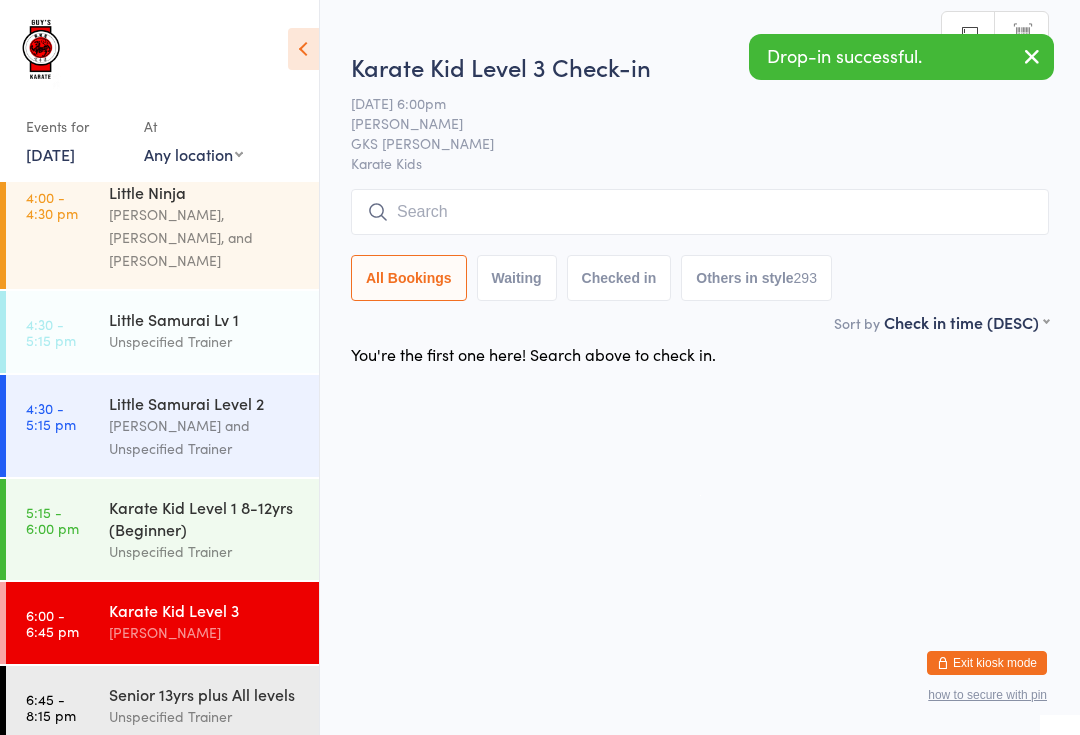 click at bounding box center (700, 212) 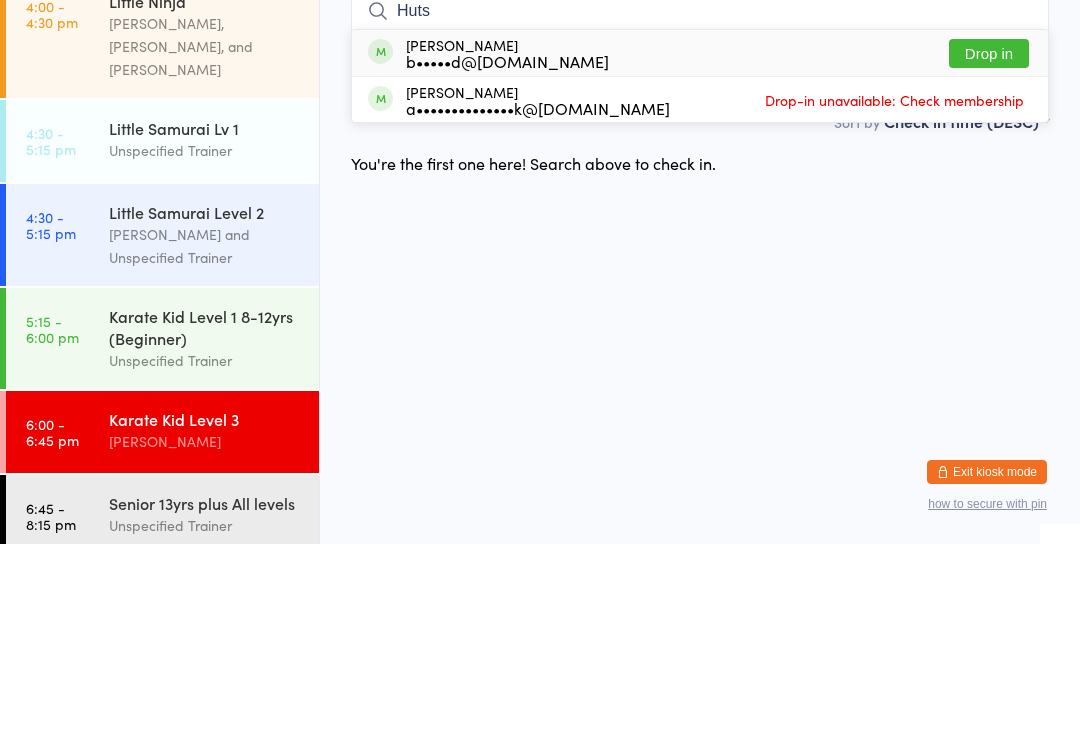 type on "Huts" 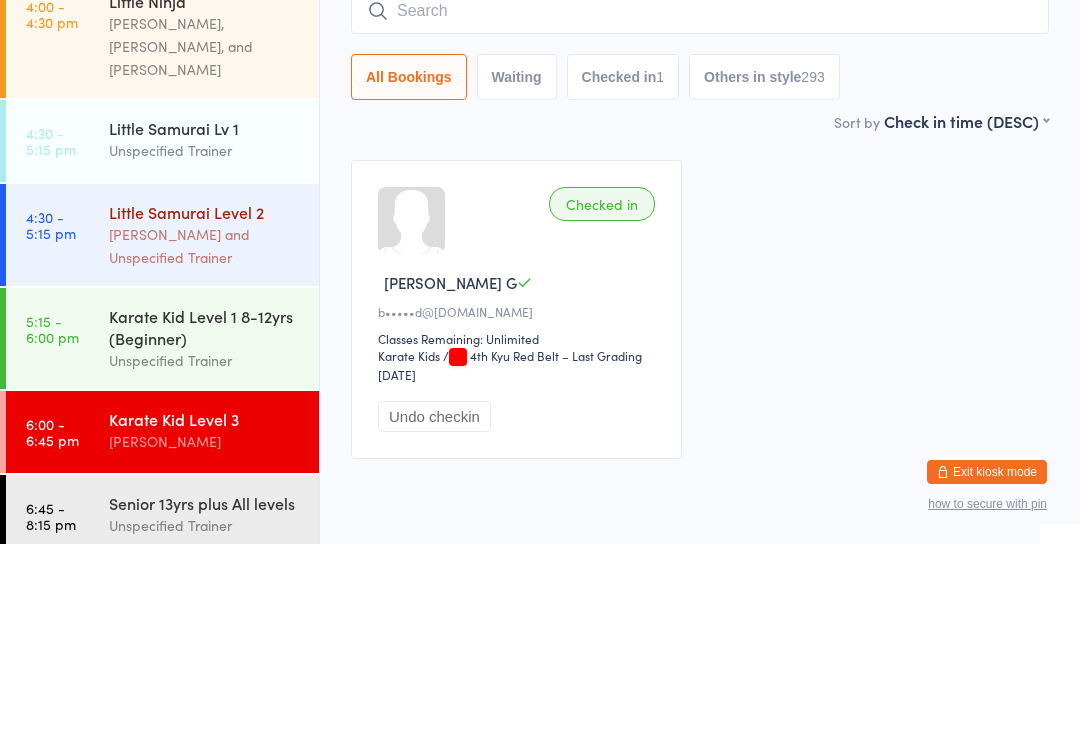 click on "4:30 - 5:15 pm" at bounding box center [51, 416] 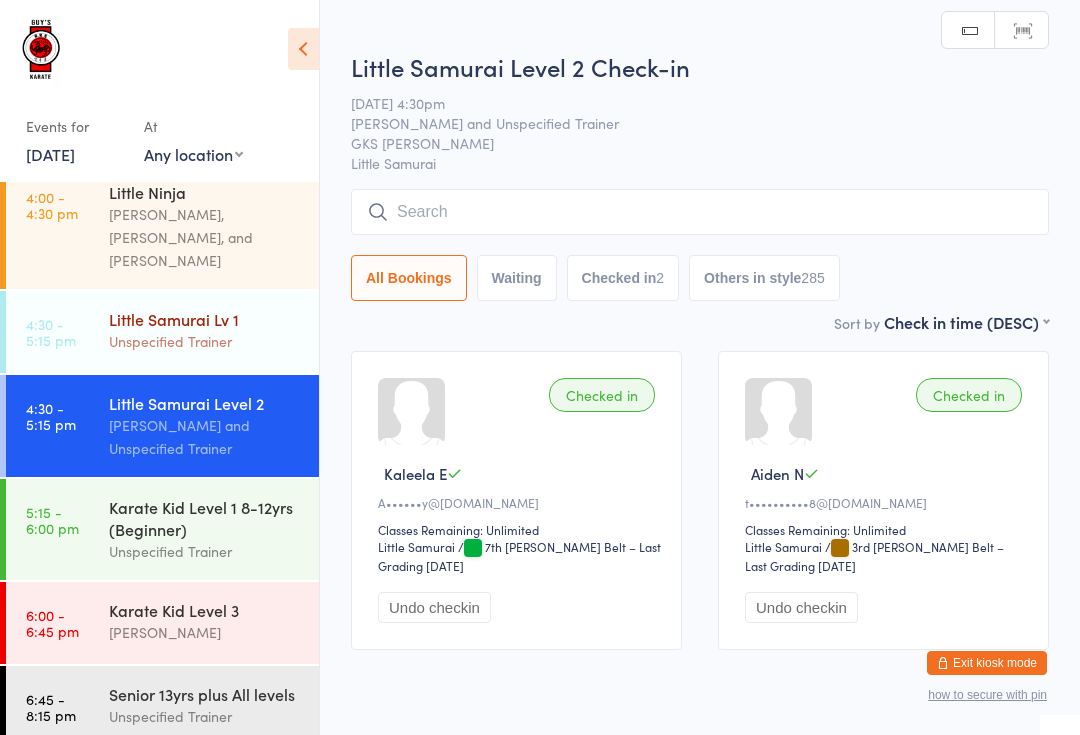 click on "4:30 - 5:15 pm Little Samurai Lv 1 Unspecified Trainer" at bounding box center (162, 332) 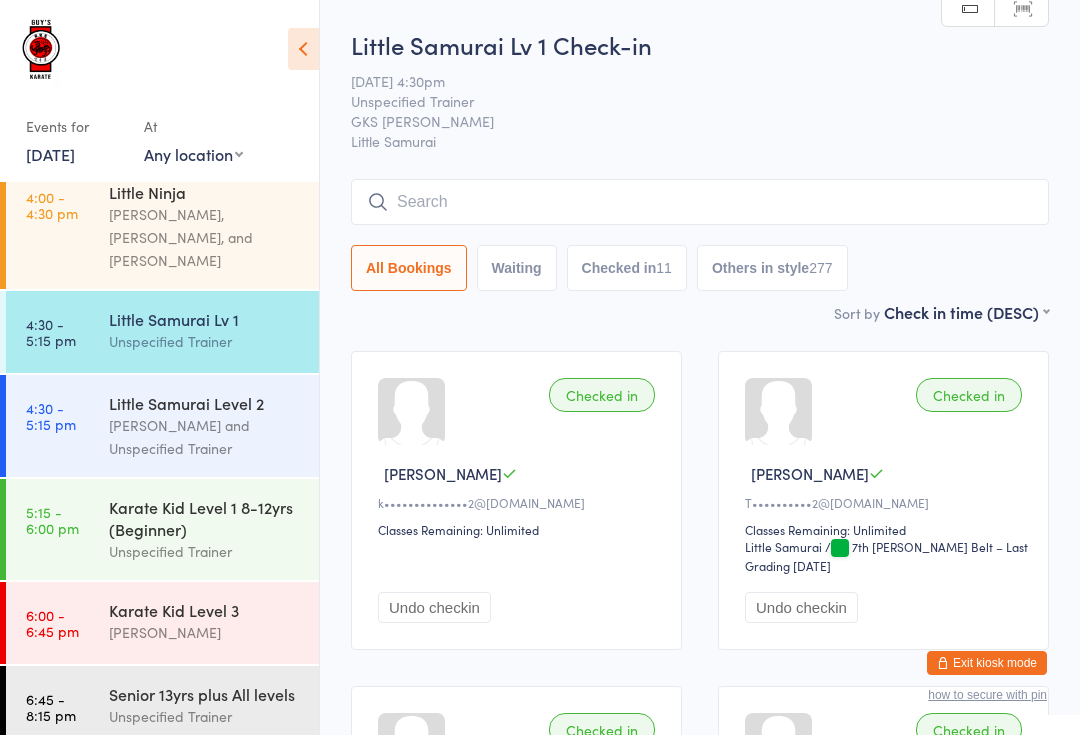 click at bounding box center (700, 202) 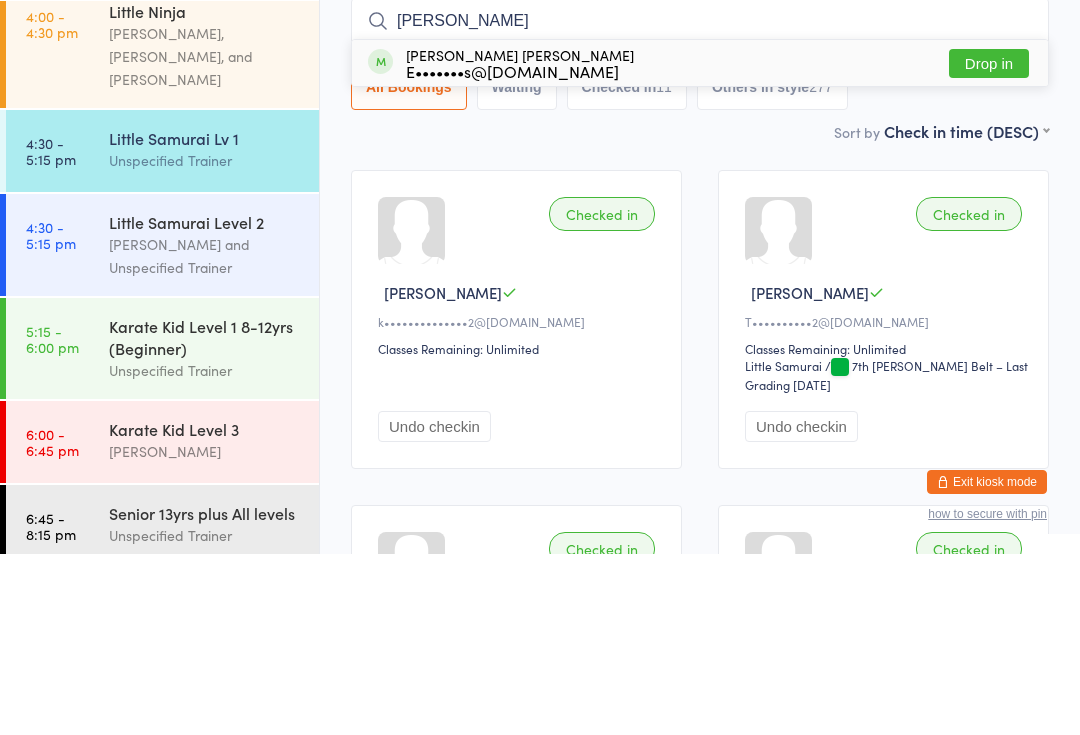 type on "[PERSON_NAME]" 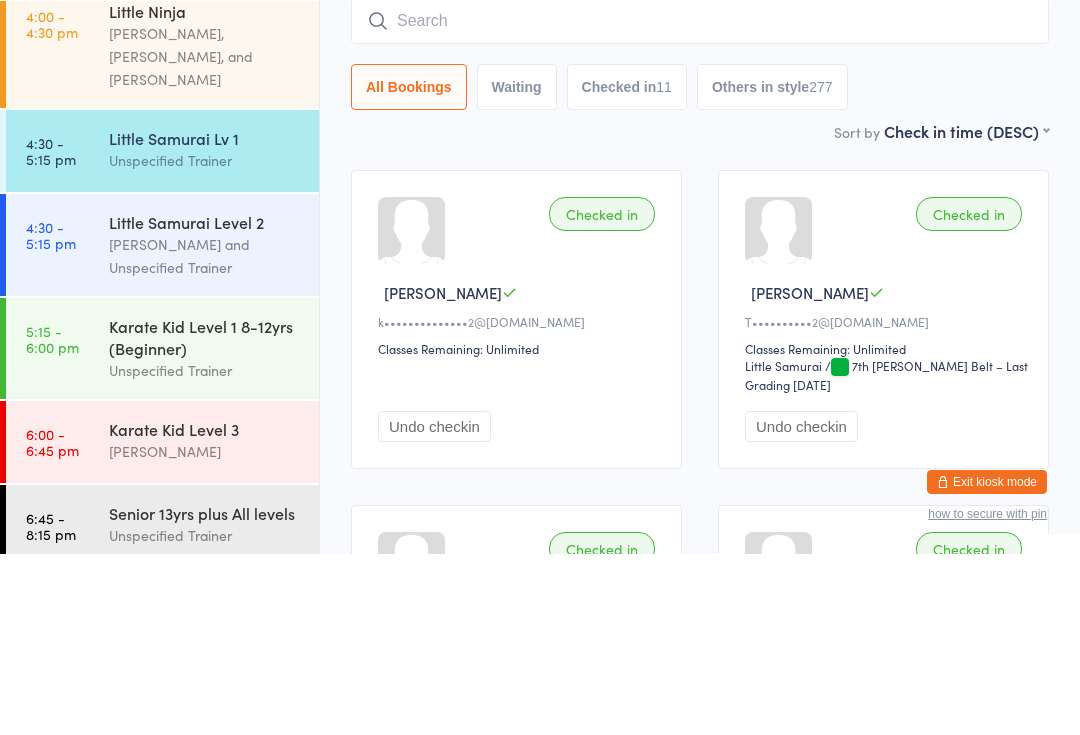 scroll, scrollTop: 181, scrollLeft: 0, axis: vertical 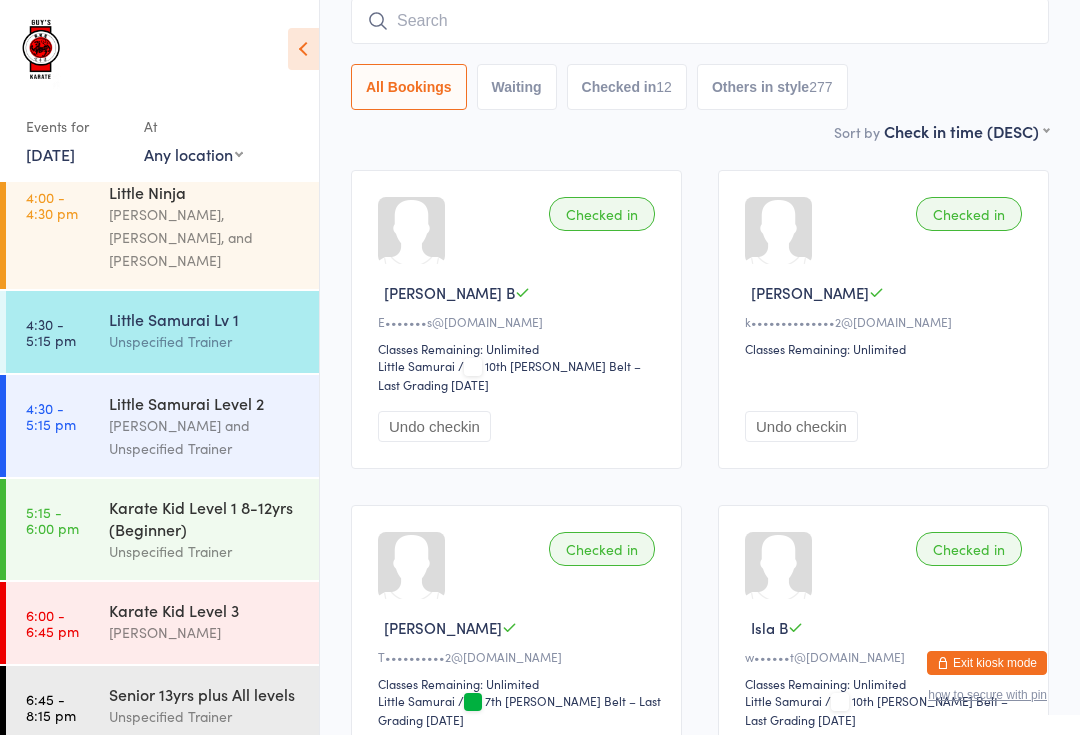 click at bounding box center [700, 21] 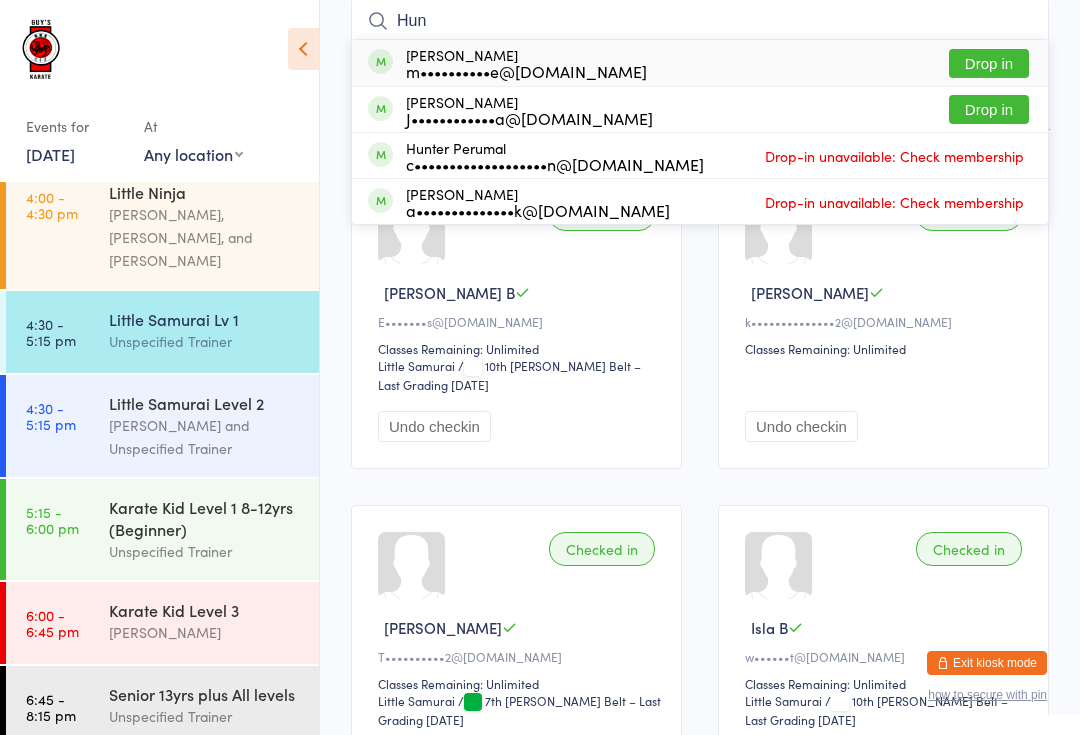type on "Hun" 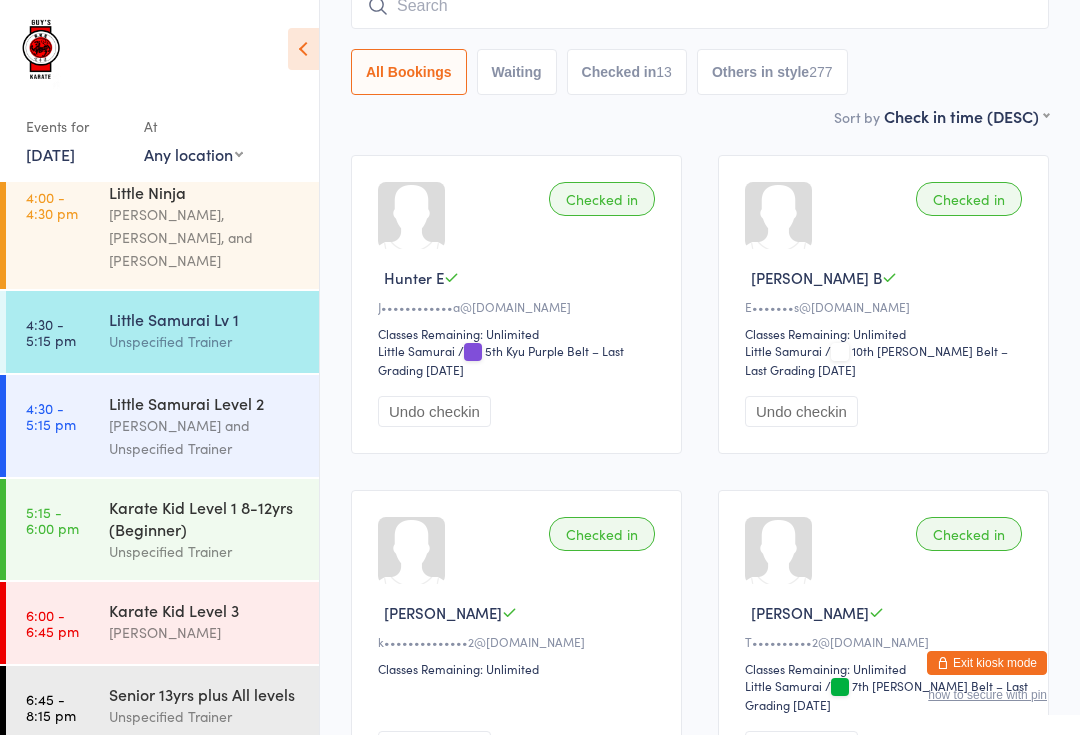 scroll, scrollTop: 240, scrollLeft: 0, axis: vertical 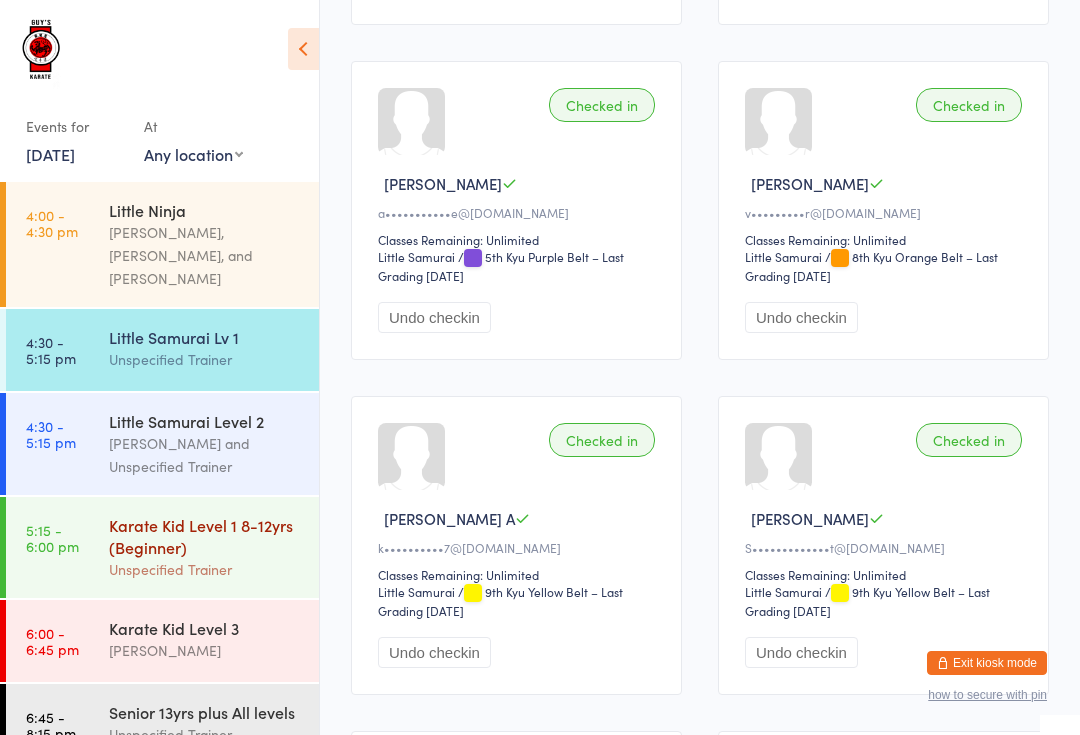 click on "Unspecified Trainer" at bounding box center [205, 569] 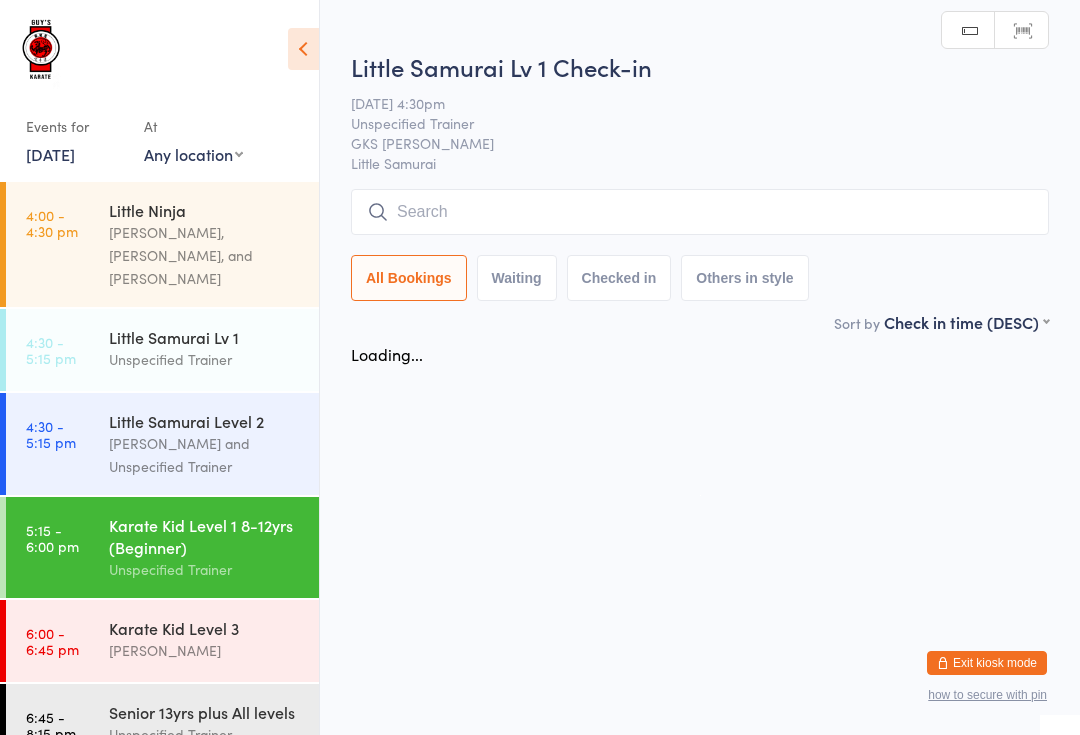 scroll, scrollTop: 0, scrollLeft: 0, axis: both 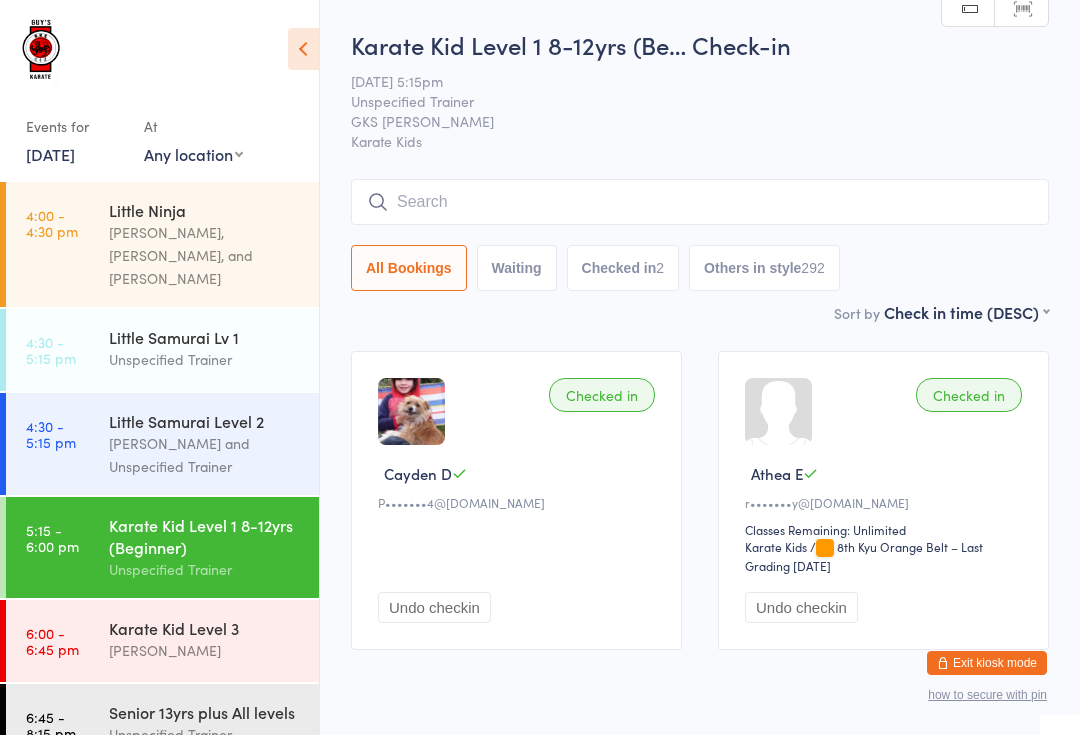 click on "Karate Kid Level 1 8-12yrs (Beginner)" at bounding box center [205, 536] 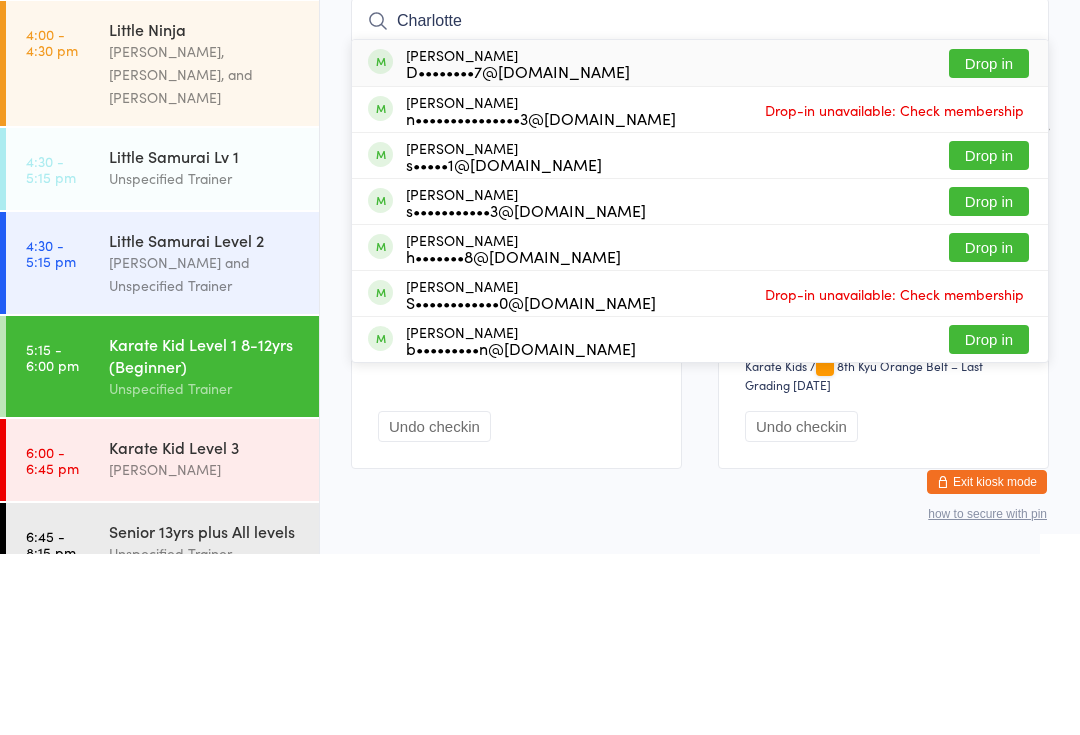 type on "Charlotte" 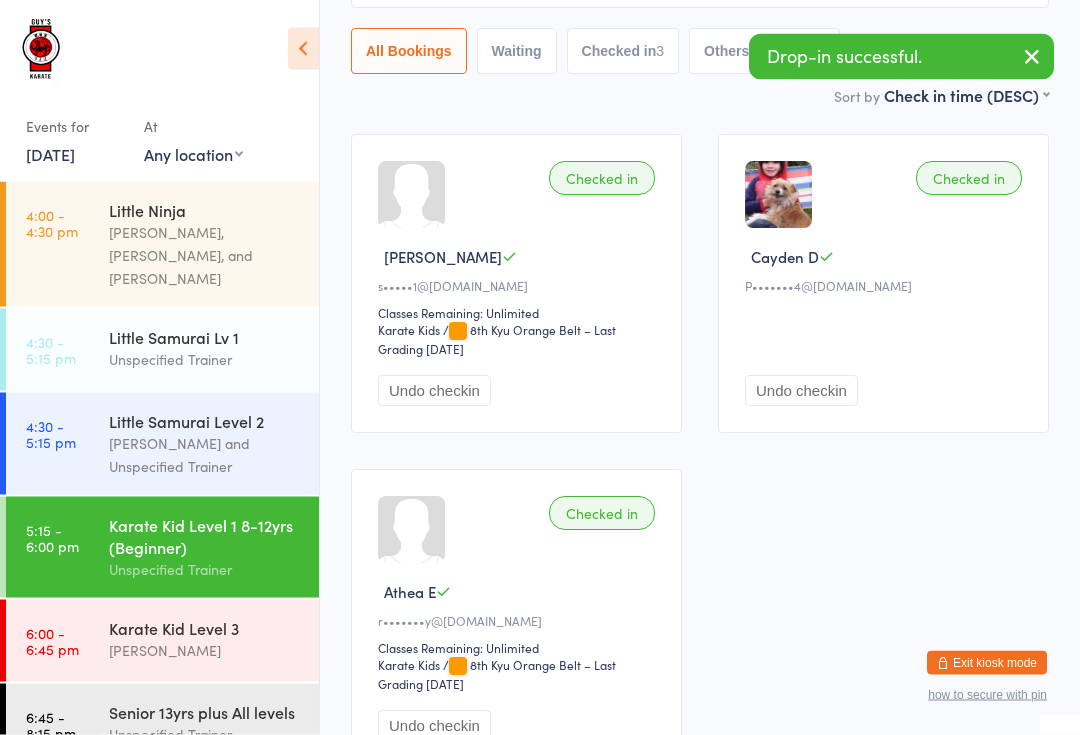 scroll, scrollTop: 0, scrollLeft: 0, axis: both 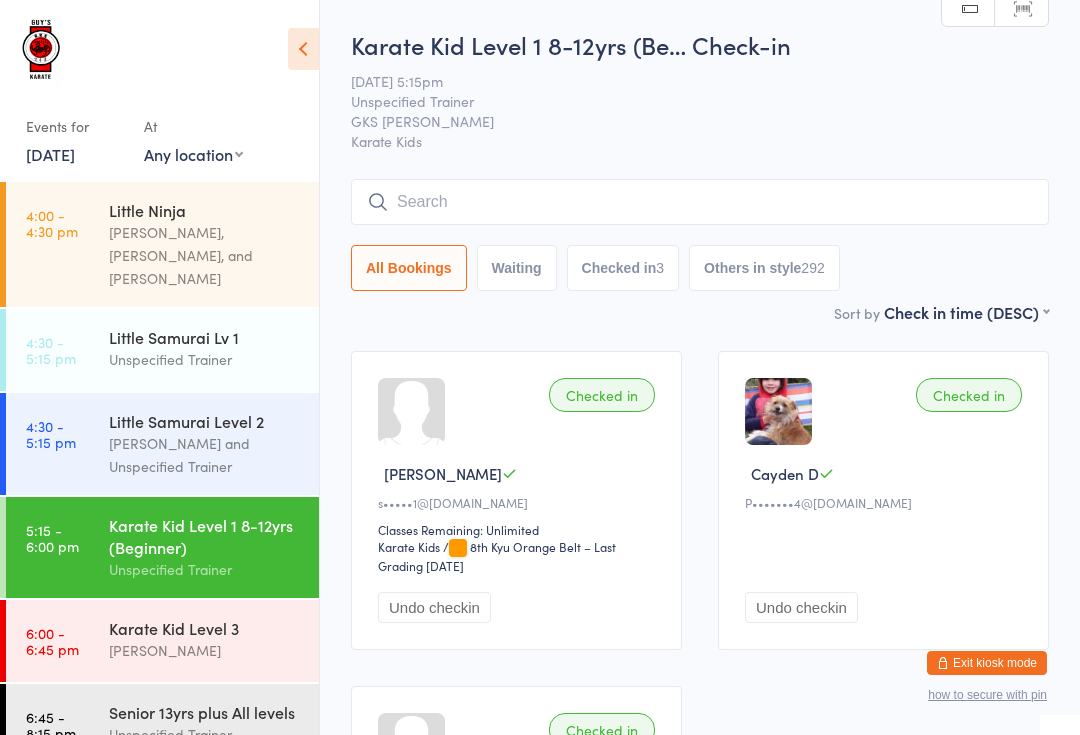 click at bounding box center (700, 202) 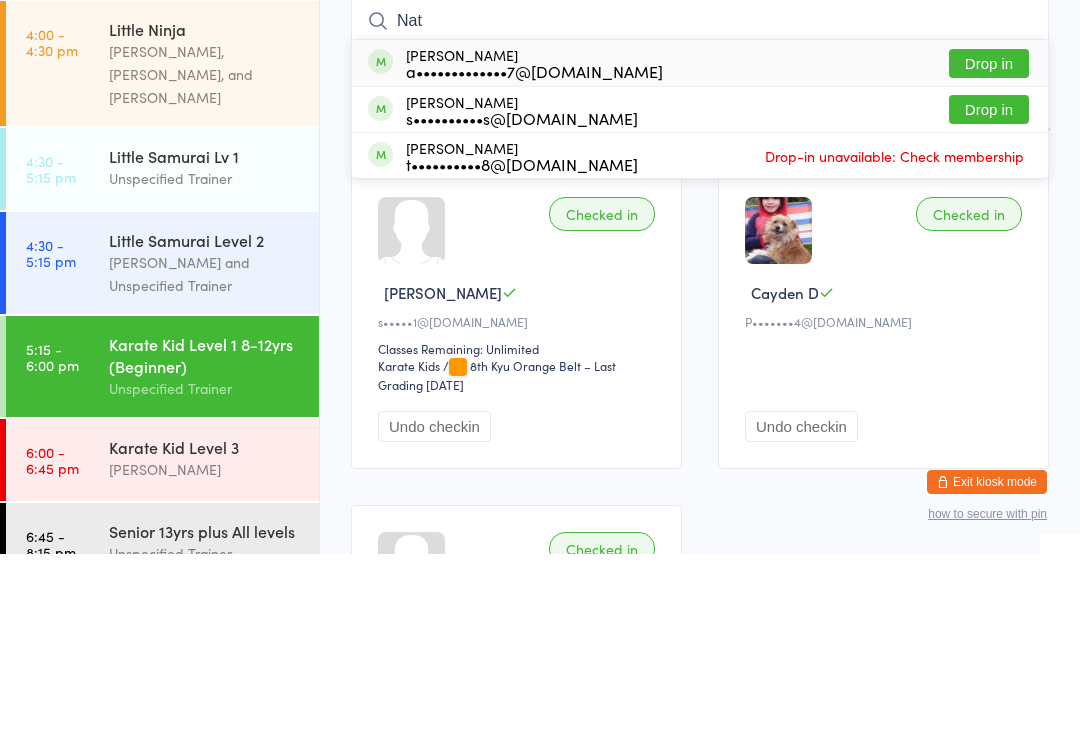 type on "Nat" 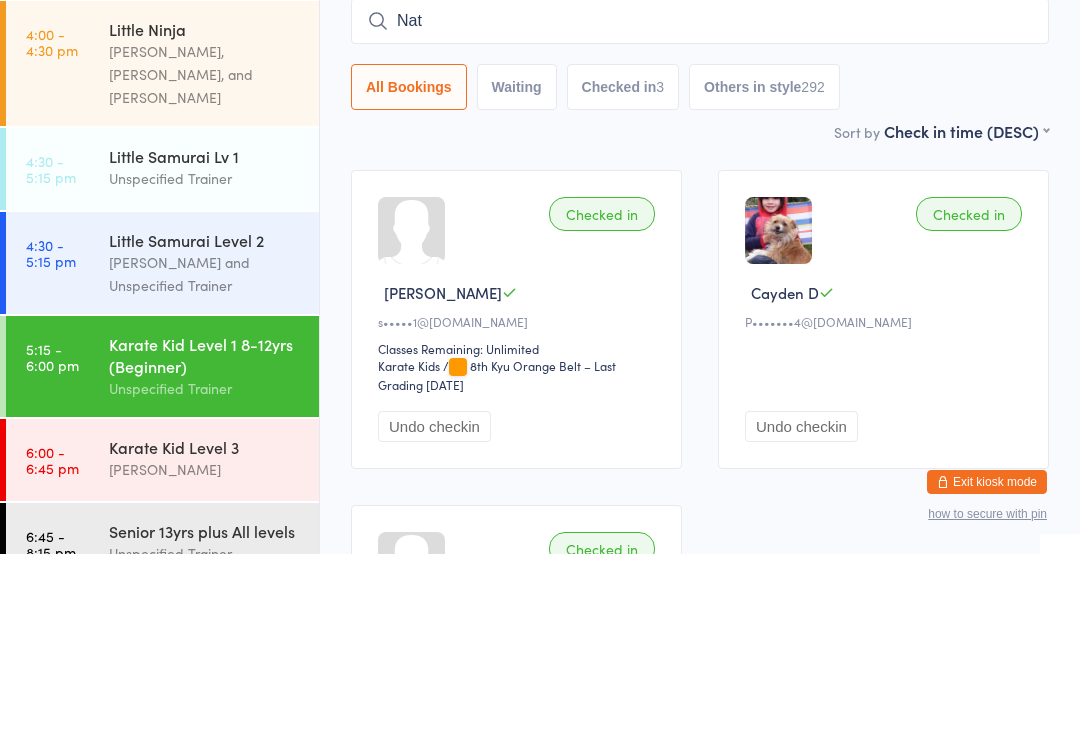 type 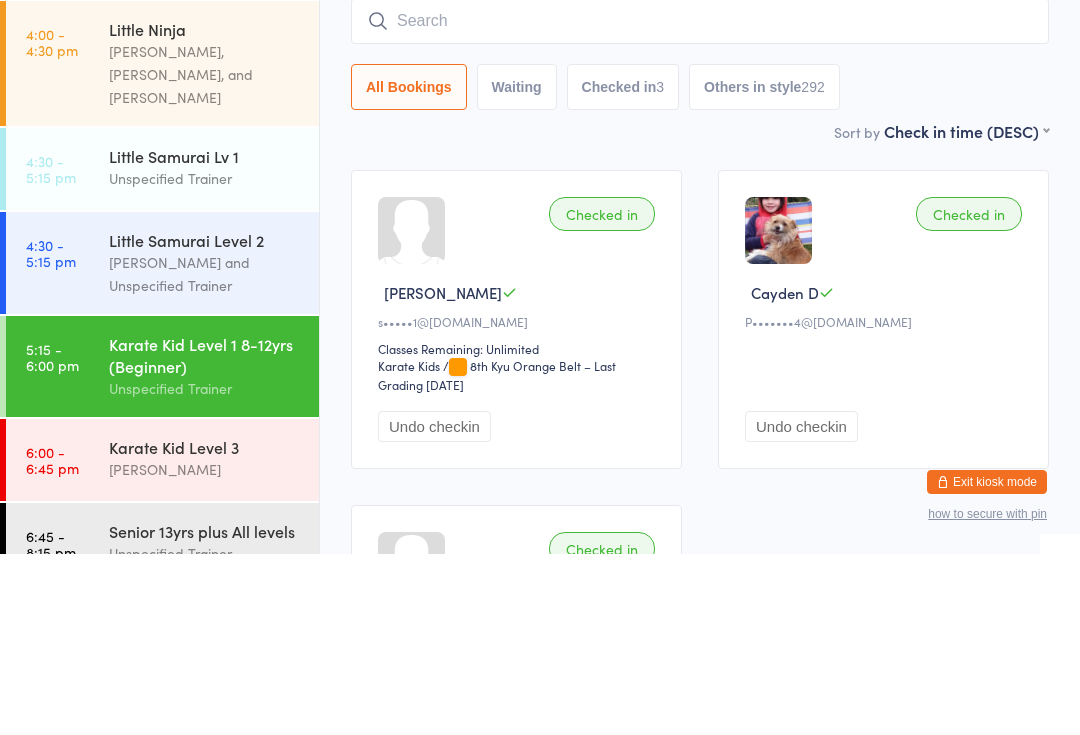 scroll, scrollTop: 181, scrollLeft: 0, axis: vertical 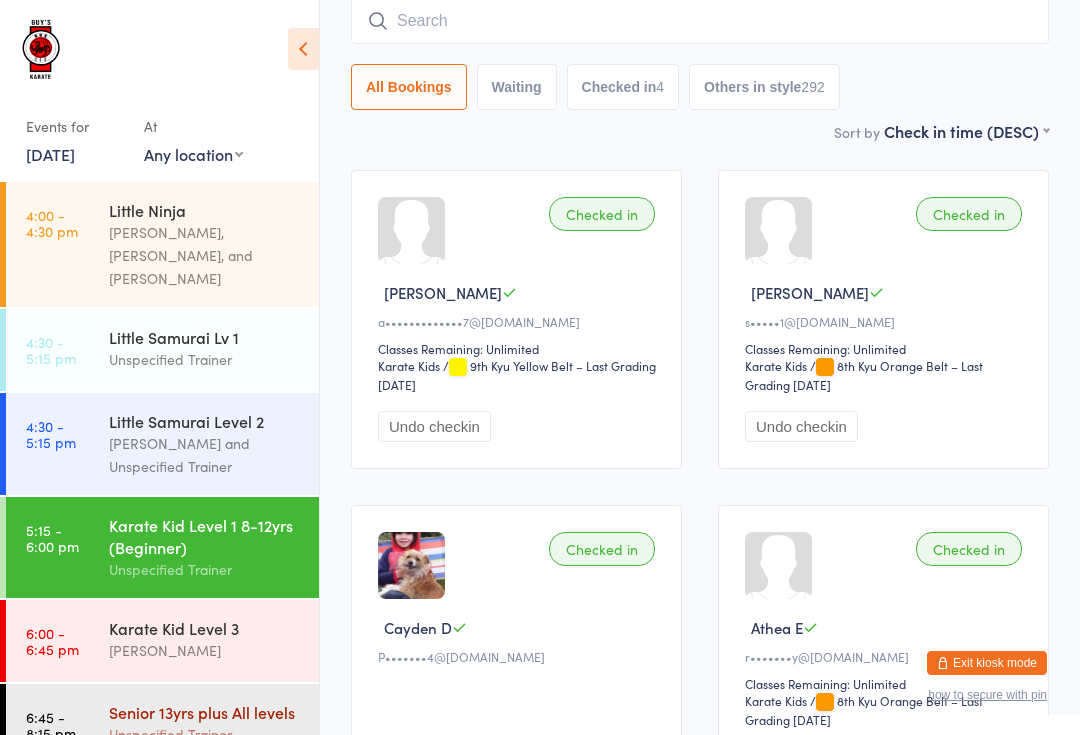 click on "Unspecified Trainer" at bounding box center [205, 734] 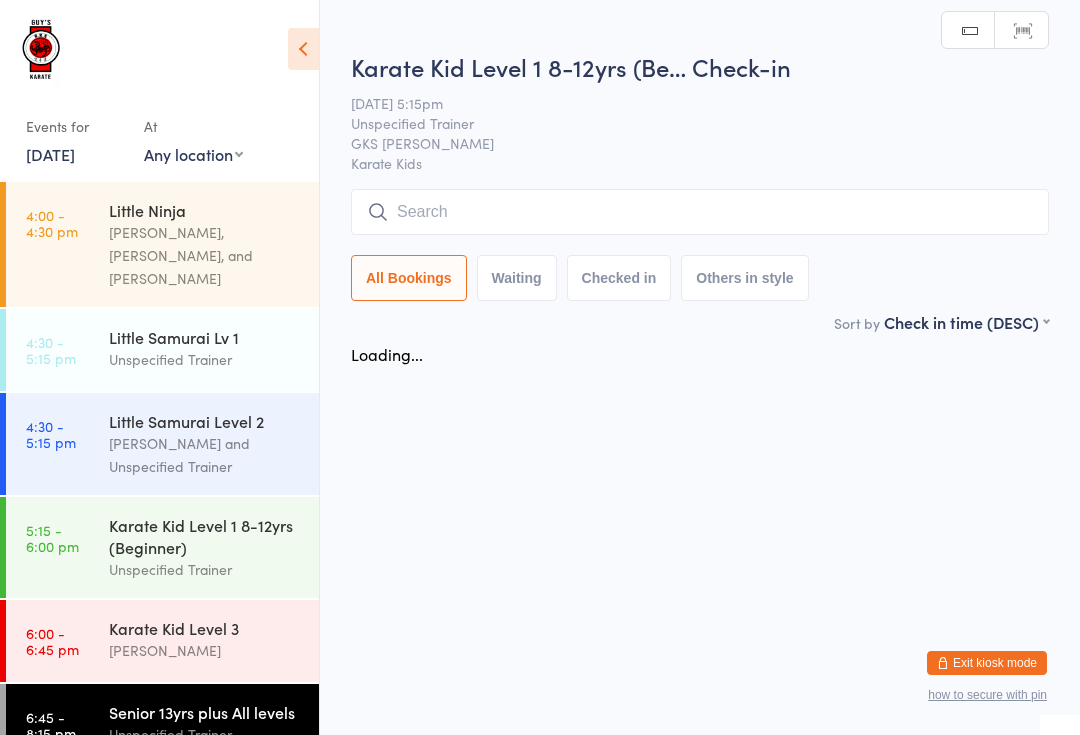 scroll, scrollTop: 0, scrollLeft: 0, axis: both 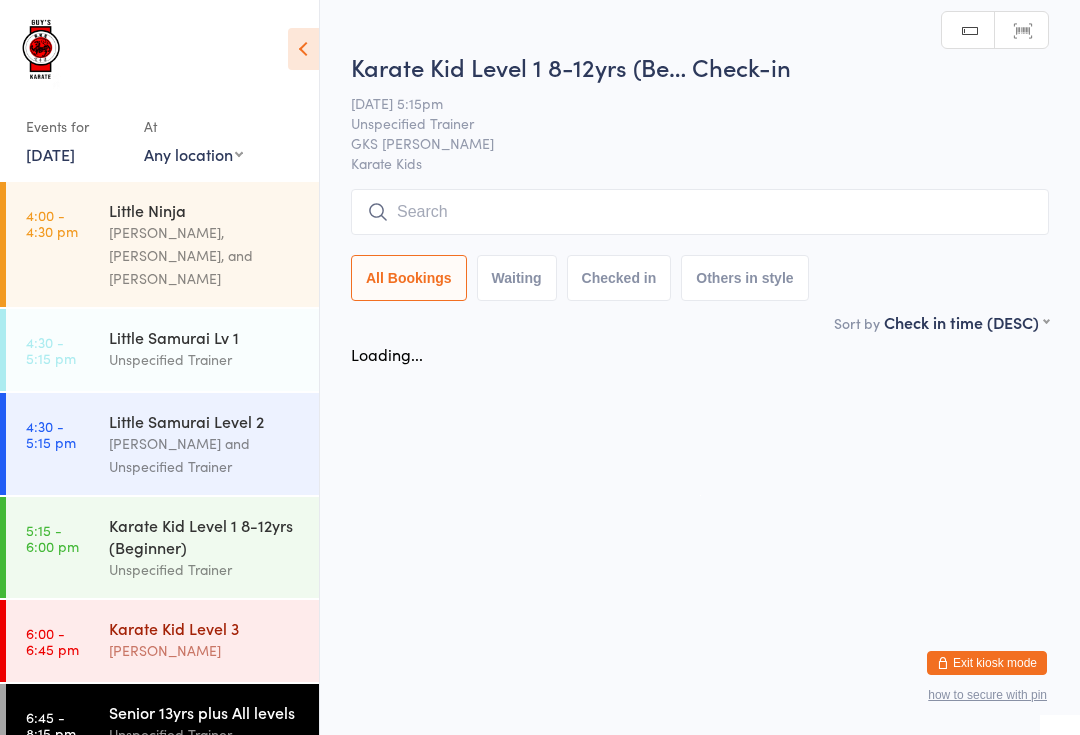 click on "[PERSON_NAME]" at bounding box center [205, 650] 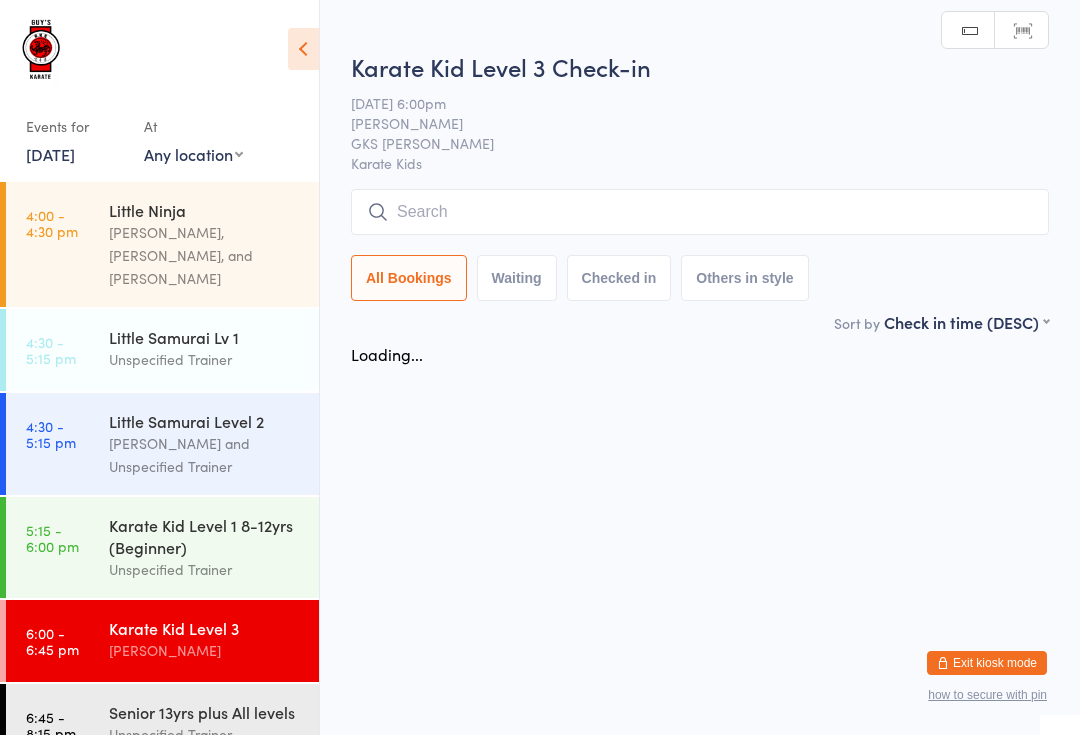 click at bounding box center [700, 212] 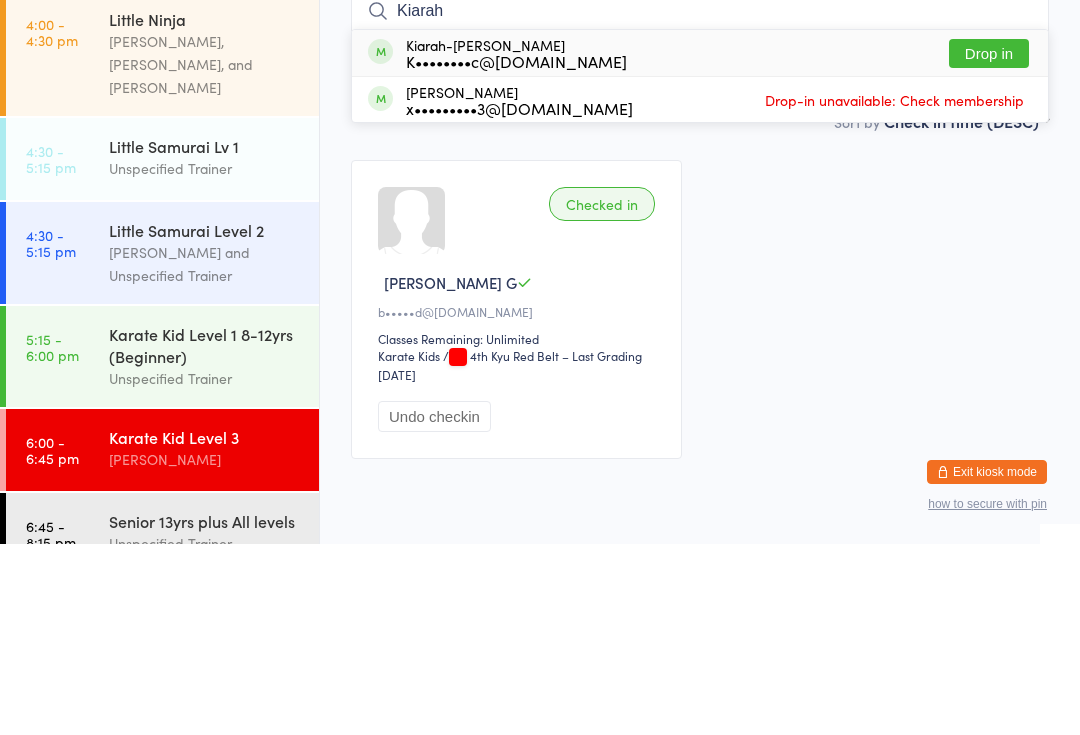 type on "Kiarah" 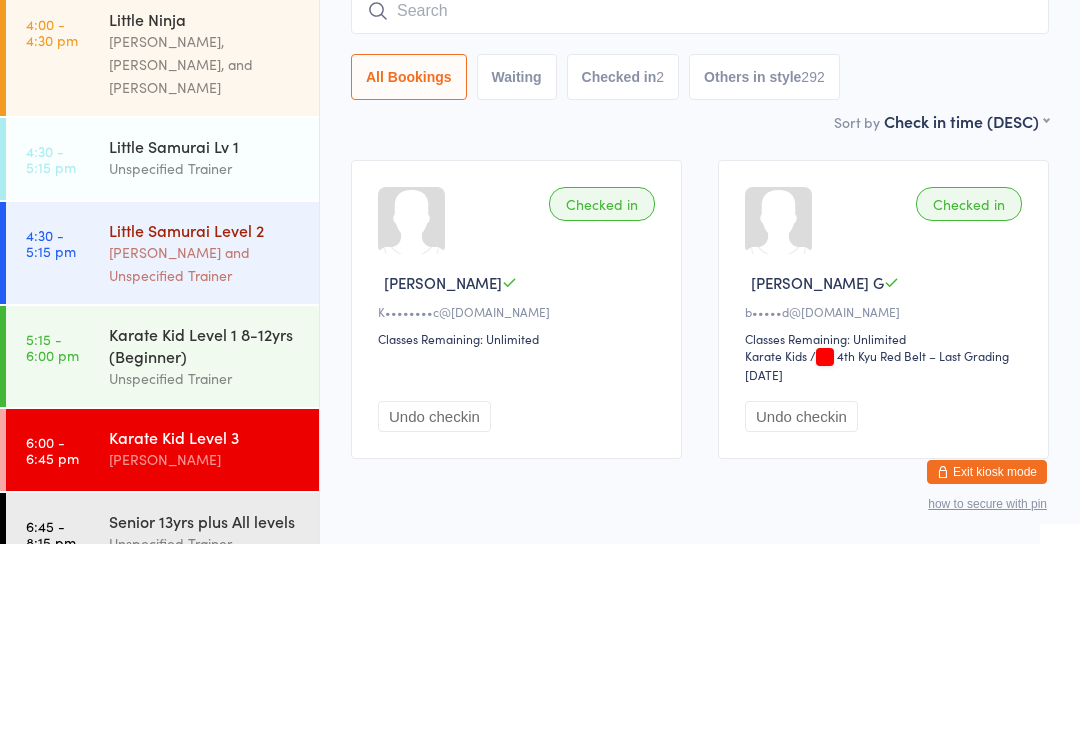 click on "[PERSON_NAME] and Unspecified Trainer" at bounding box center (205, 455) 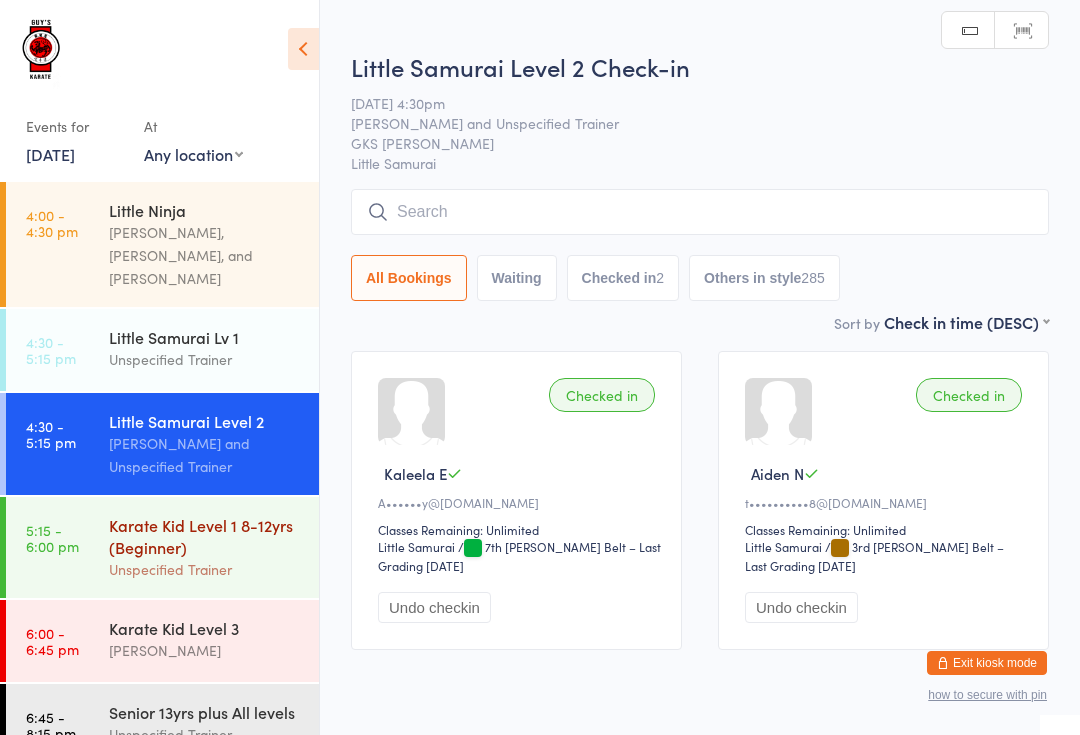 click on "Unspecified Trainer" at bounding box center (205, 569) 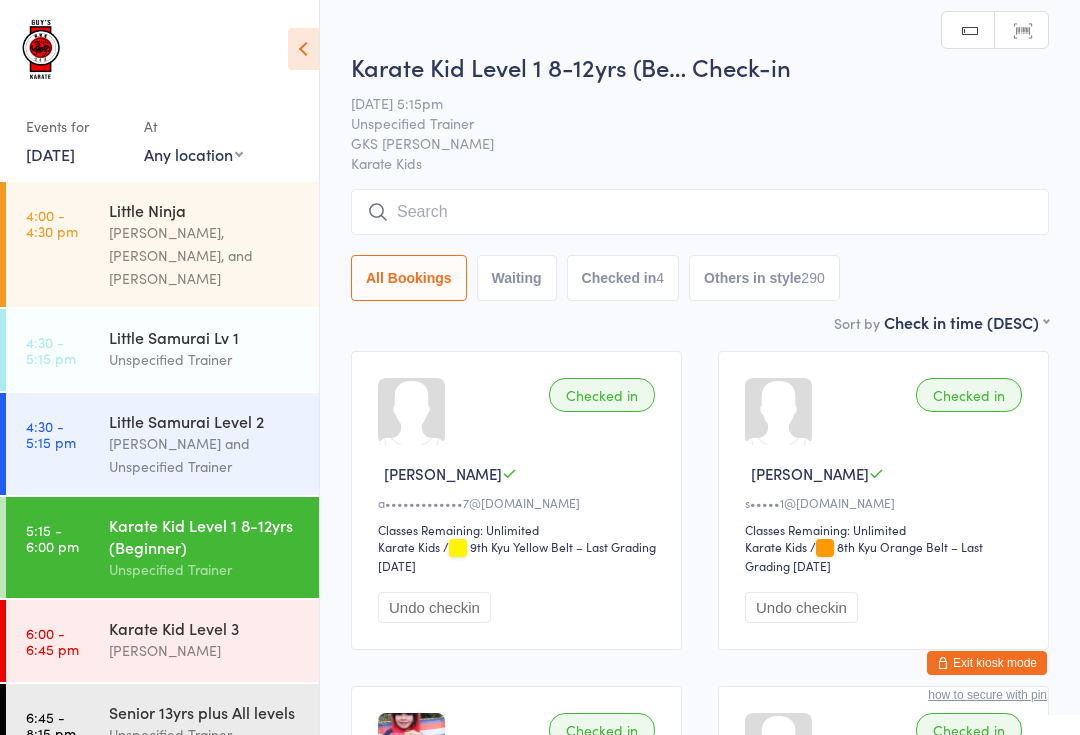 click at bounding box center (700, 212) 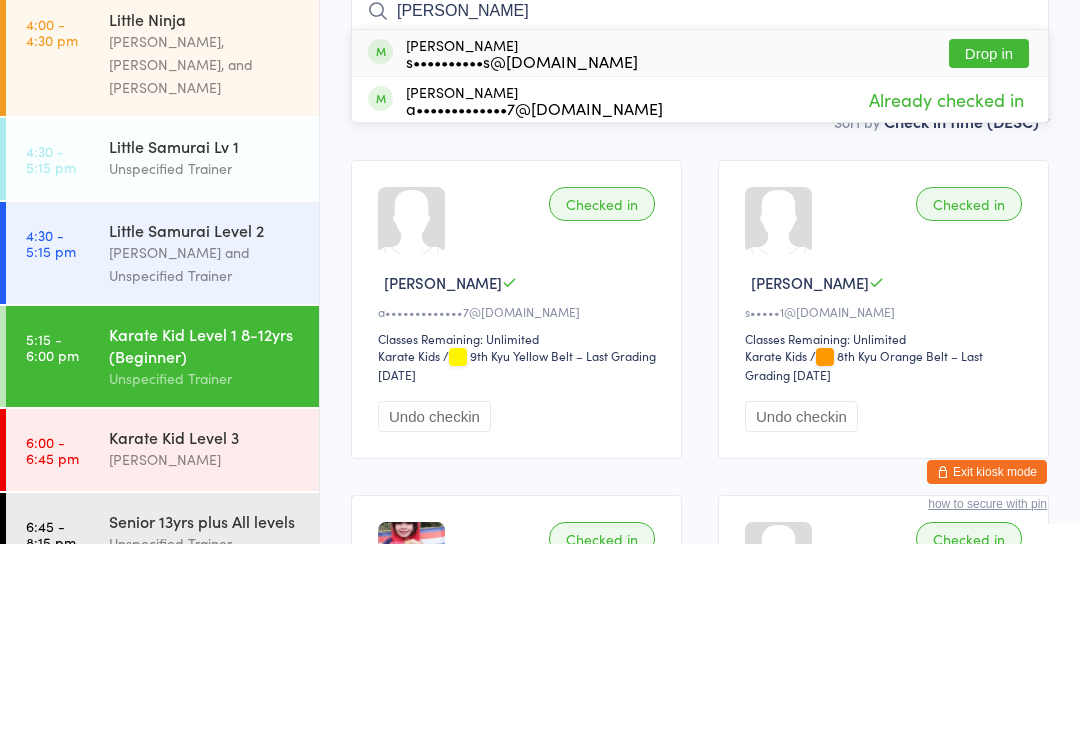 type on "[PERSON_NAME]" 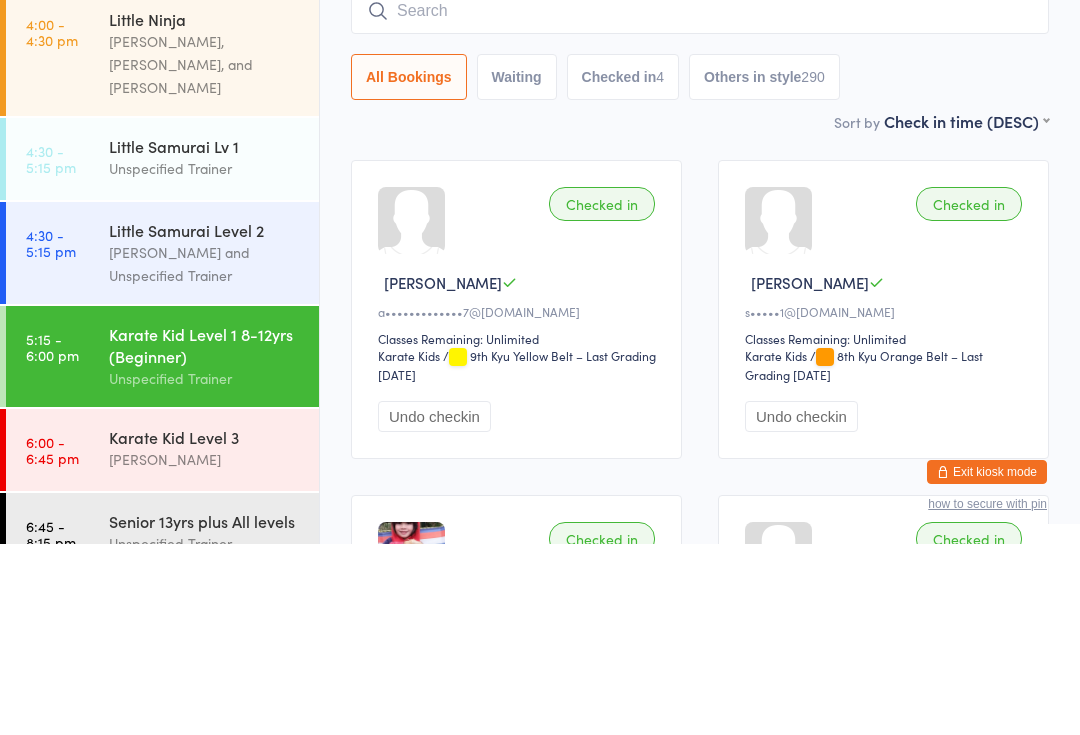 scroll, scrollTop: 191, scrollLeft: 0, axis: vertical 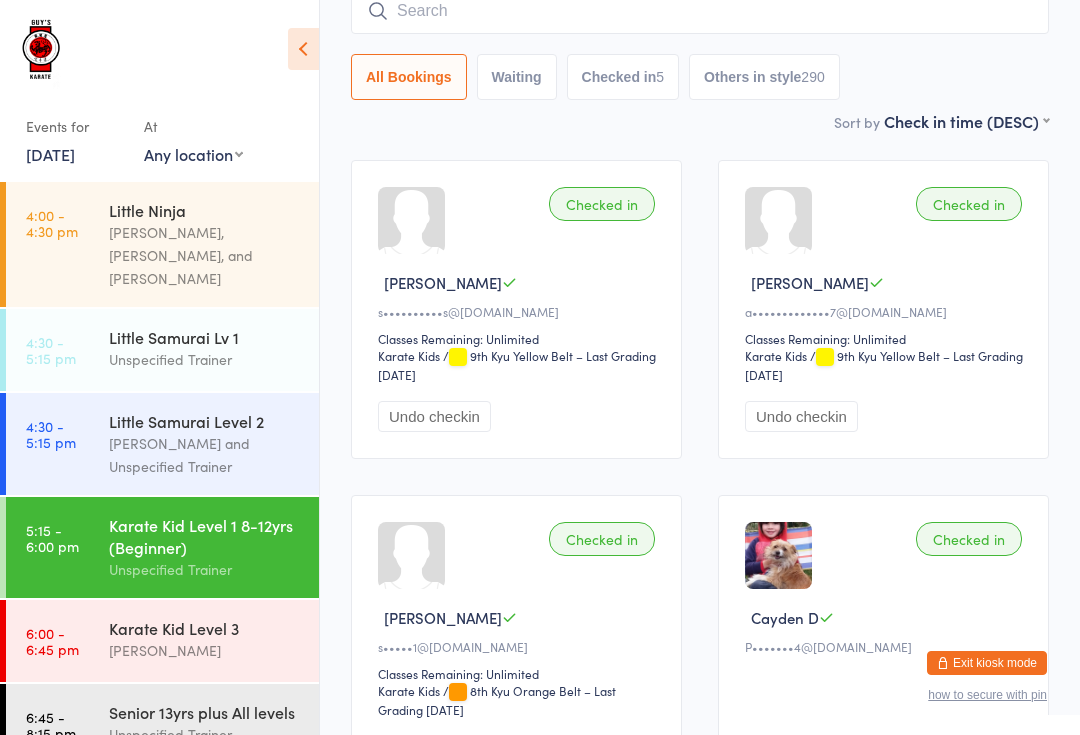 click at bounding box center (700, 11) 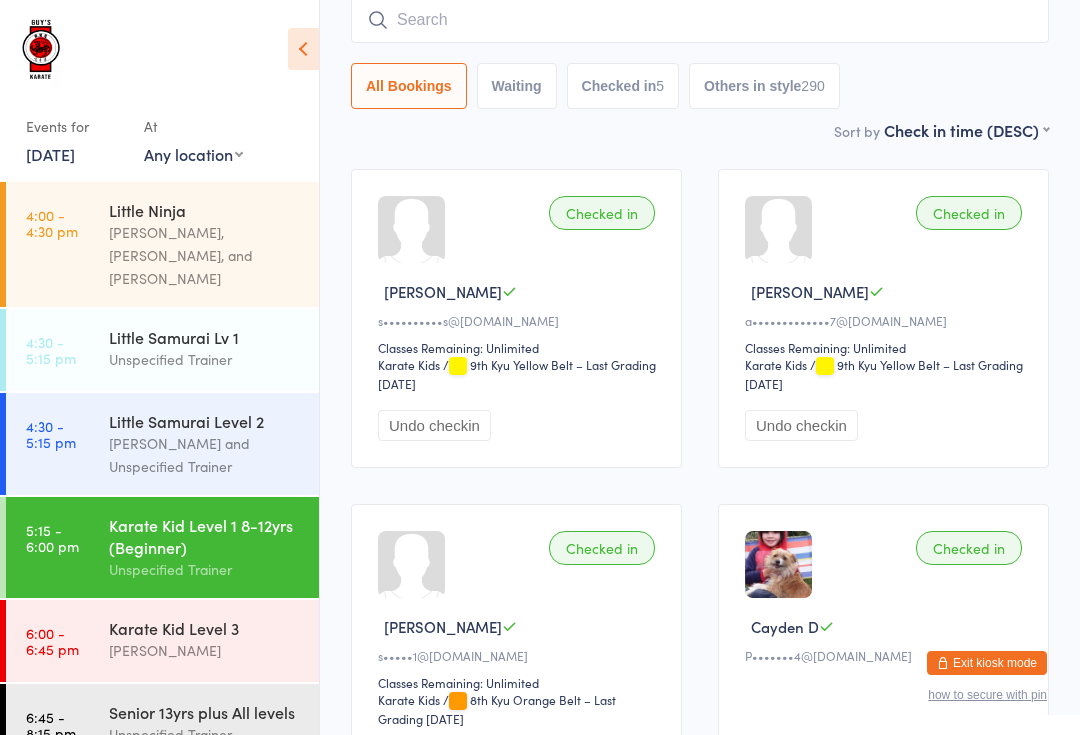 scroll, scrollTop: 181, scrollLeft: 0, axis: vertical 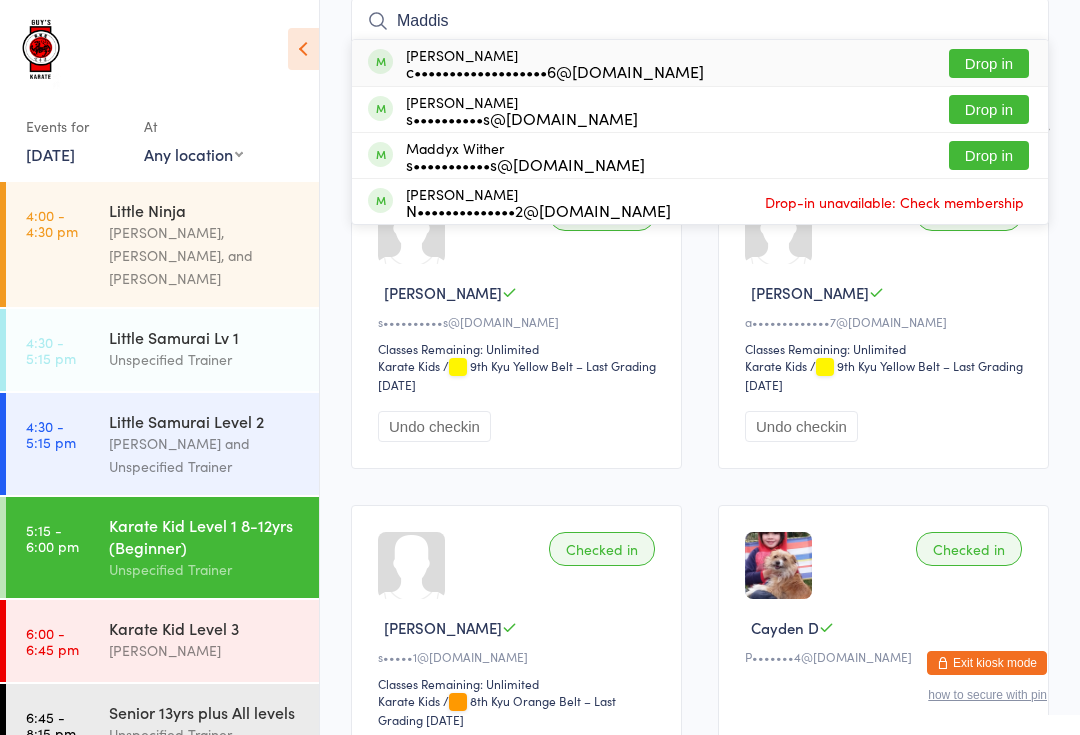 type on "Maddis" 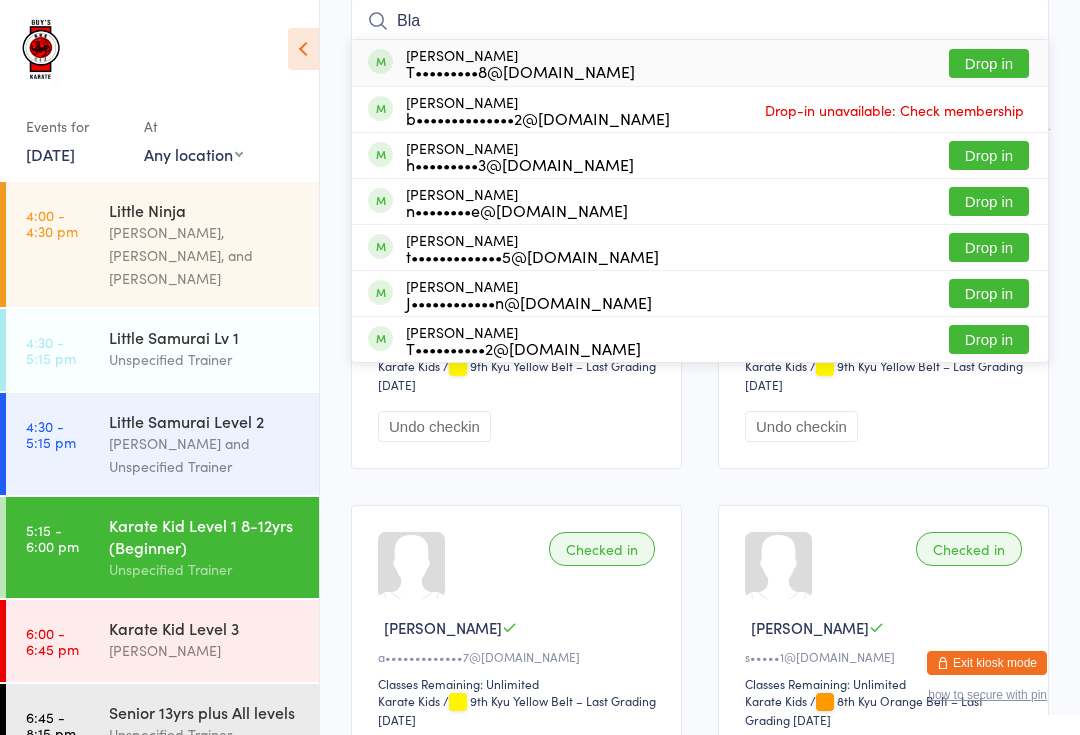 type on "Bla" 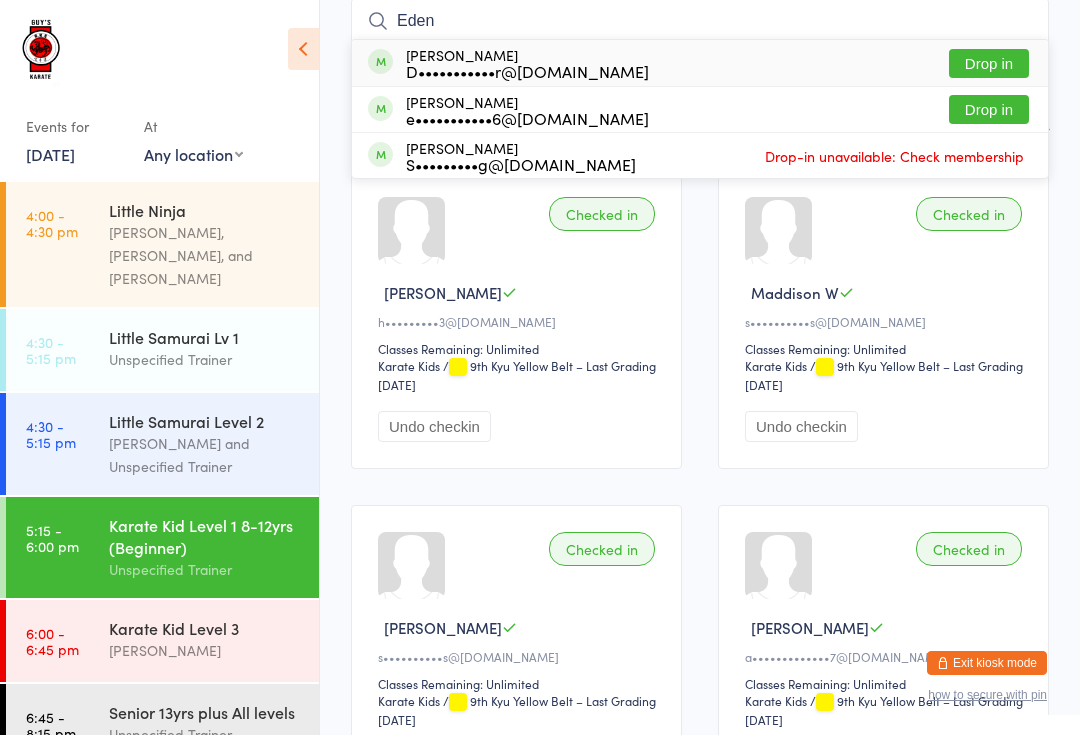 type on "Eden" 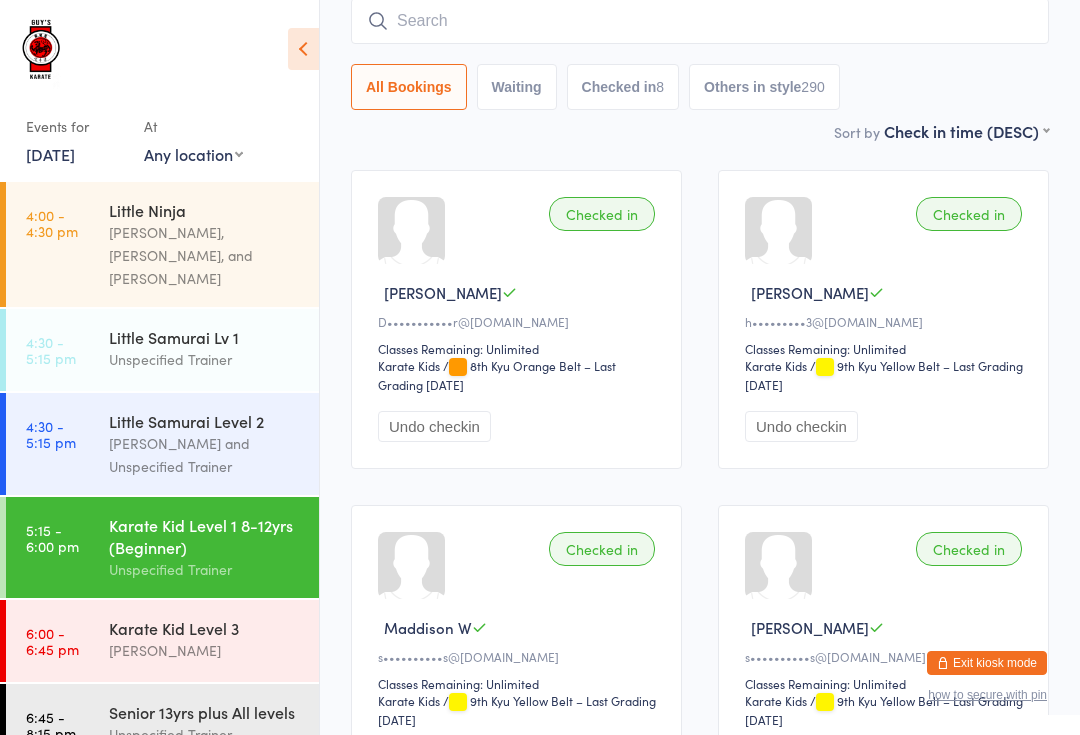 click at bounding box center (700, 21) 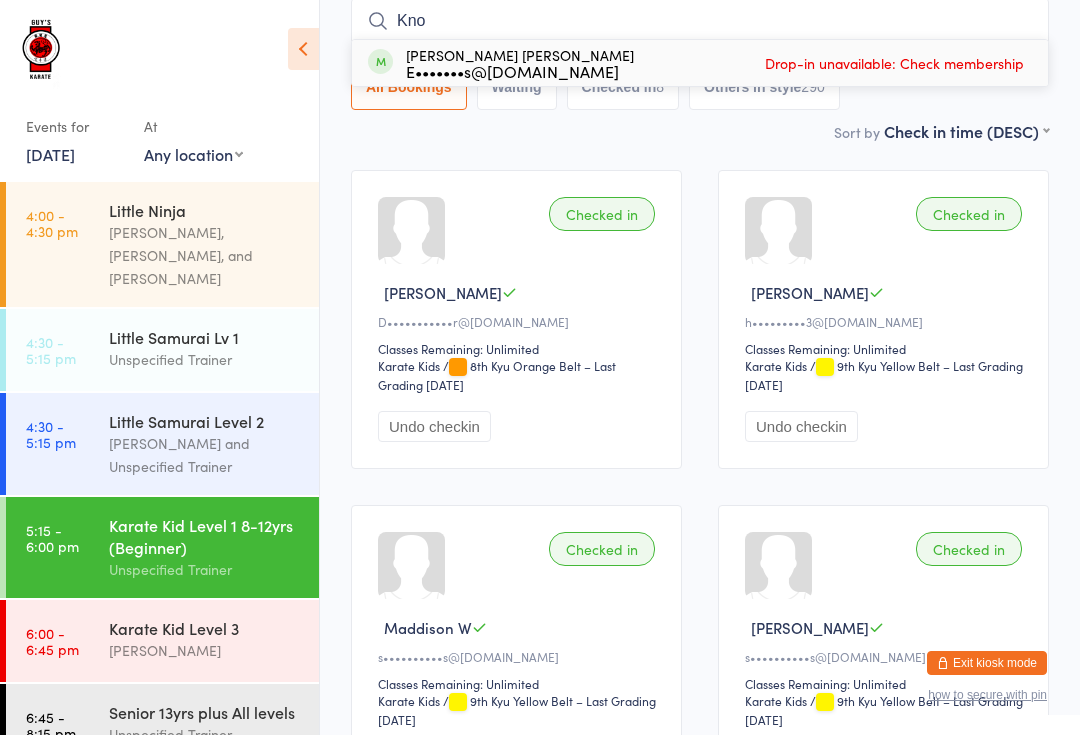 type on "Kno" 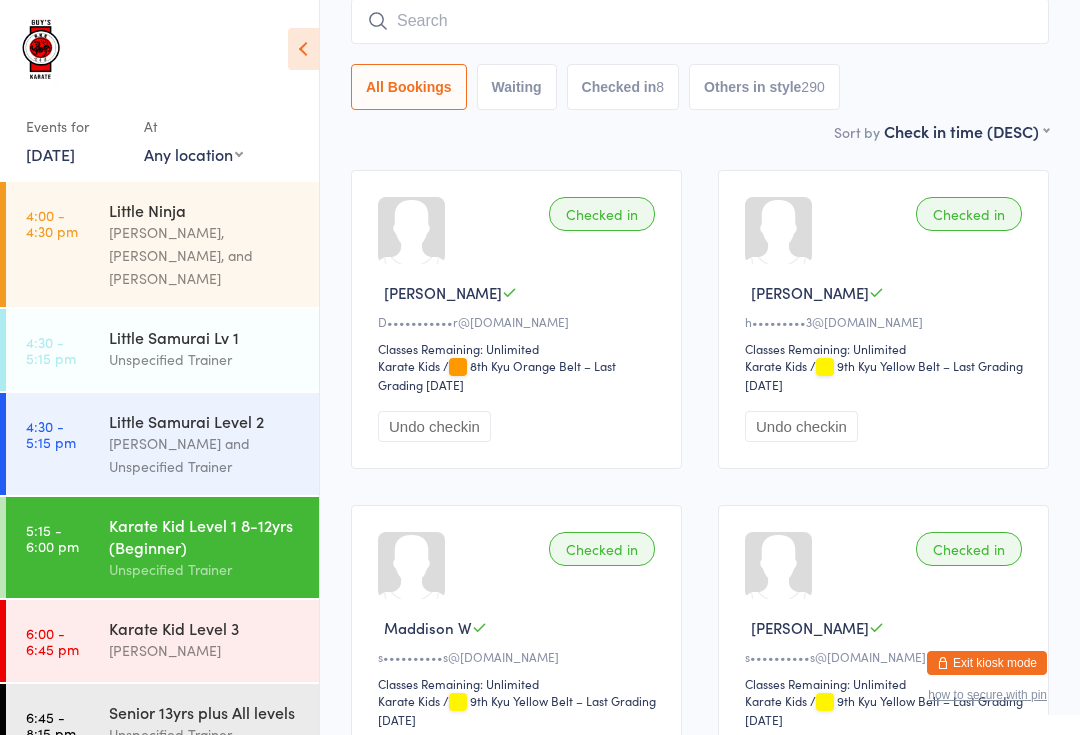 click on "Karate Kid Level 1 8-12yrs (Be… Check-in [DATE] 5:15pm  Unspecified Trainer  GKS [PERSON_NAME]  Karate Kids  Manual search Scanner input All Bookings Waiting  Checked in  8 Others in style  290 Sort by   Check in time (DESC) First name (ASC) First name (DESC) Last name (ASC) Last name (DESC) Check in time (ASC) Check in time (DESC) Rank (ASC) Rank (DESC) Checked in Eden H  D•••••••••••r@[DOMAIN_NAME] Classes Remaining: Unlimited Karate Kids  Karate Kids   /  8th Kyu Orange Belt – Last Grading [DATE]   Undo checkin Checked in Blake H  h•••••••••3@[DOMAIN_NAME] Classes Remaining: Unlimited Karate Kids  Karate Kids   /  9th Kyu Yellow Belt – Last Grading [DATE]   Undo checkin Checked in [GEOGRAPHIC_DATA] W  s••••••••••s@[DOMAIN_NAME] Classes Remaining: Unlimited Karate Kids  Karate Kids   /  9th Kyu Yellow Belt – Last Grading [DATE]   Undo checkin Checked in [PERSON_NAME] W  s••••••••••s@[DOMAIN_NAME] Classes Remaining: Unlimited   /" at bounding box center (700, 670) 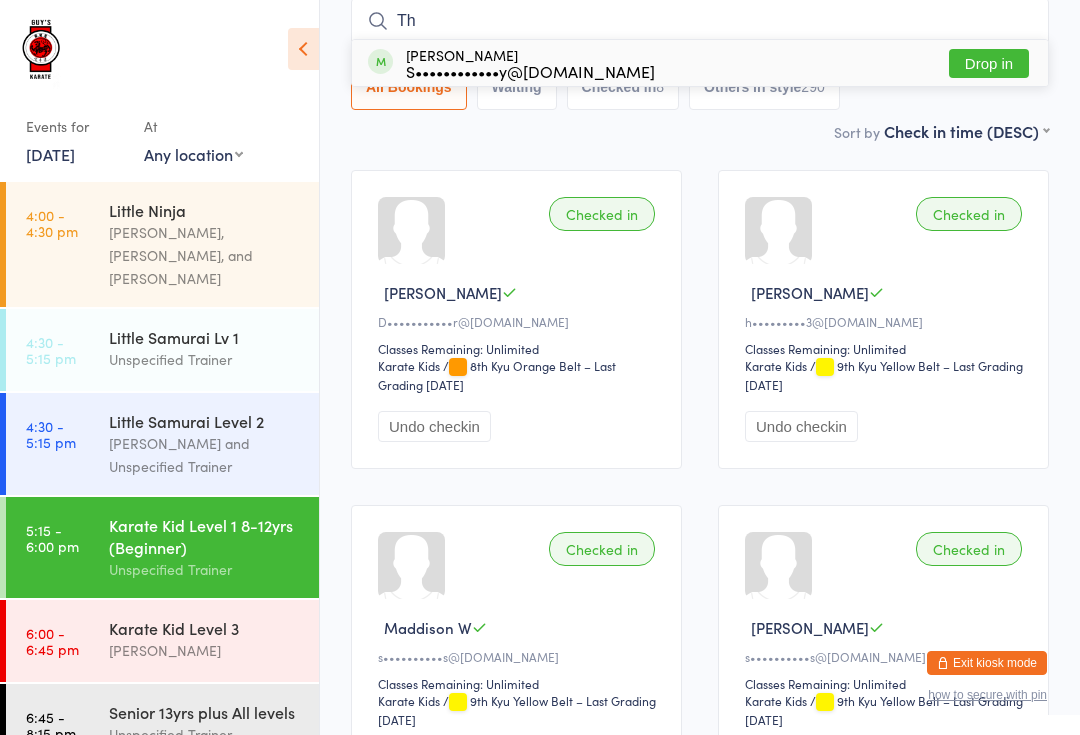 type on "Th" 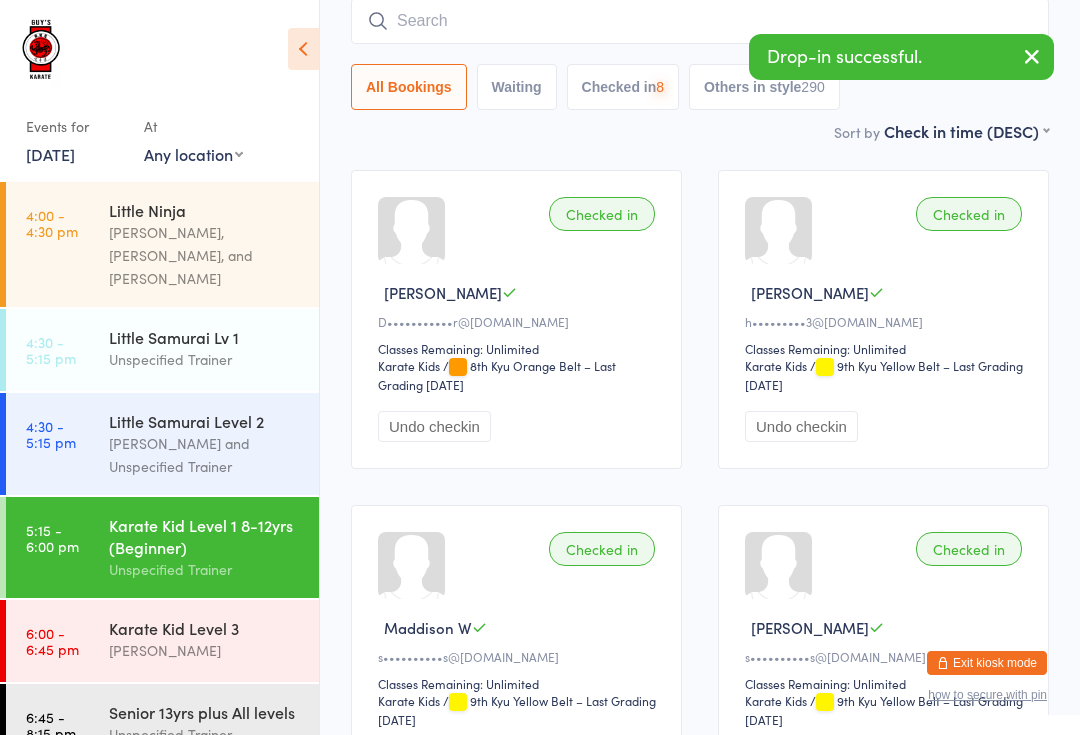 click at bounding box center (700, 21) 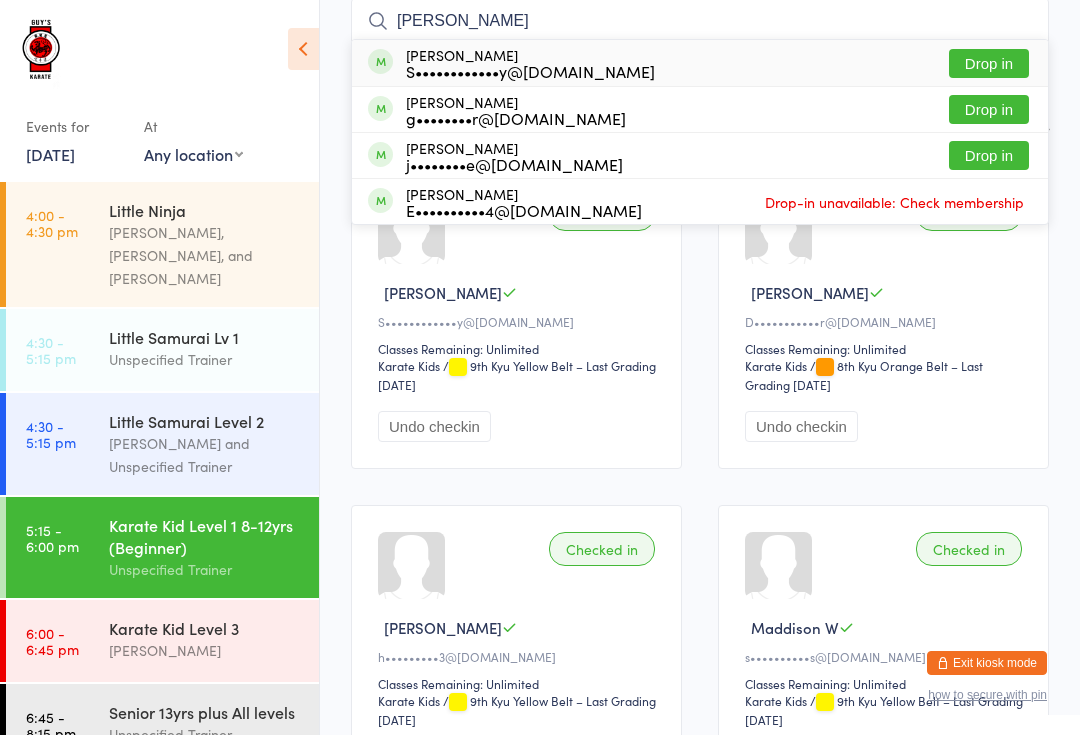 type on "[PERSON_NAME]" 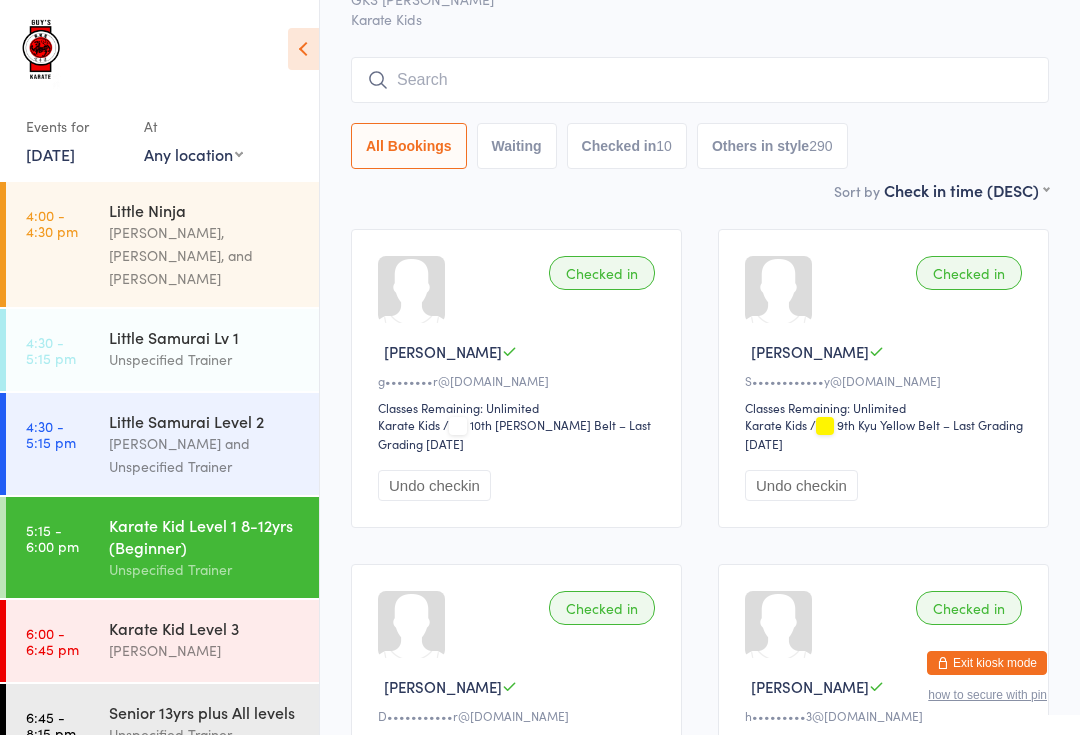 scroll, scrollTop: 0, scrollLeft: 0, axis: both 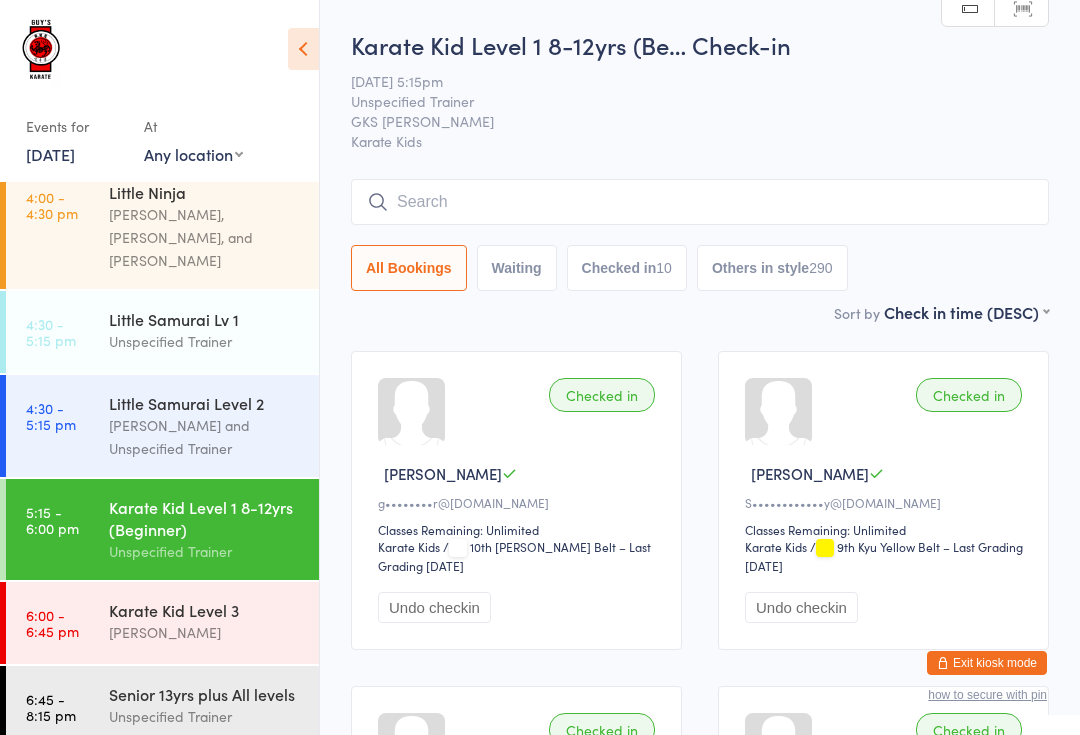 click on "GKS [PERSON_NAME]" at bounding box center (684, 121) 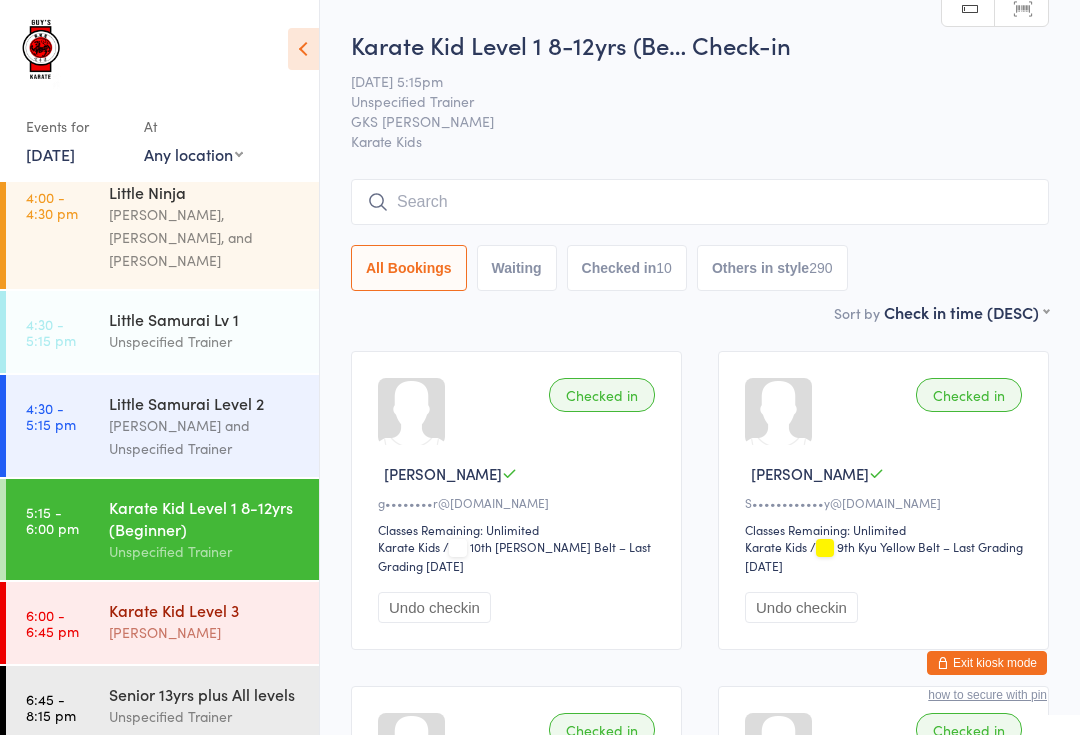 click on "Karate Kid Level 3" at bounding box center [205, 610] 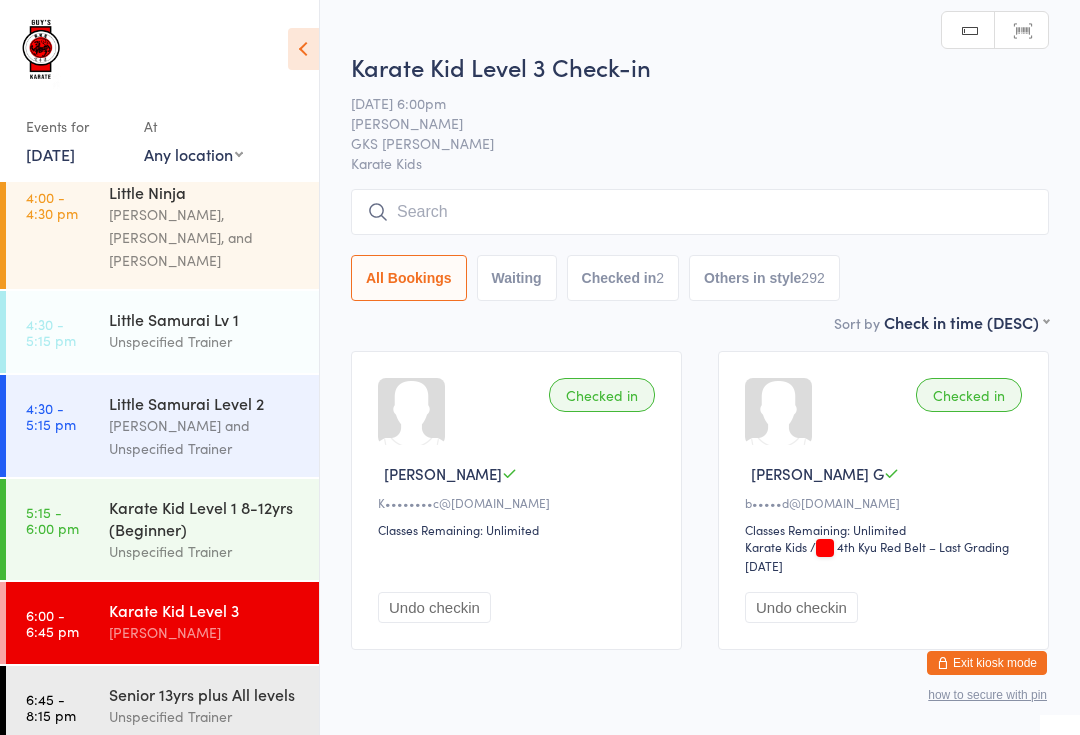 click at bounding box center [700, 212] 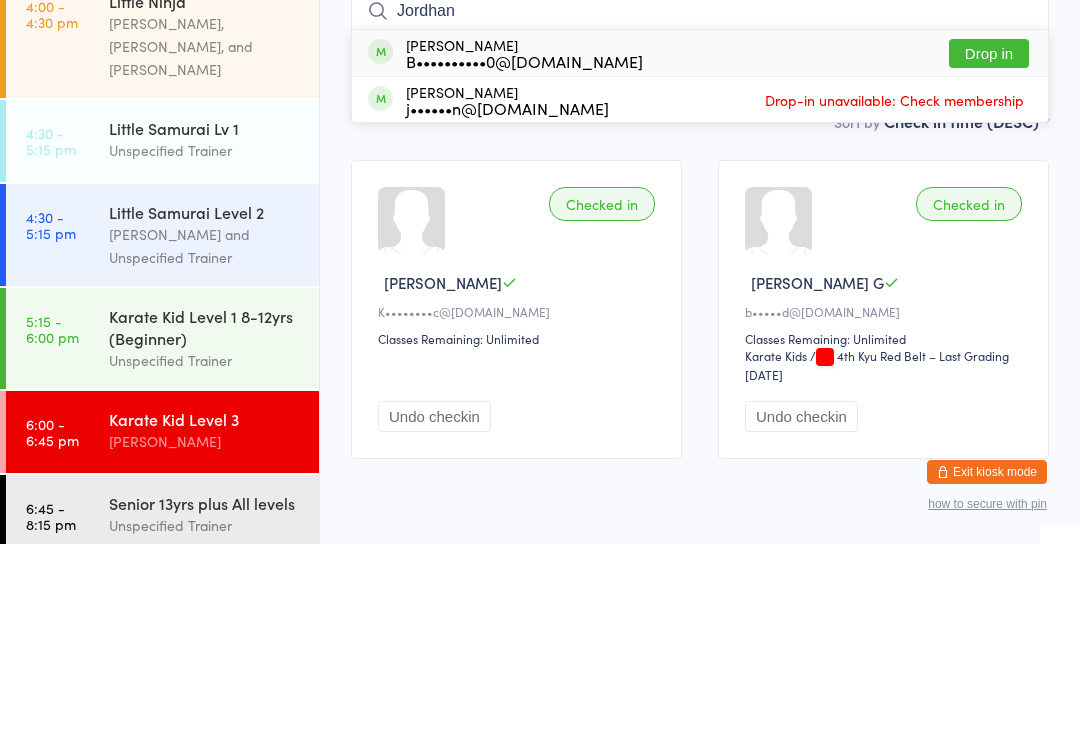 type on "Jordhan" 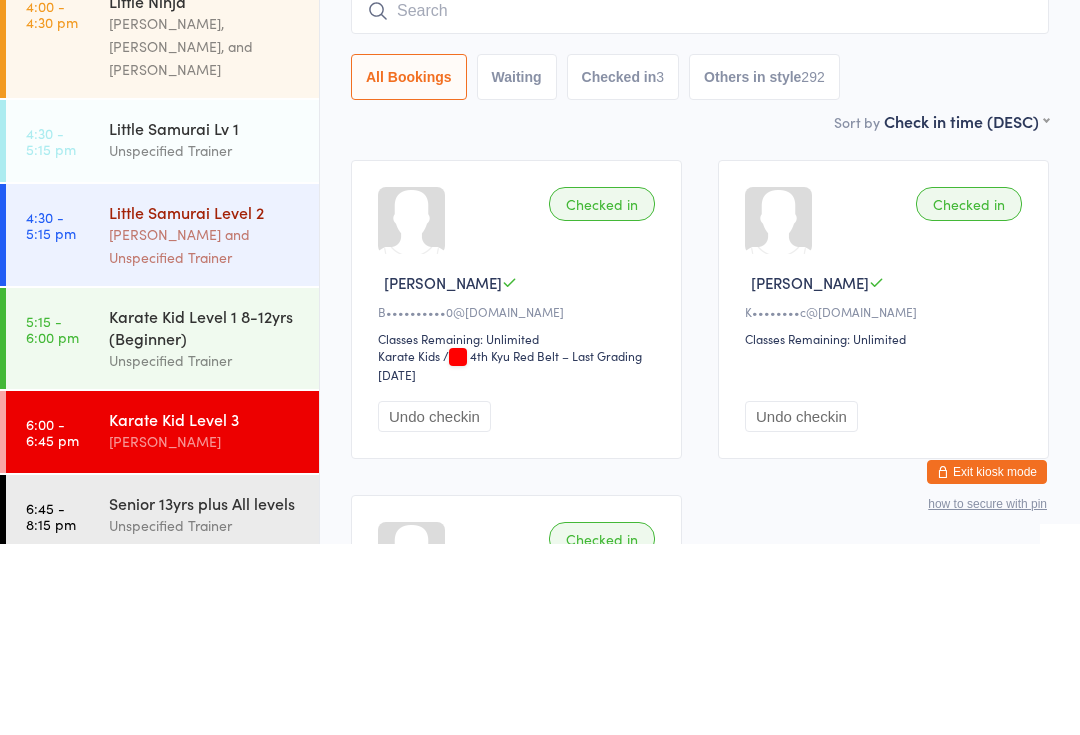 click on "Little Samurai Level 2" at bounding box center [205, 403] 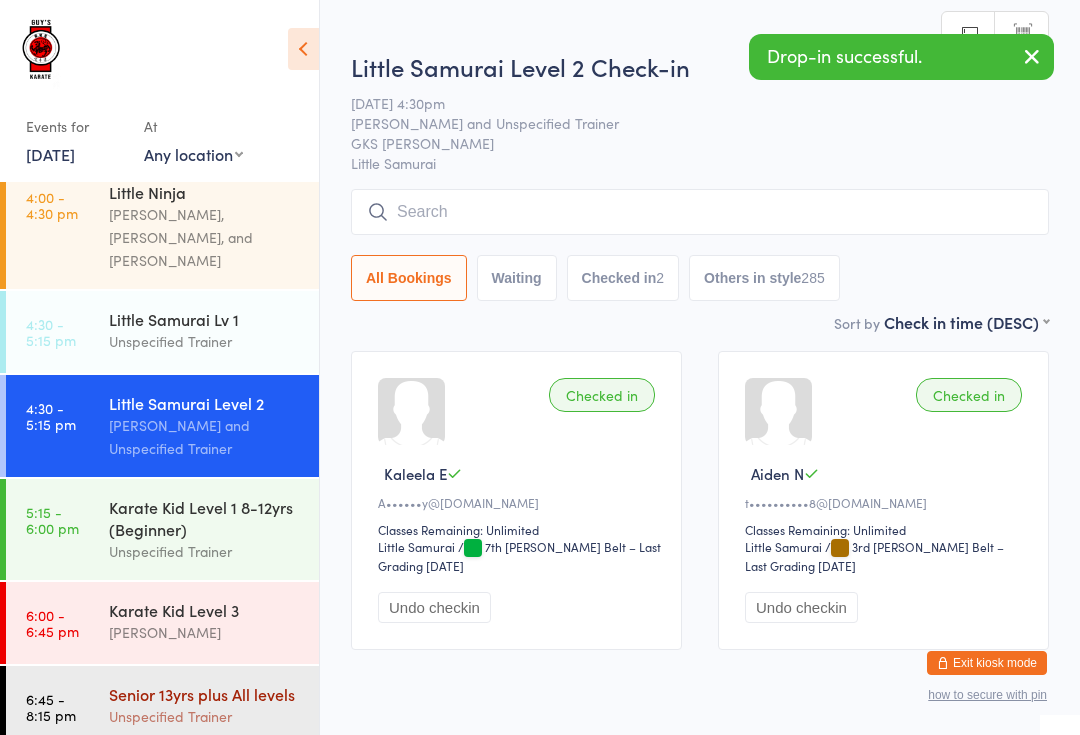 click on "Senior 13yrs plus All levels" at bounding box center [205, 694] 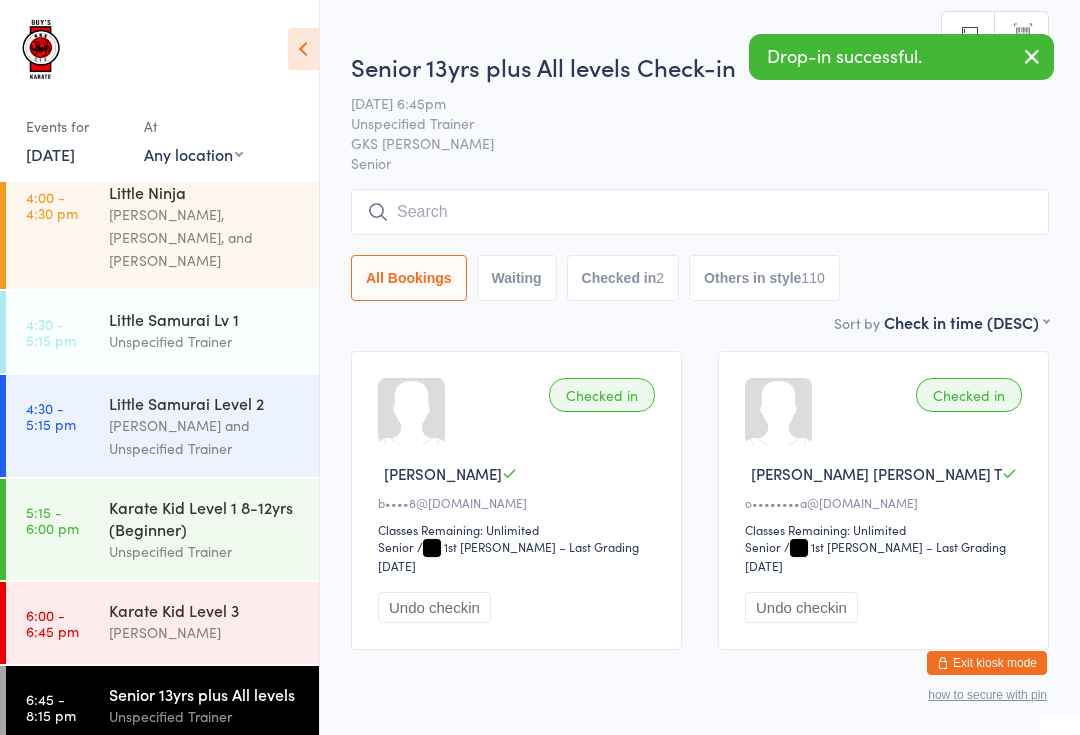 click at bounding box center (1032, 56) 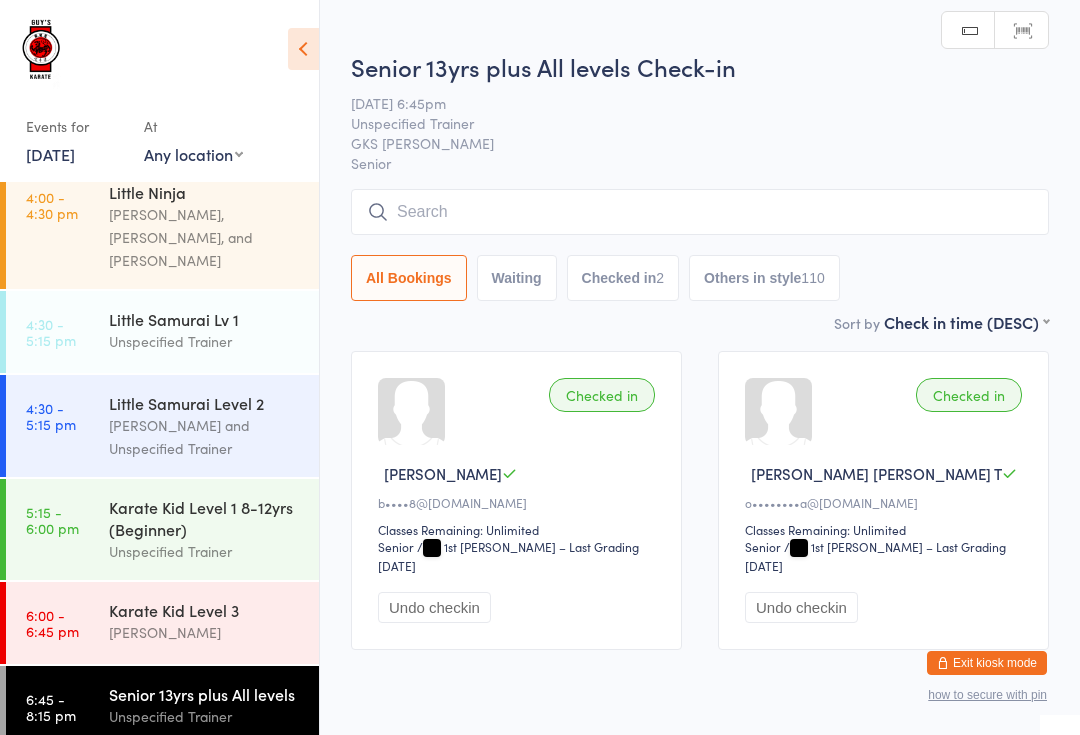 click at bounding box center [700, 212] 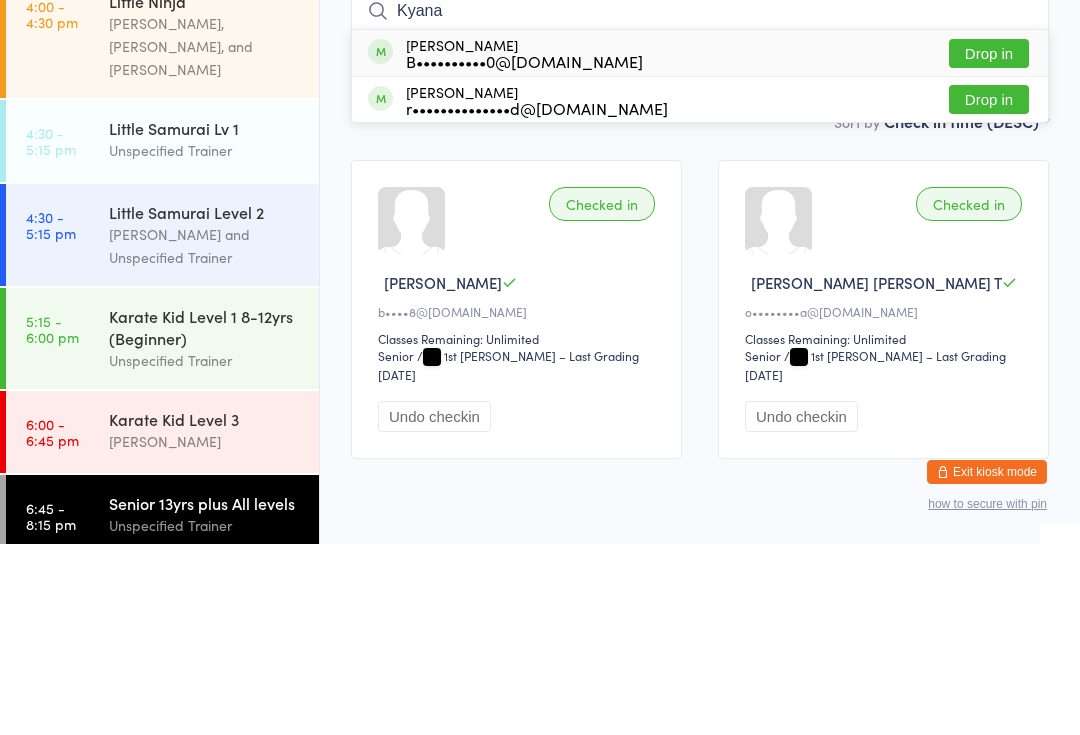 type on "Kyana" 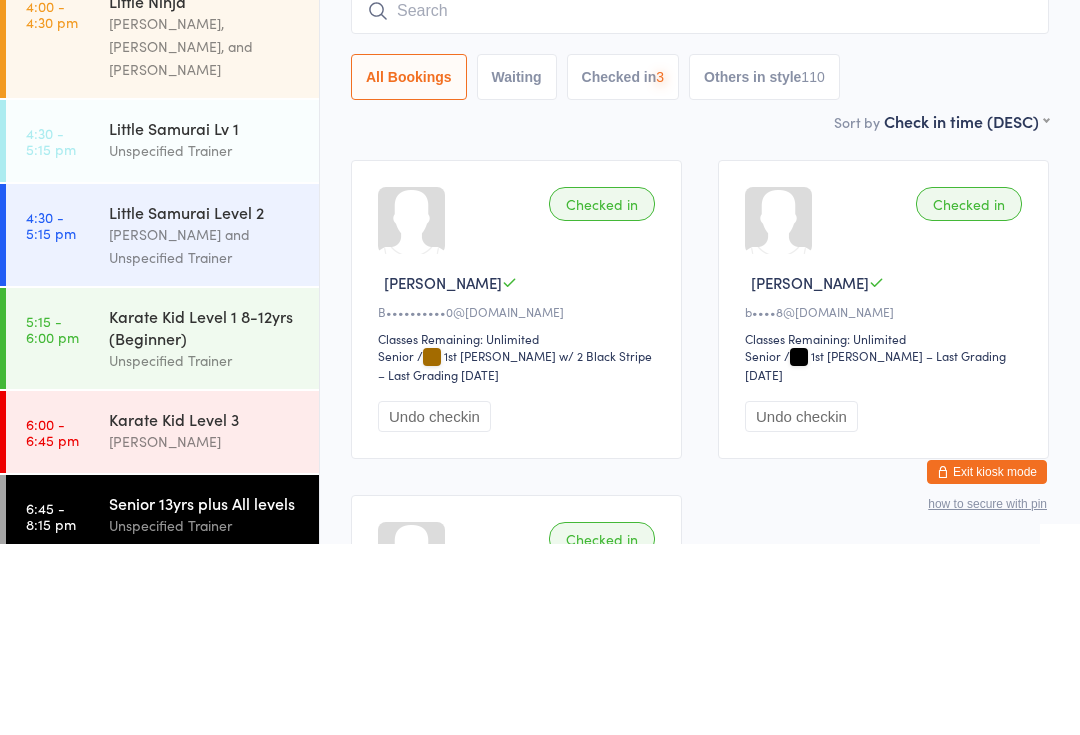 click at bounding box center (700, 202) 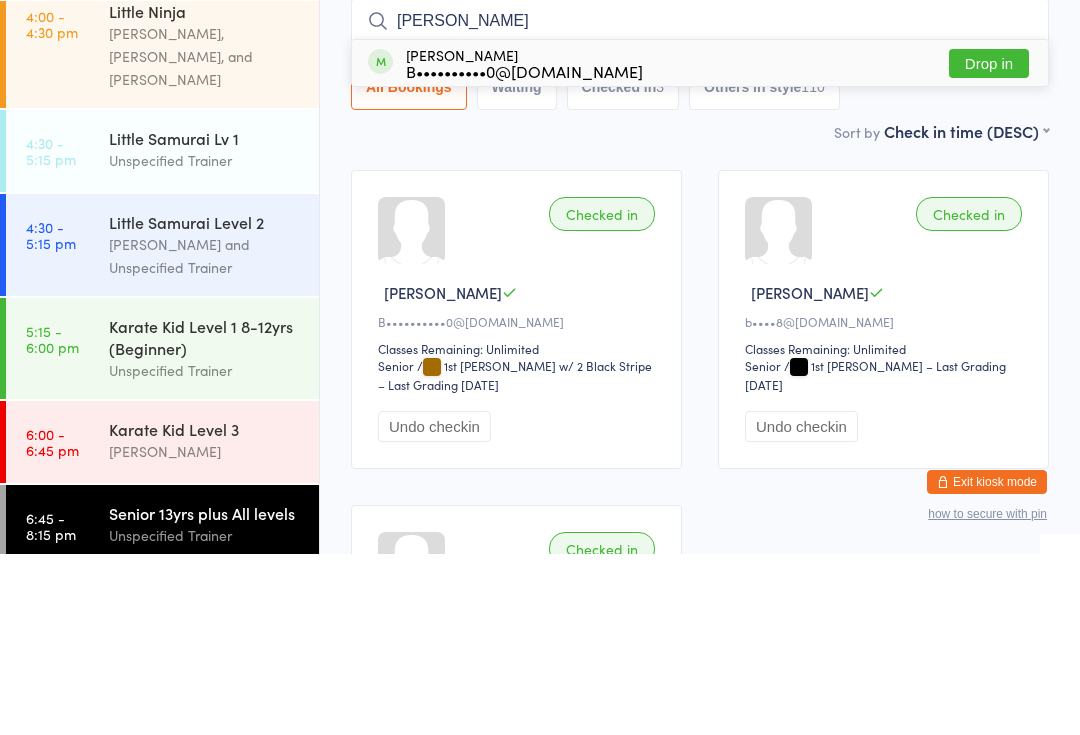 type on "[PERSON_NAME]" 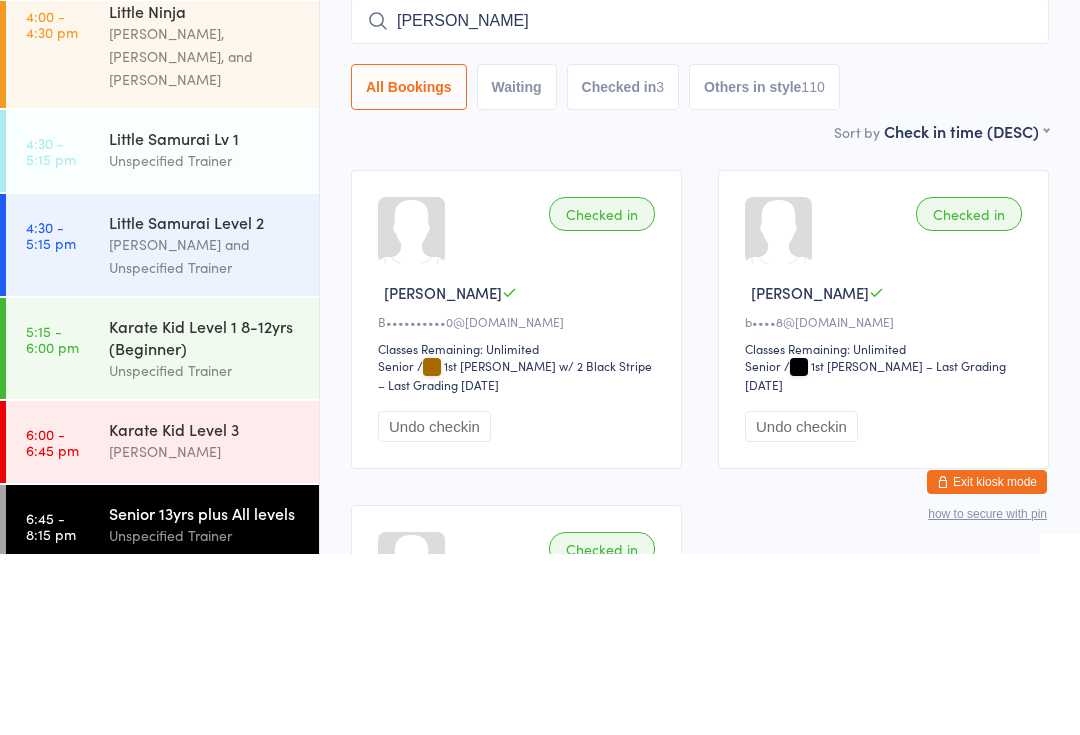 type 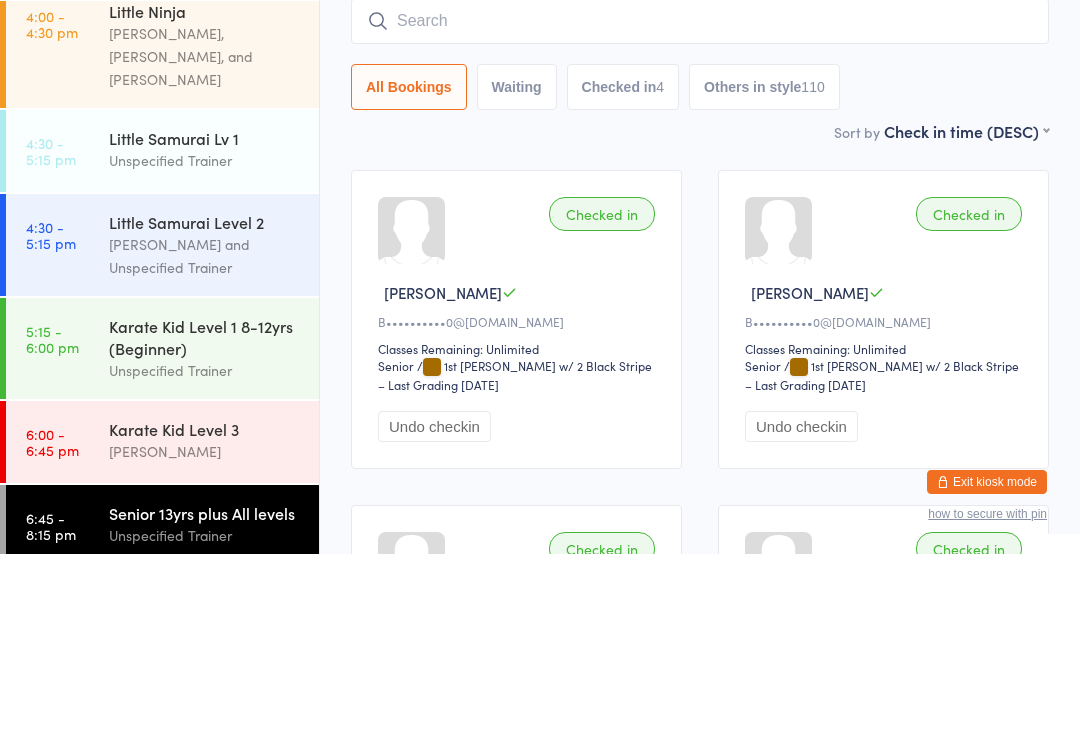 scroll, scrollTop: 0, scrollLeft: 0, axis: both 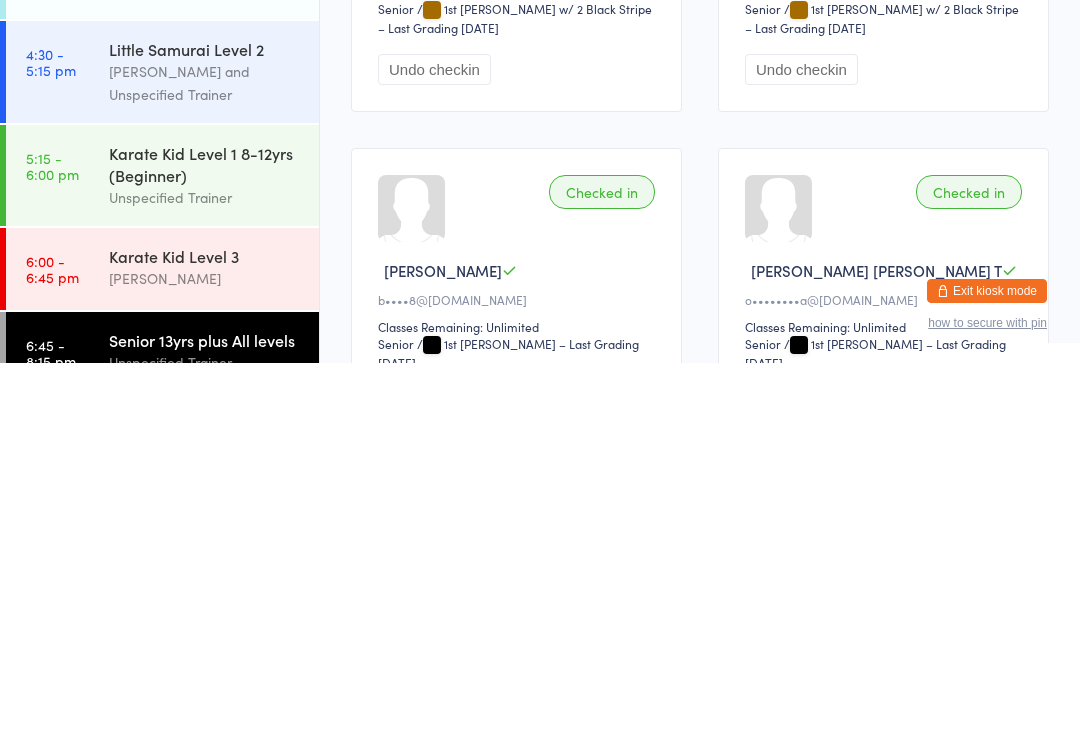 click on "Checked in [PERSON_NAME] G  B••••••••••0@[DOMAIN_NAME] Classes Remaining: Unlimited Senior  Senior   /  1st [PERSON_NAME] w/ 2 Black Stripe – Last Grading [DATE]   Undo checkin" at bounding box center (516, 334) 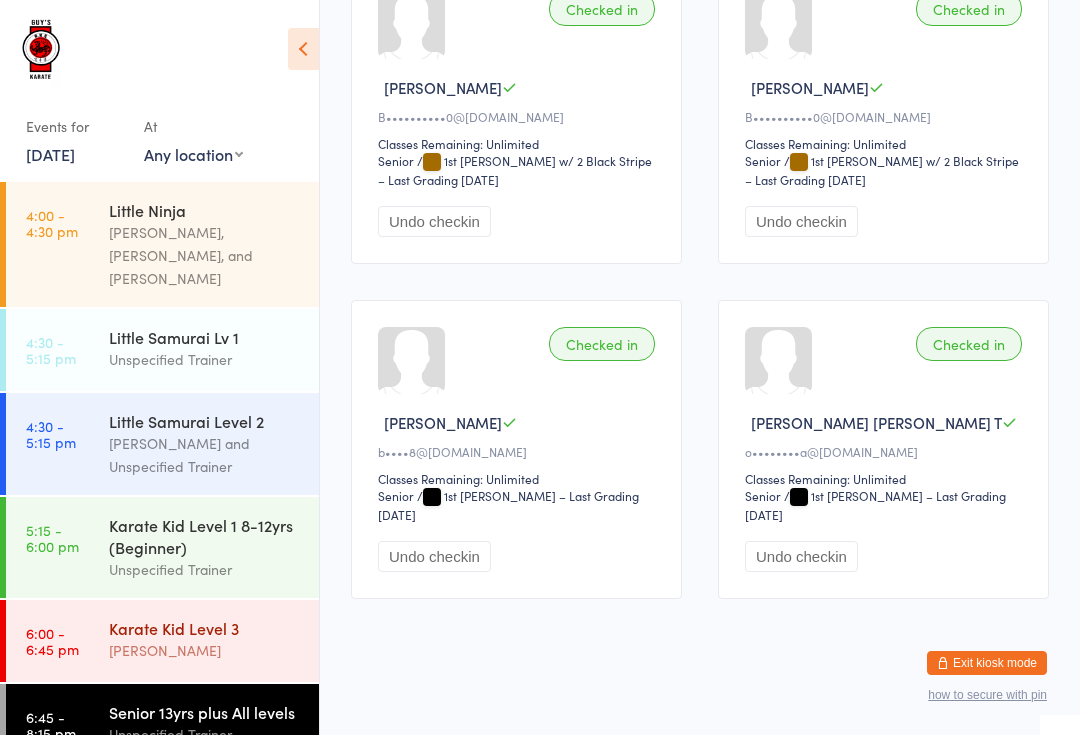 click on "Karate Kid Level 3" at bounding box center [205, 628] 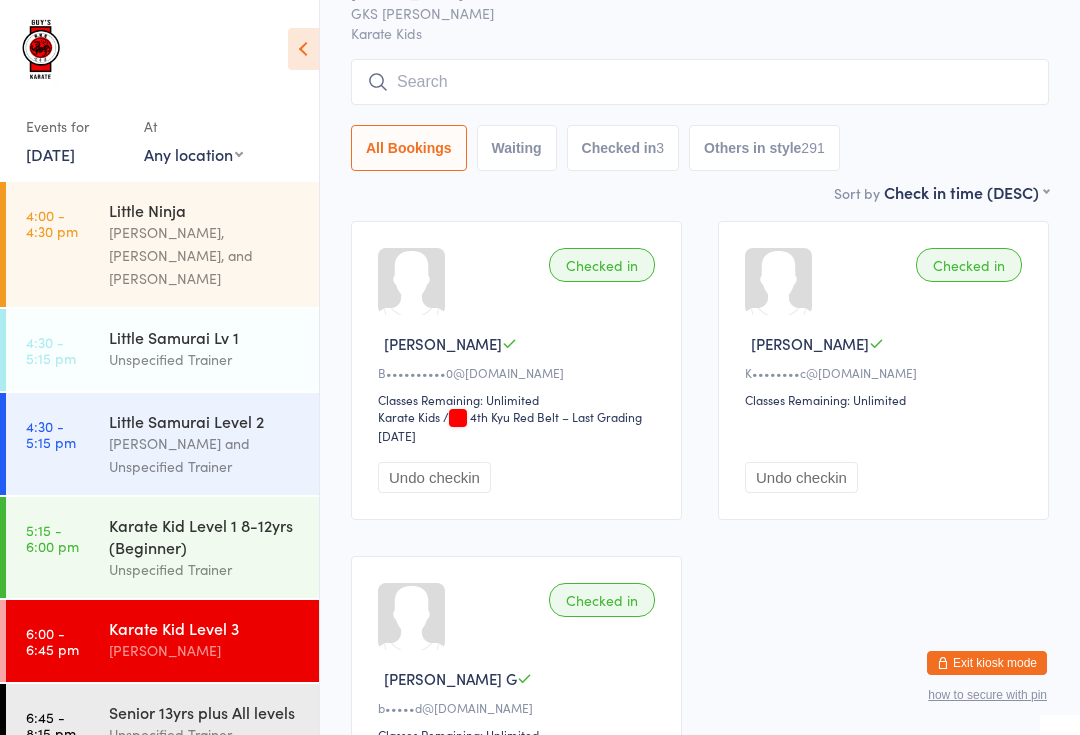 scroll, scrollTop: 126, scrollLeft: 0, axis: vertical 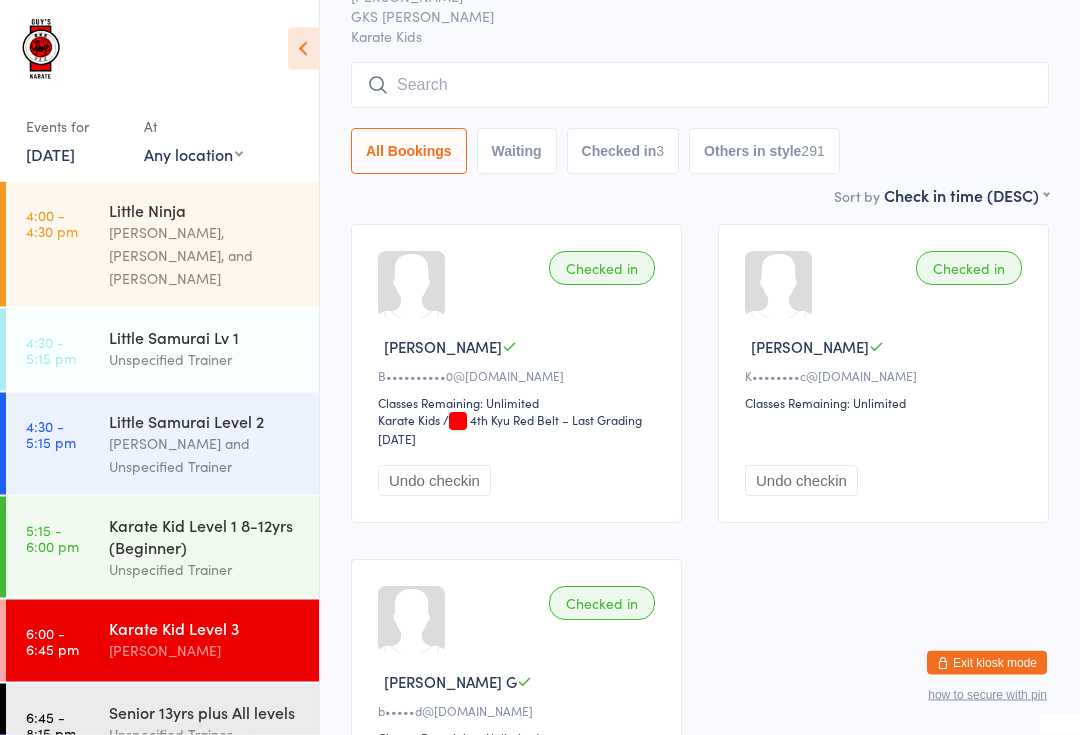 click at bounding box center (700, 86) 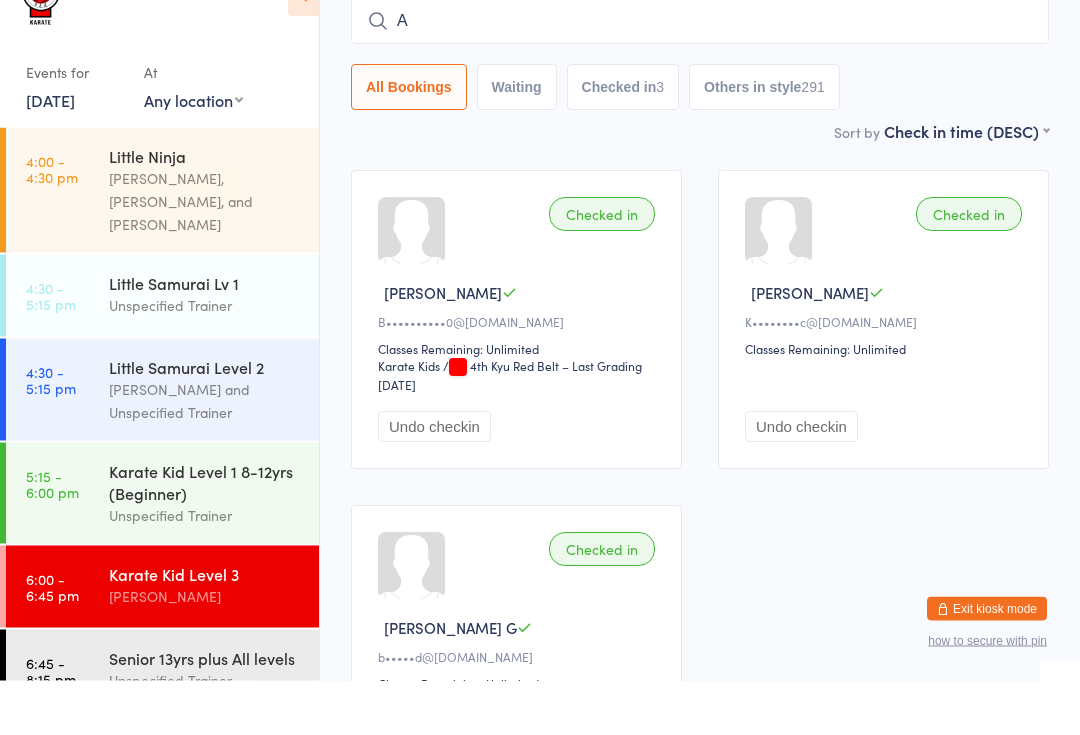 type on "Al" 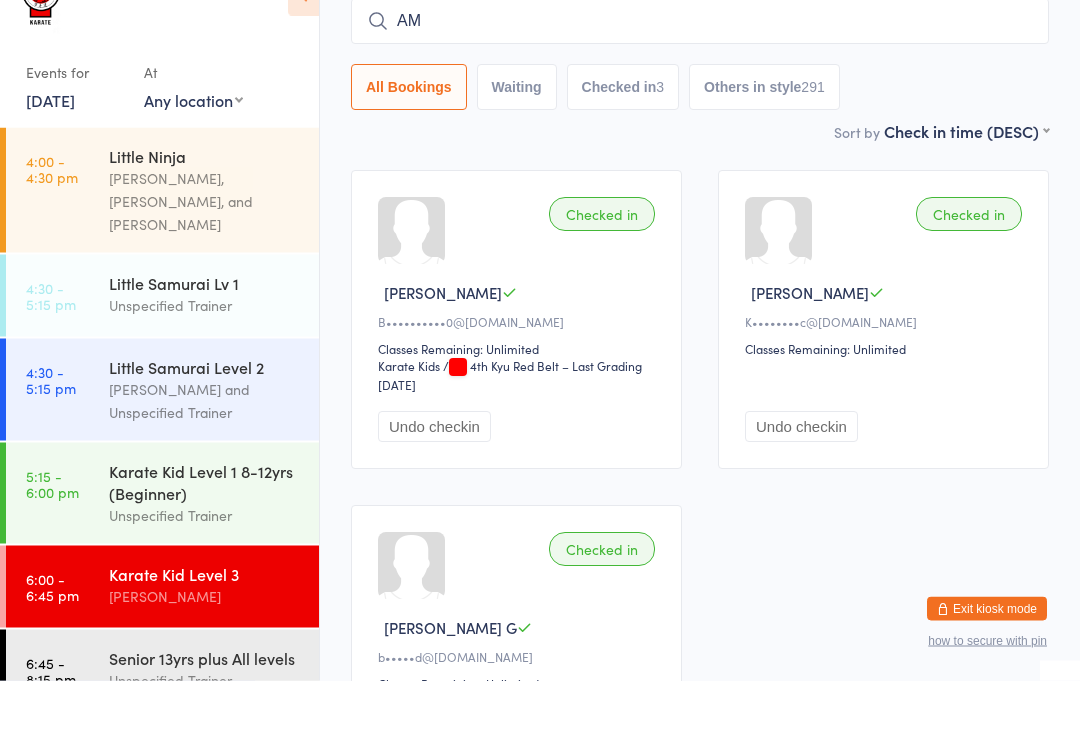 type on "A" 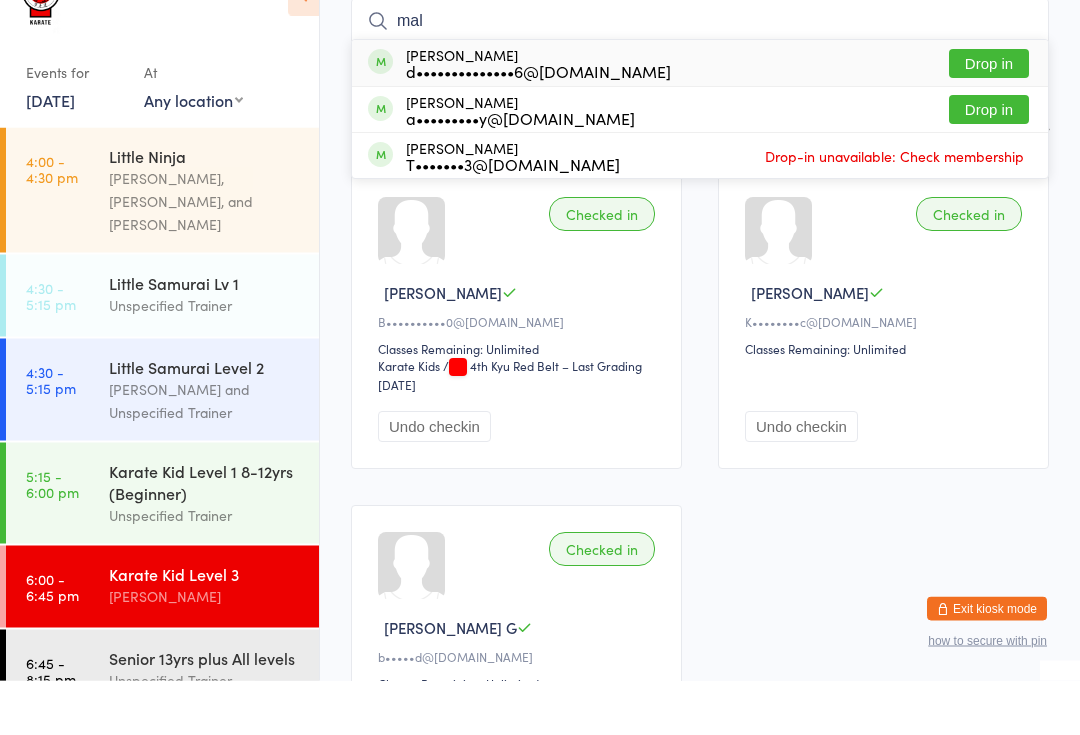 type on "mal" 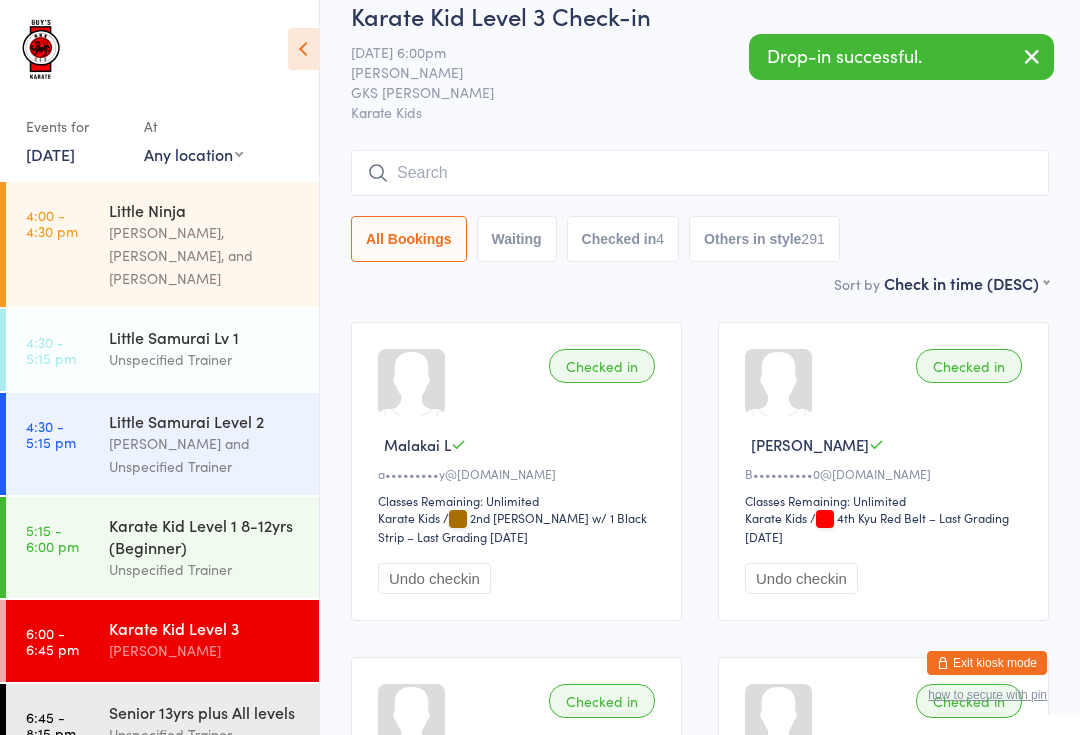 scroll, scrollTop: 0, scrollLeft: 0, axis: both 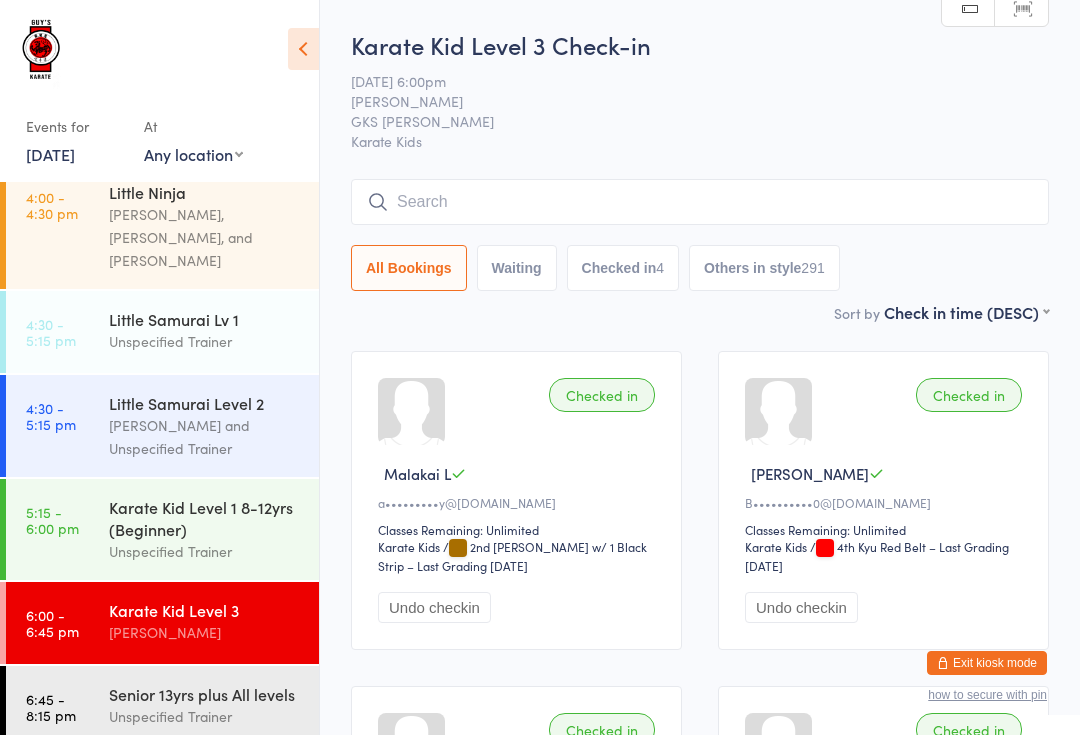 click on "You have now entered Kiosk Mode. Members will be able to check themselves in using the search field below. Click "Exit kiosk mode" below to exit Kiosk Mode at any time. Drop-in successful. Events for [DATE] [DATE]
[DATE]
Sun Mon Tue Wed Thu Fri Sat
27
29
30
01
02
03
04
05
28
06
07
08
09
10
11
12
29
13
14
15
16
17
18
19
30
20
21
22
23
24
25" at bounding box center (540, 367) 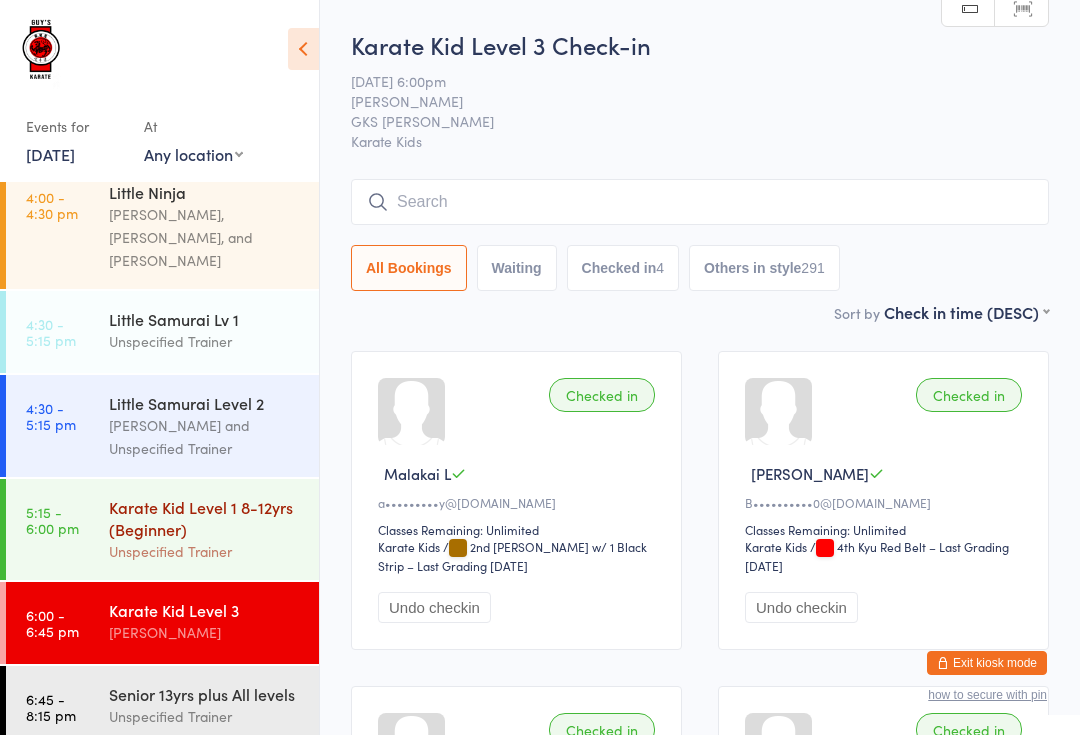click on "5:15 - 6:00 pm Karate Kid Level 1 8-12yrs (Beginner) Unspecified Trainer" at bounding box center [162, 529] 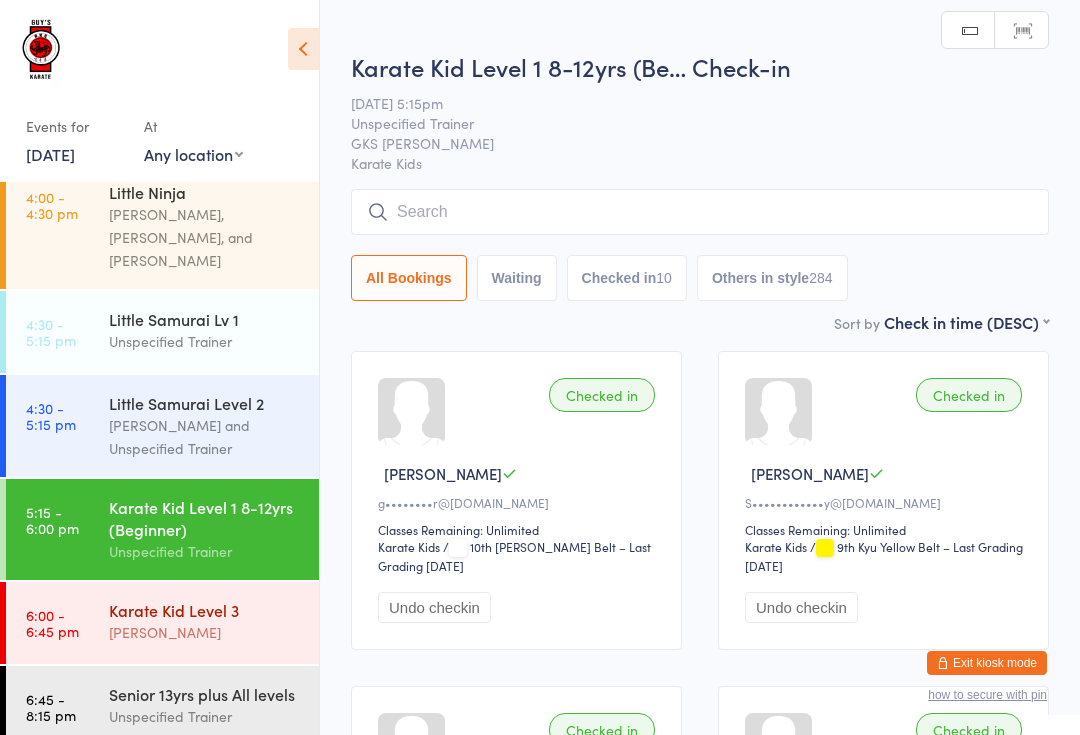 click on "6:00 - 6:45 pm" at bounding box center (52, 623) 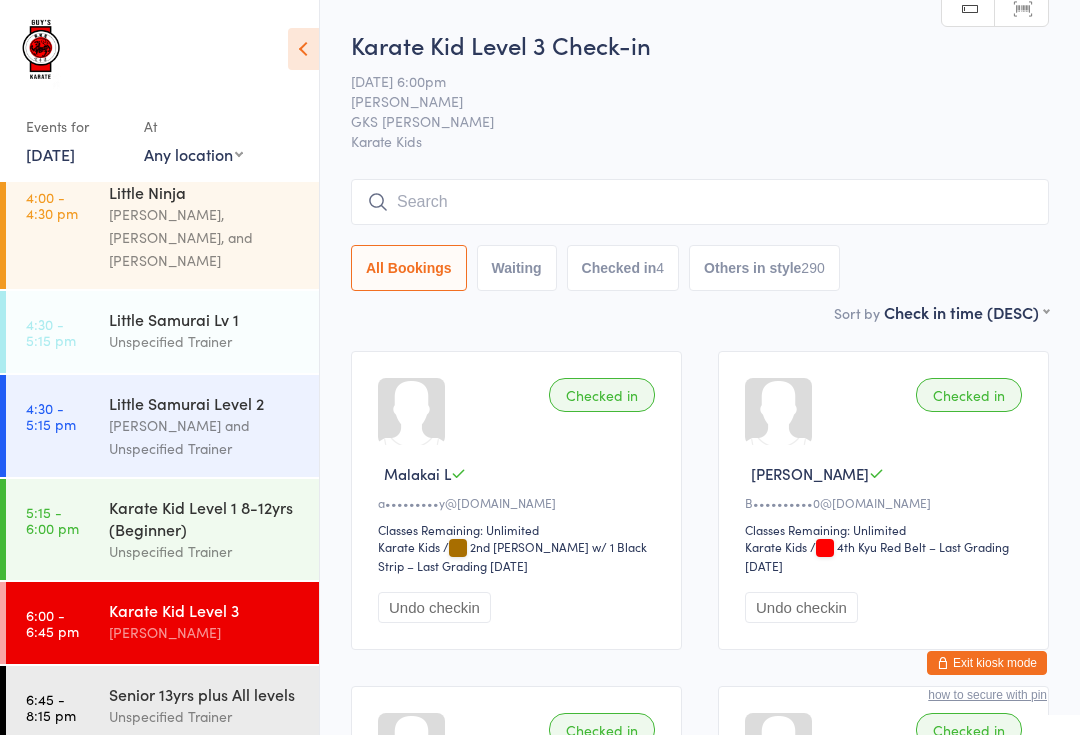 click at bounding box center (700, 202) 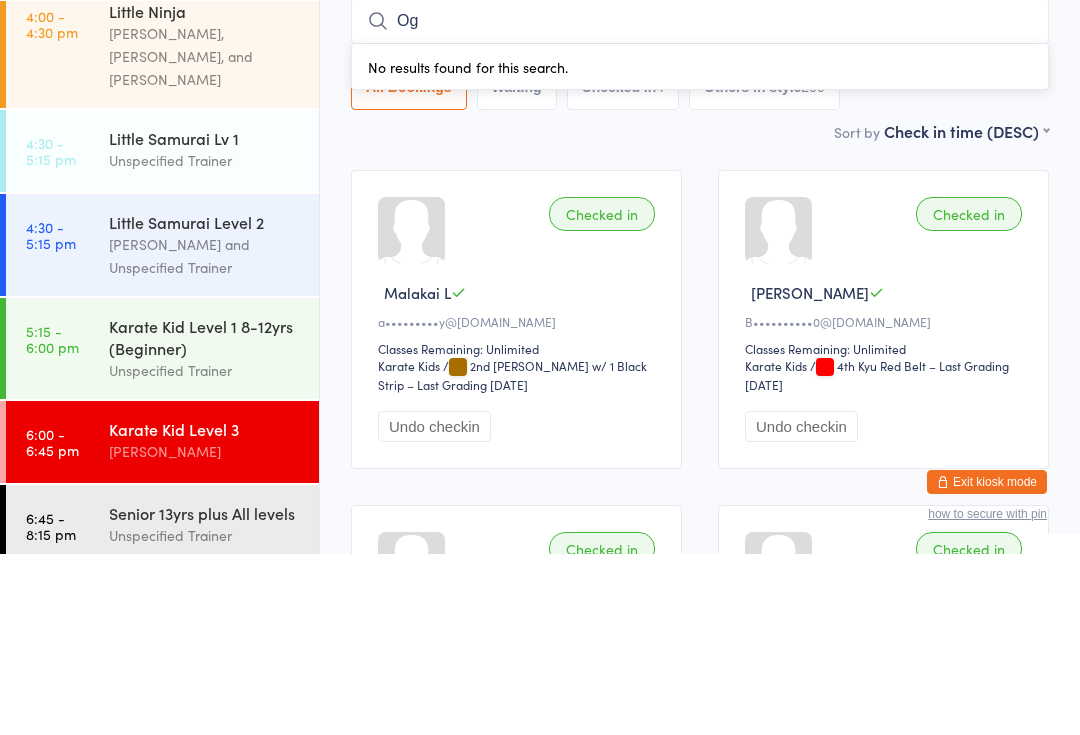 type on "O" 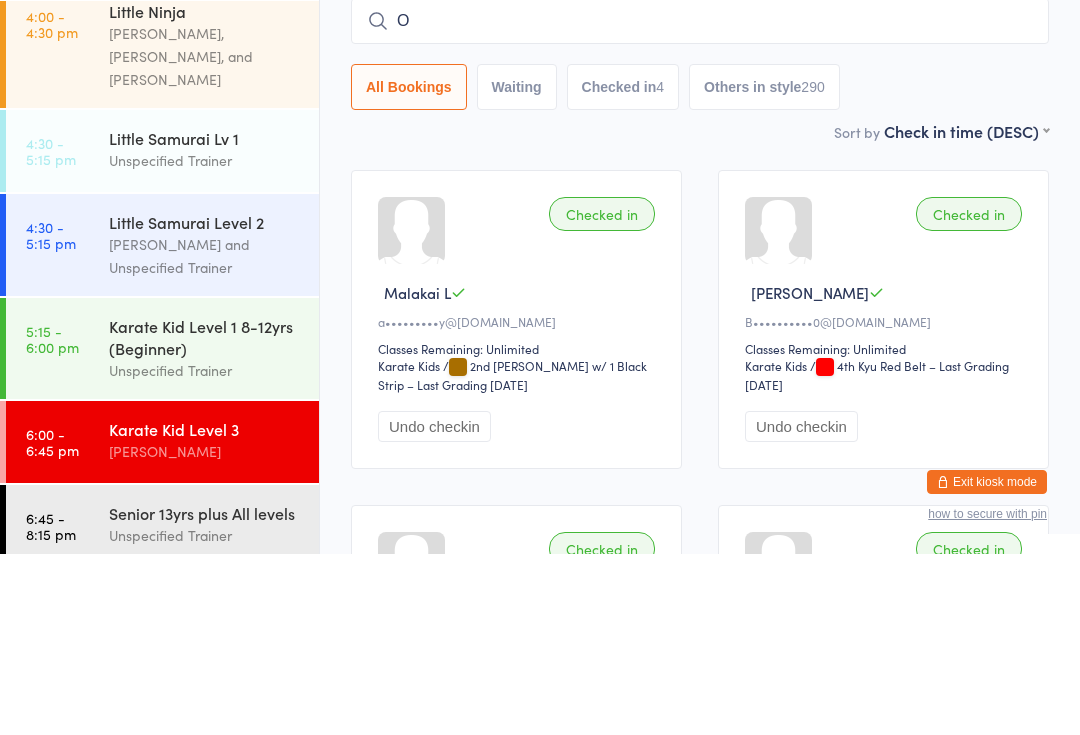 type 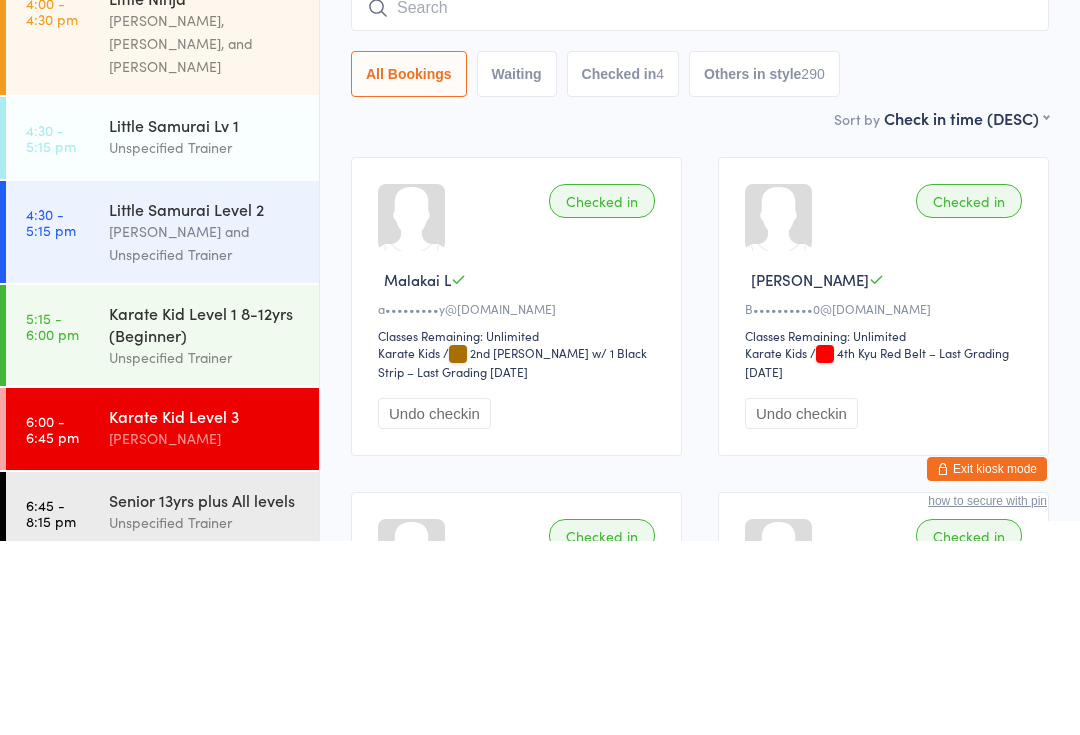 scroll, scrollTop: 0, scrollLeft: 0, axis: both 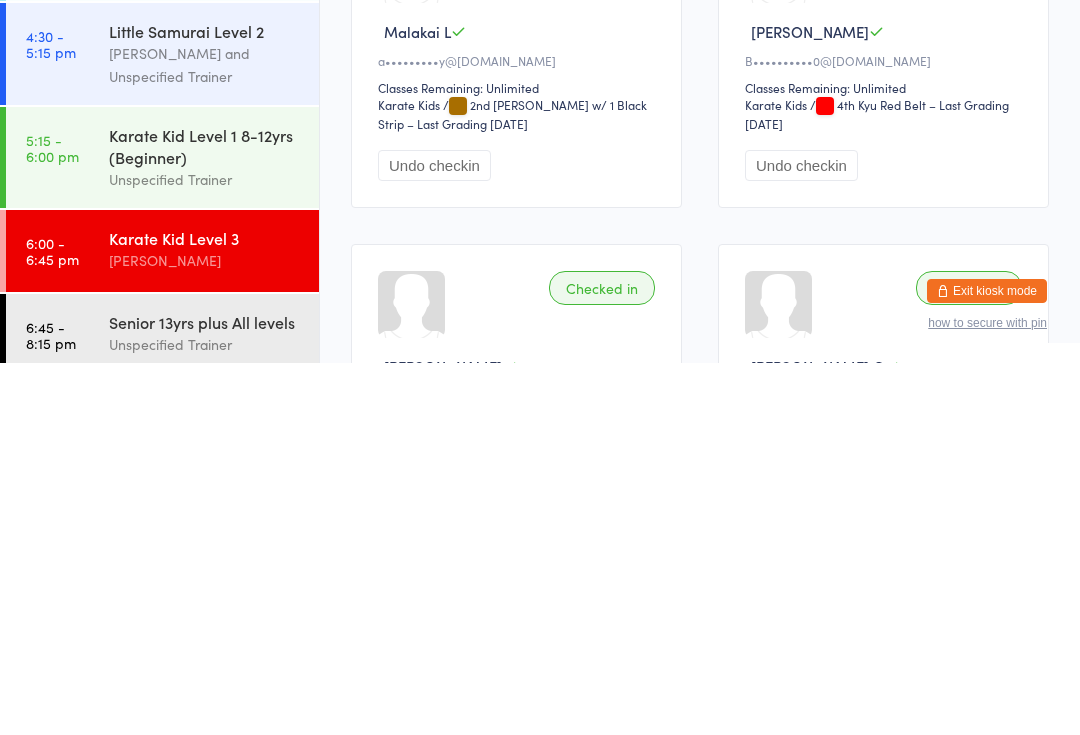 click on "Karate Kid Level 3" at bounding box center [205, 610] 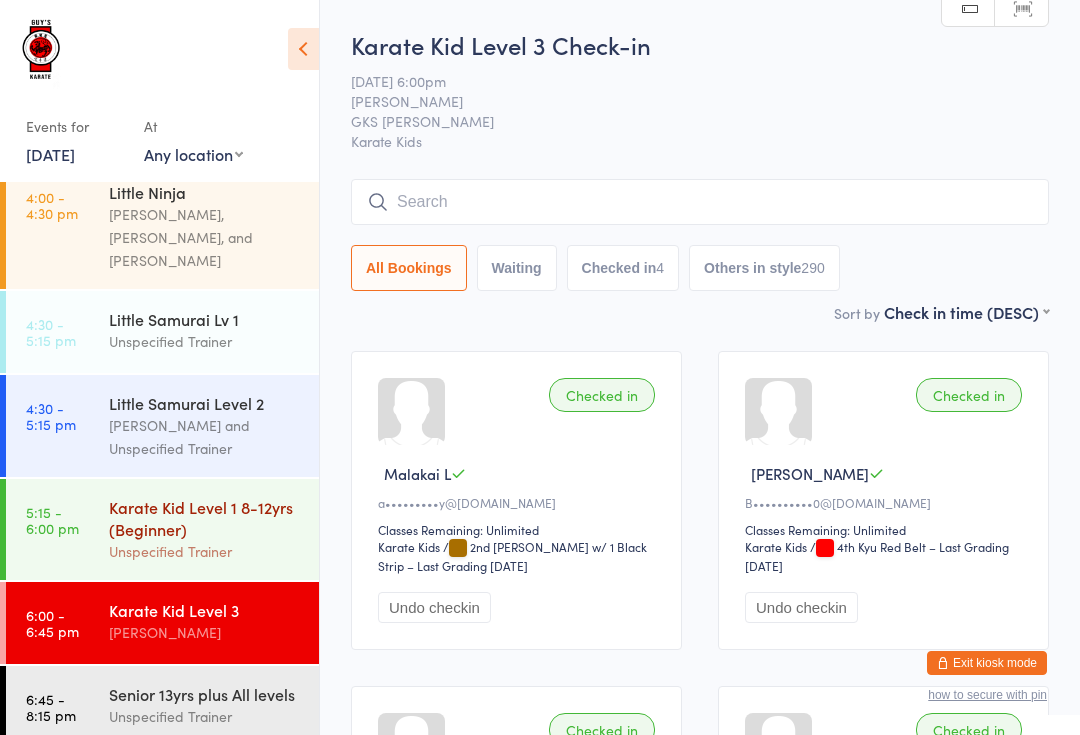 click on "Karate Kid Level 1 8-12yrs (Beginner)" at bounding box center [205, 518] 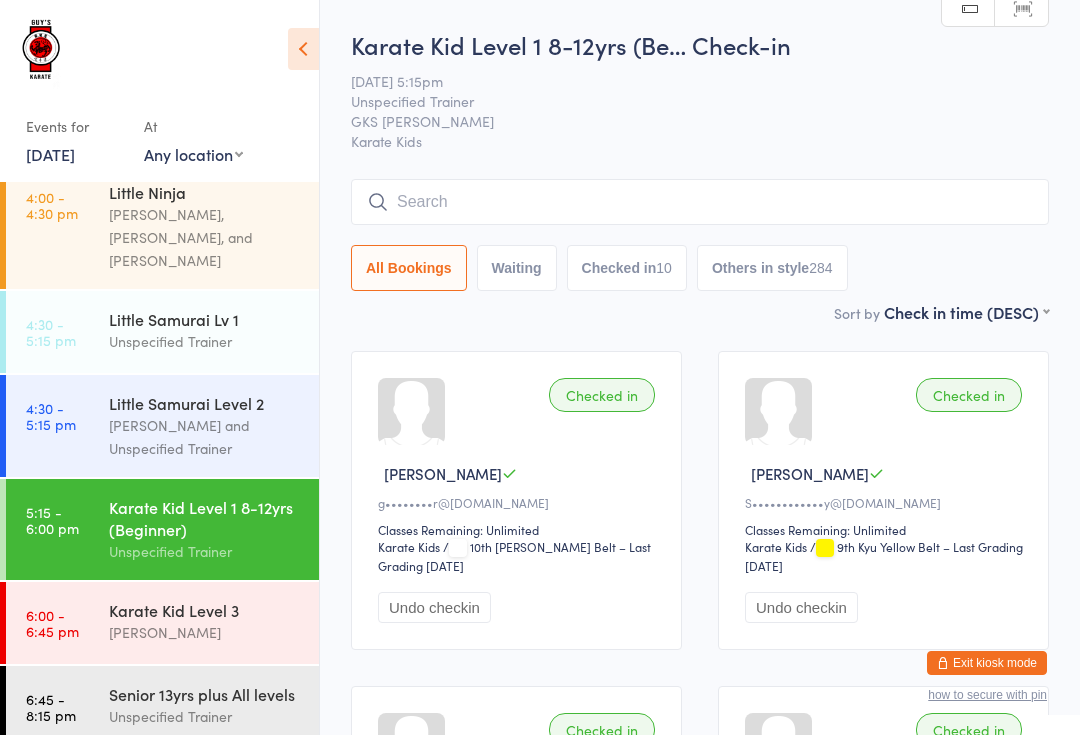 click at bounding box center (700, 202) 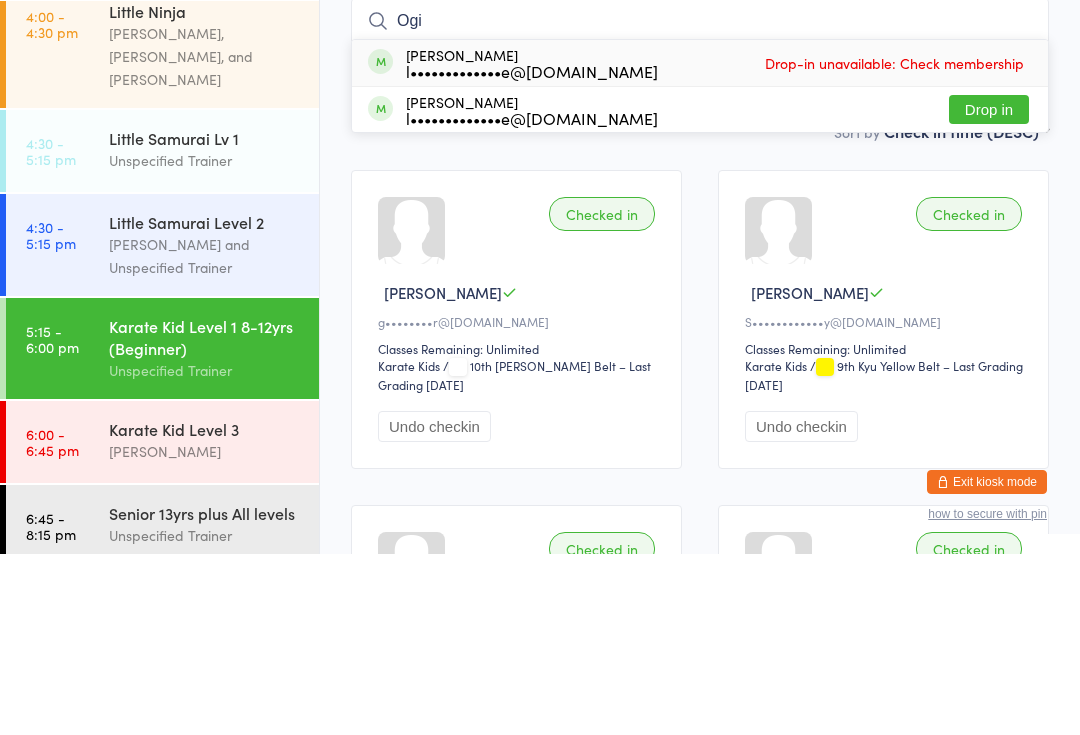 type on "Ogi" 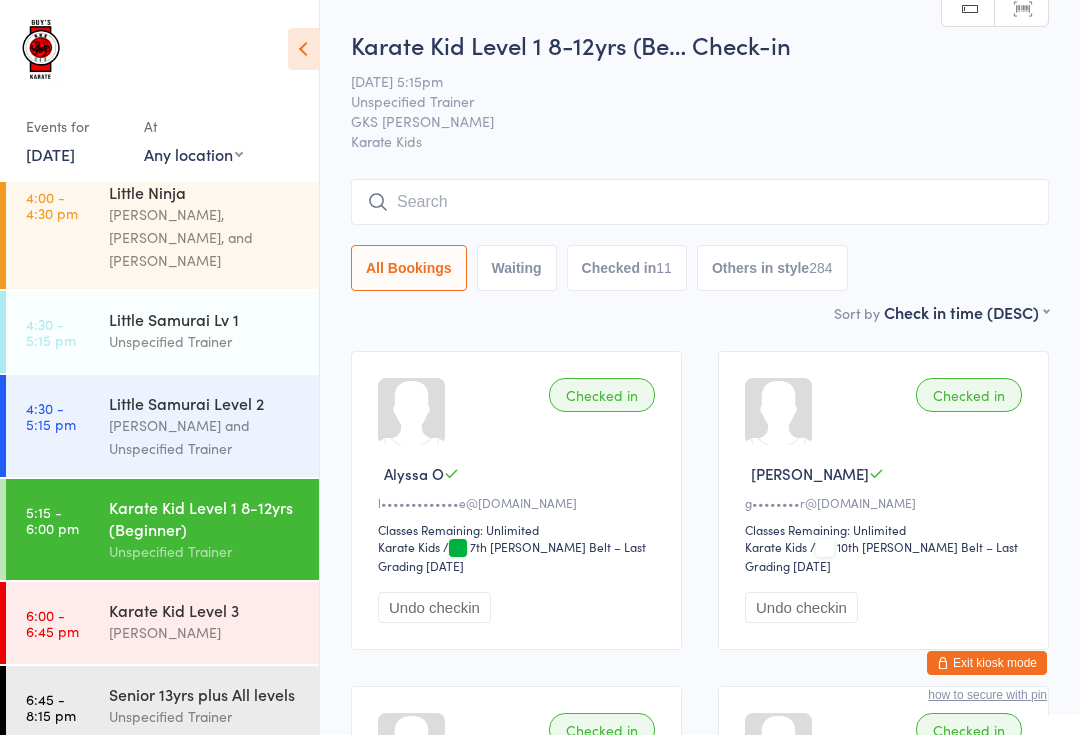 click on "Karate Kid Level 1 8-12yrs (Be… Check-in [DATE] 5:15pm  Unspecified Trainer  GKS [PERSON_NAME]  Karate Kids  Manual search Scanner input All Bookings Waiting  Checked in  11 Others in style  284" at bounding box center [700, 164] 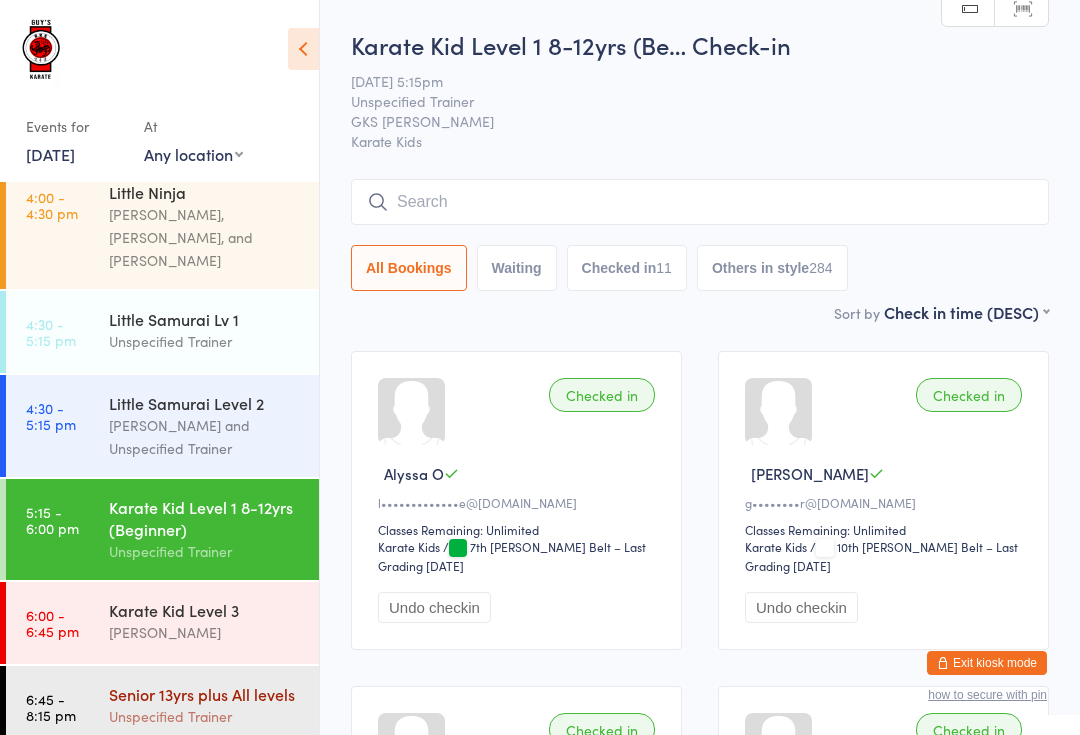 click on "Senior 13yrs plus All levels" at bounding box center (205, 694) 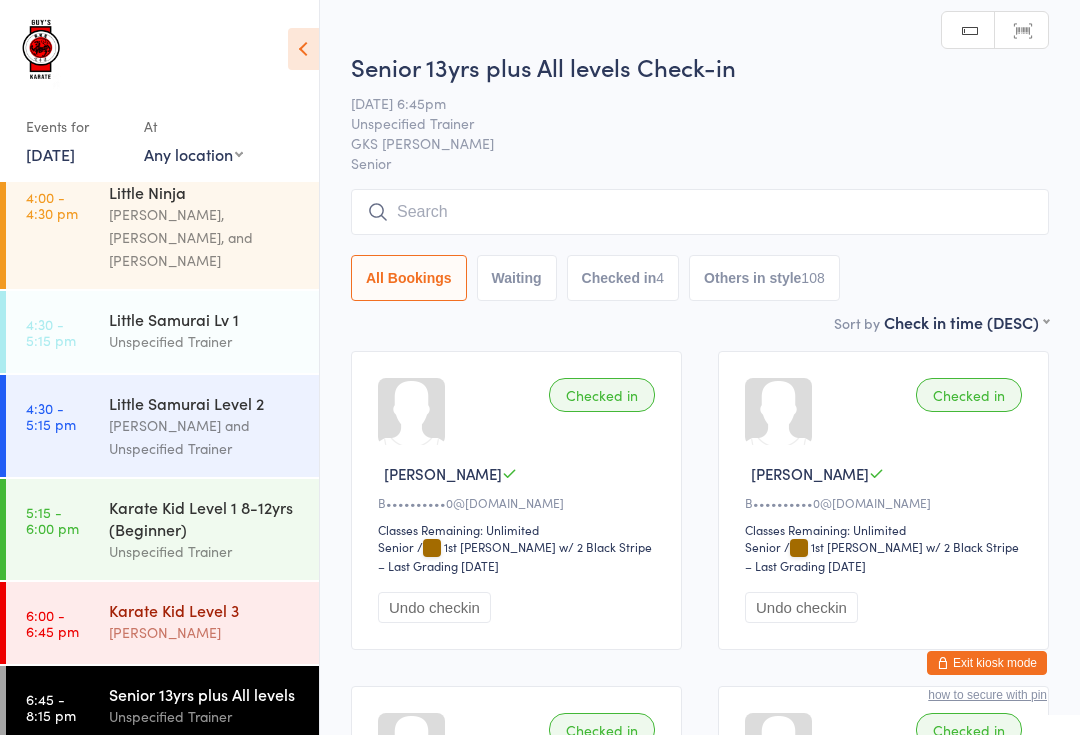 click on "Karate Kid Level 3" at bounding box center (205, 610) 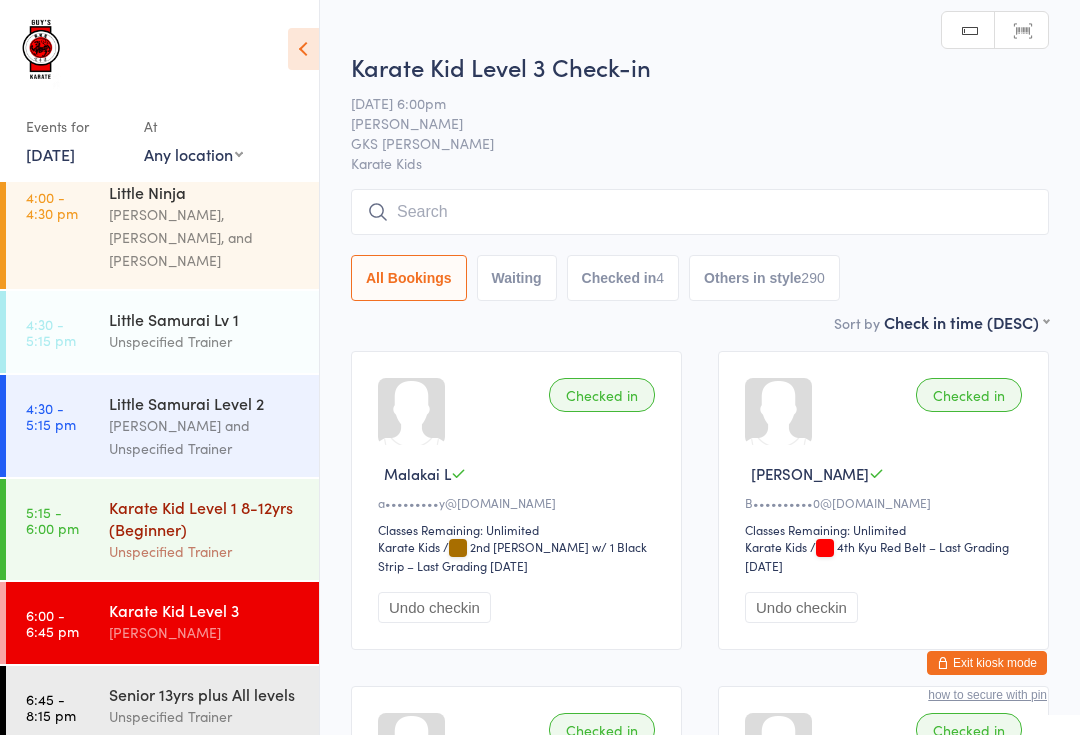 click on "Unspecified Trainer" at bounding box center (205, 551) 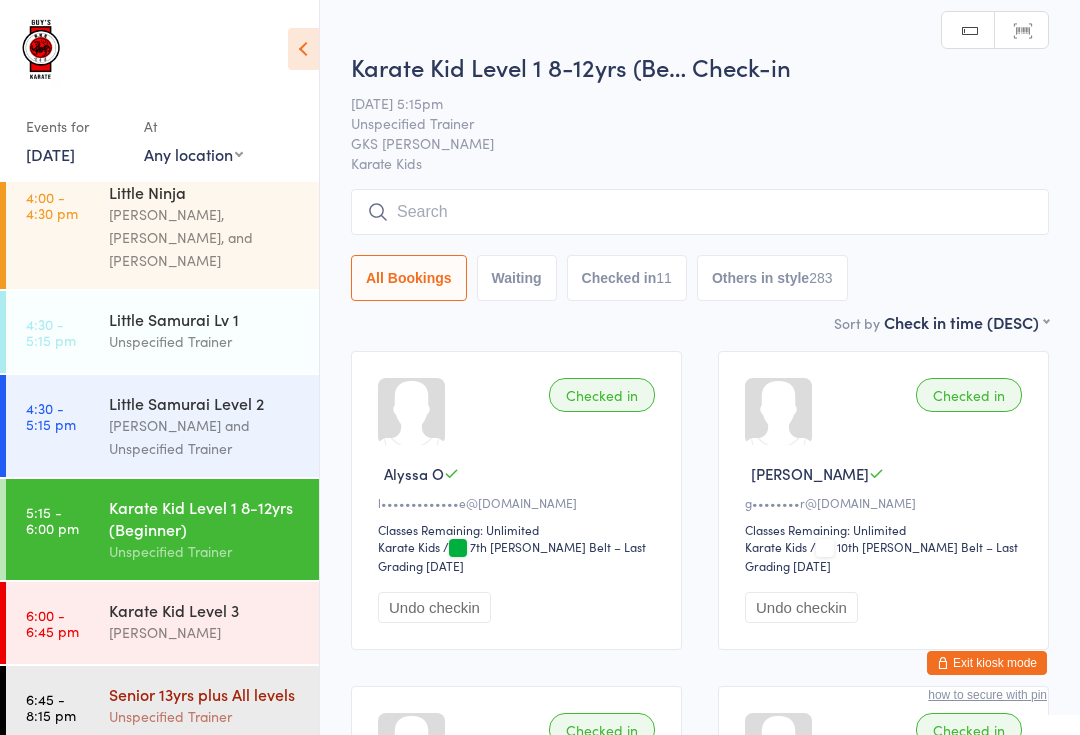 click on "Senior 13yrs plus All levels" at bounding box center [205, 694] 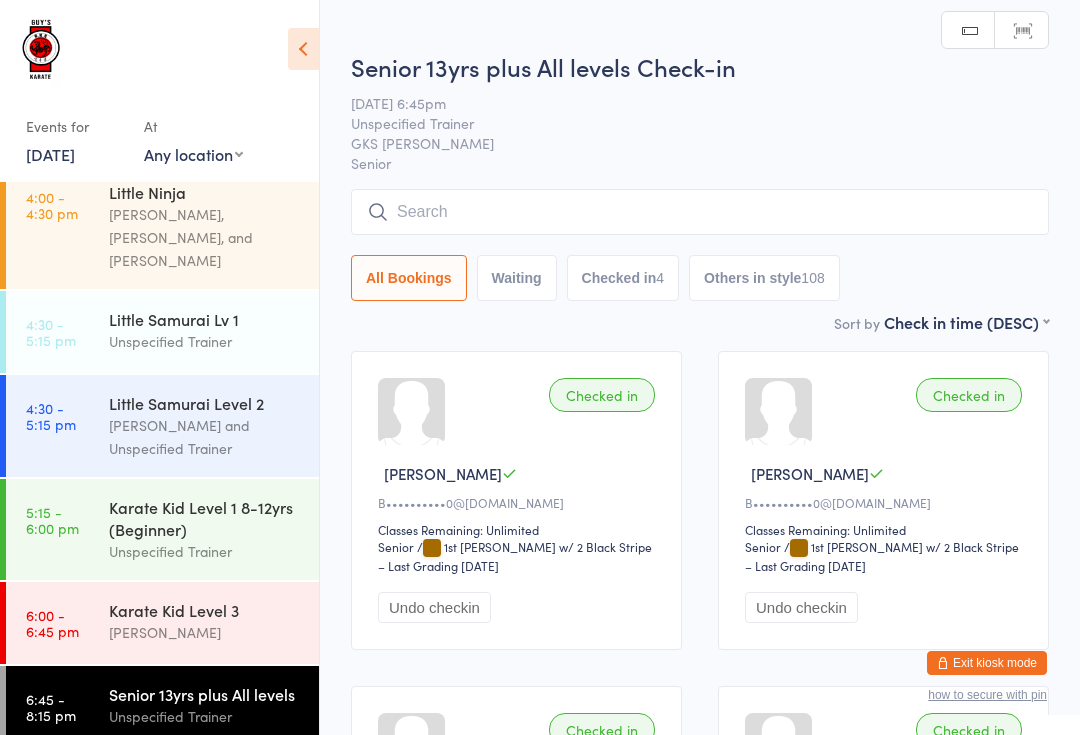 click at bounding box center (700, 212) 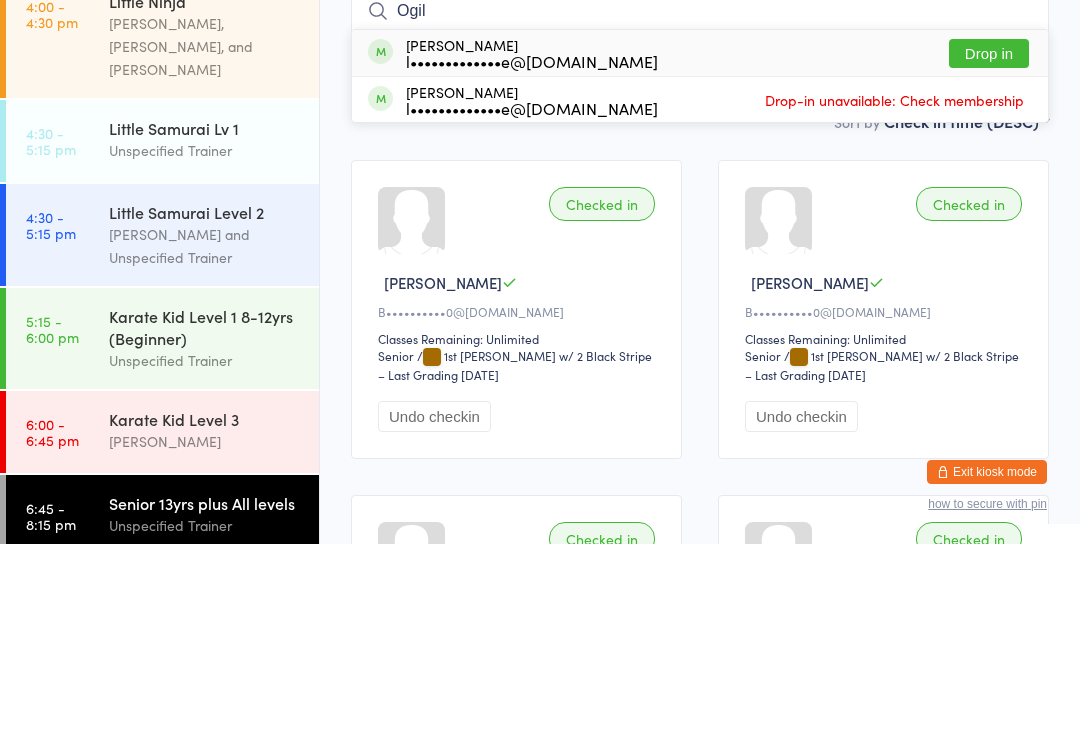 type on "Ogil" 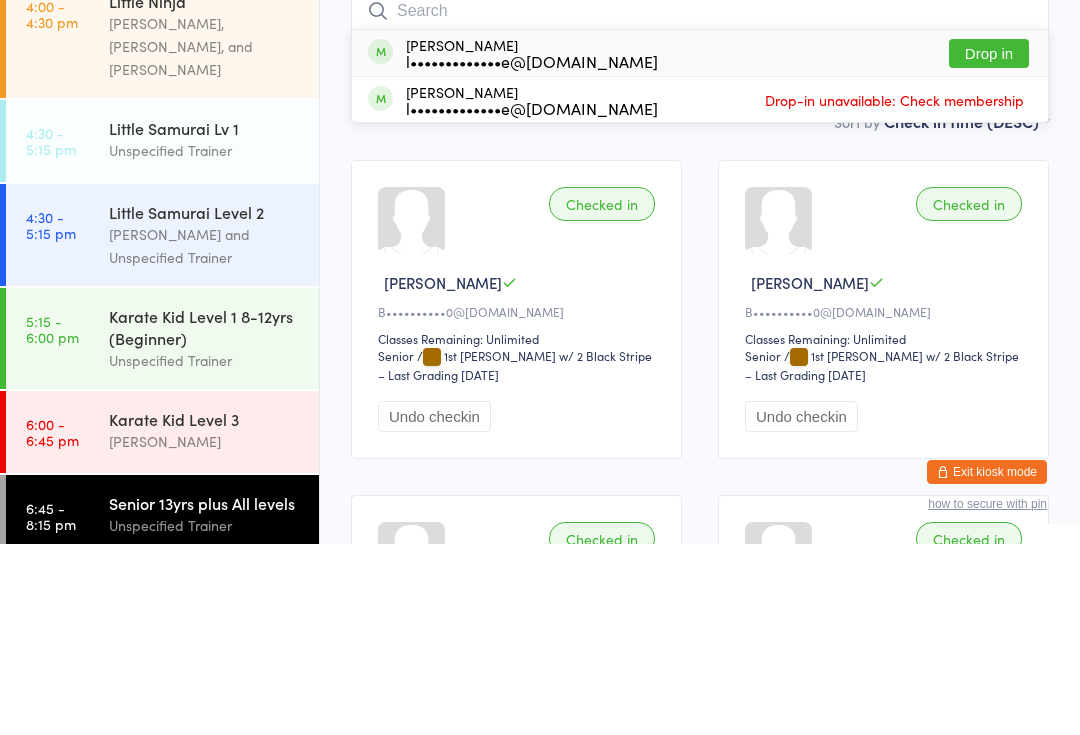 scroll, scrollTop: 191, scrollLeft: 0, axis: vertical 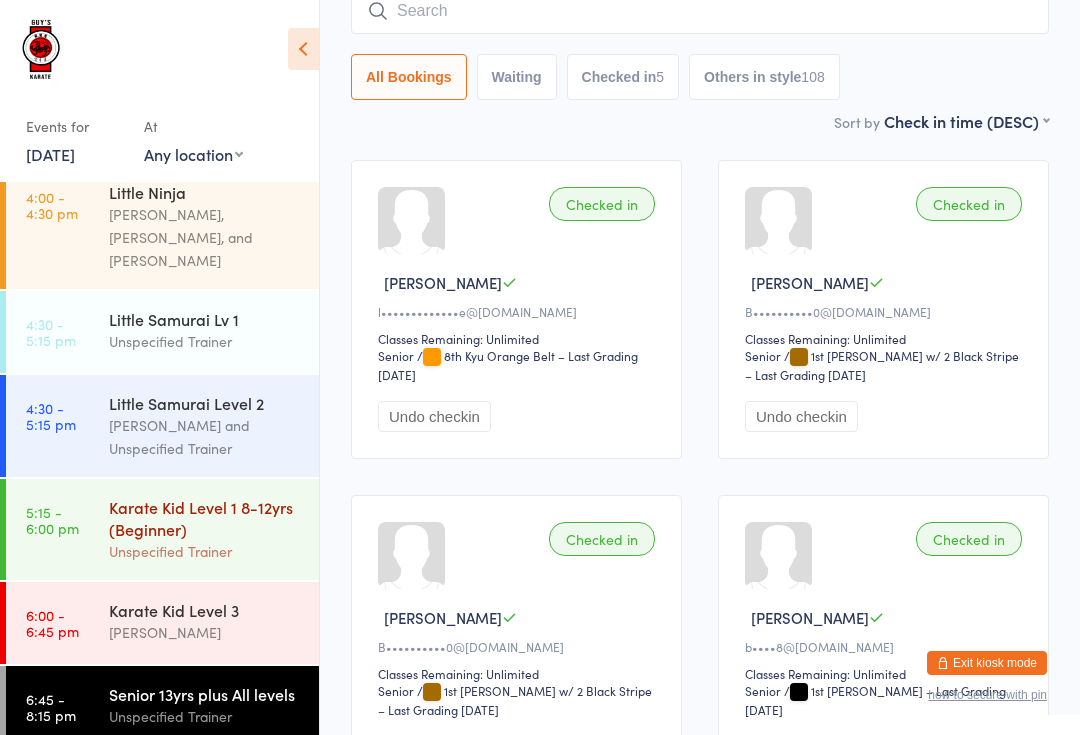 click on "Karate Kid Level 1 8-12yrs (Beginner)" at bounding box center (205, 518) 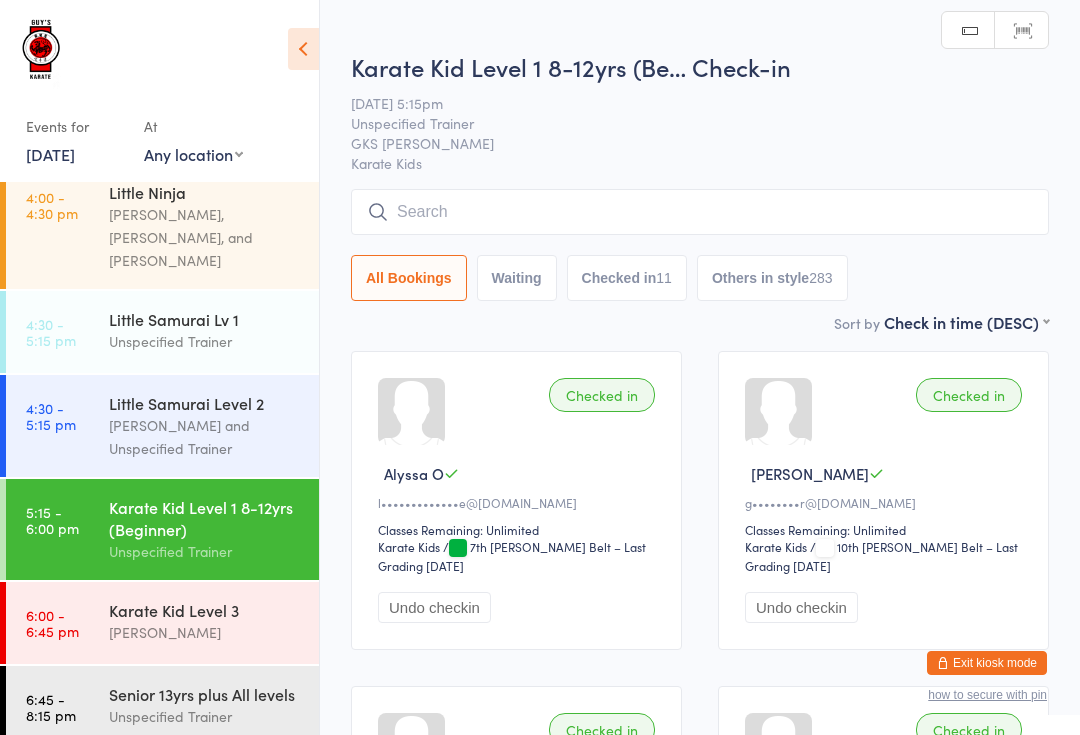 scroll, scrollTop: 83, scrollLeft: 0, axis: vertical 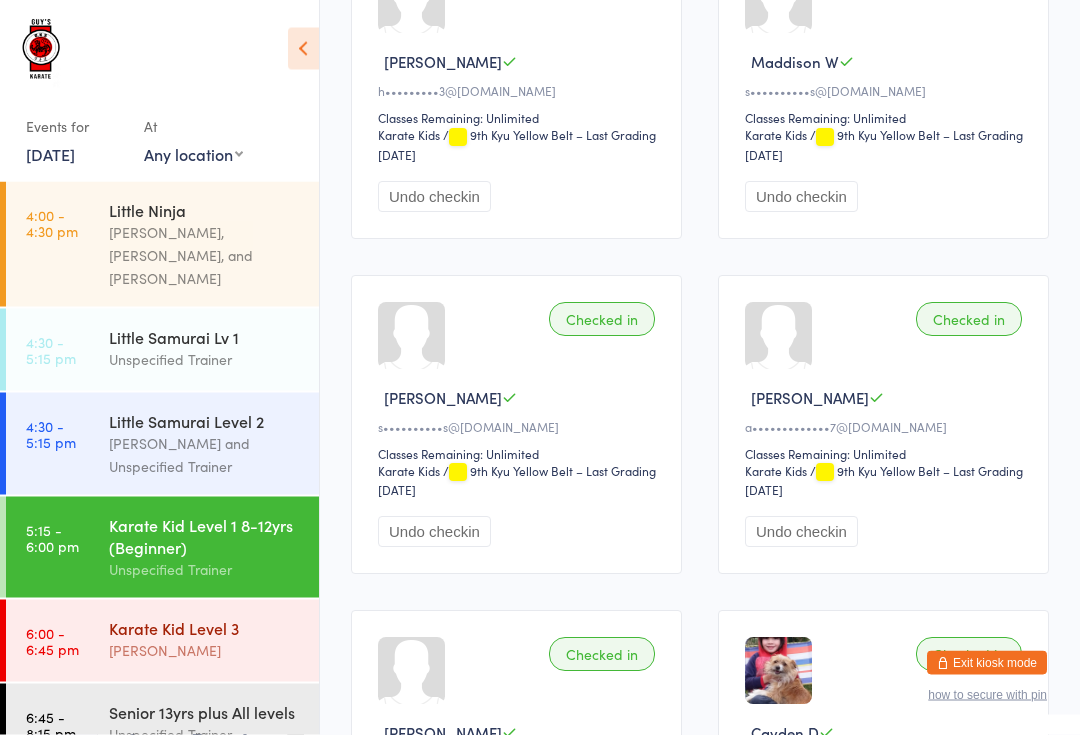 click on "Karate Kid Level 3" at bounding box center (205, 628) 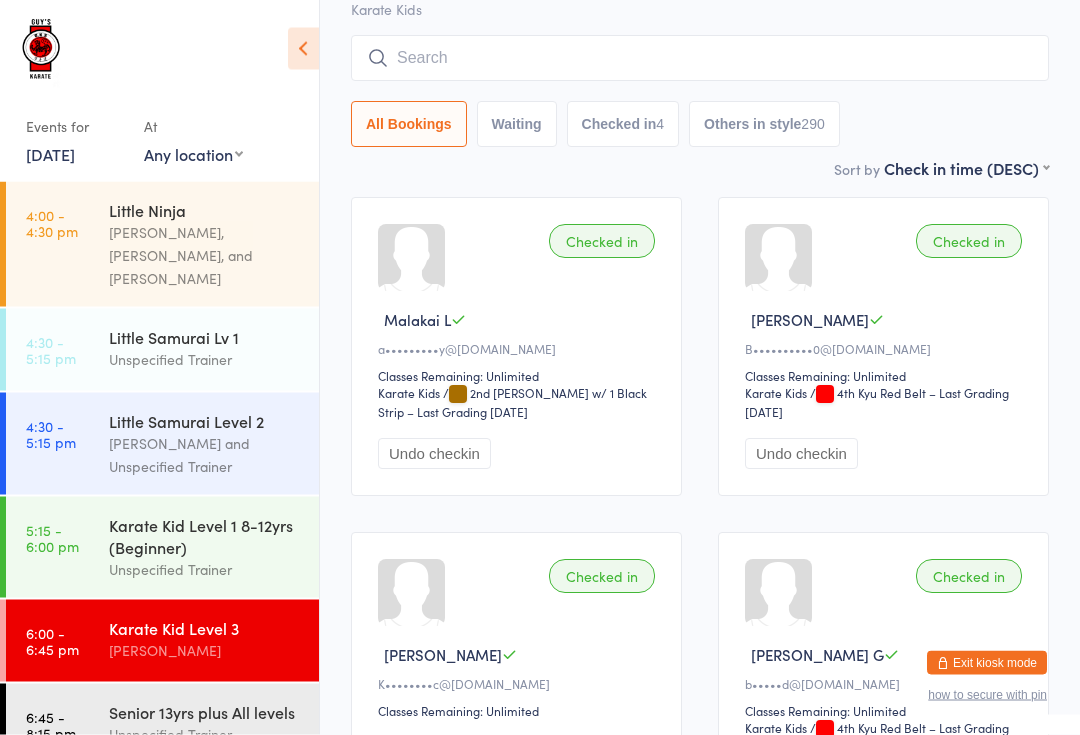 scroll, scrollTop: 120, scrollLeft: 0, axis: vertical 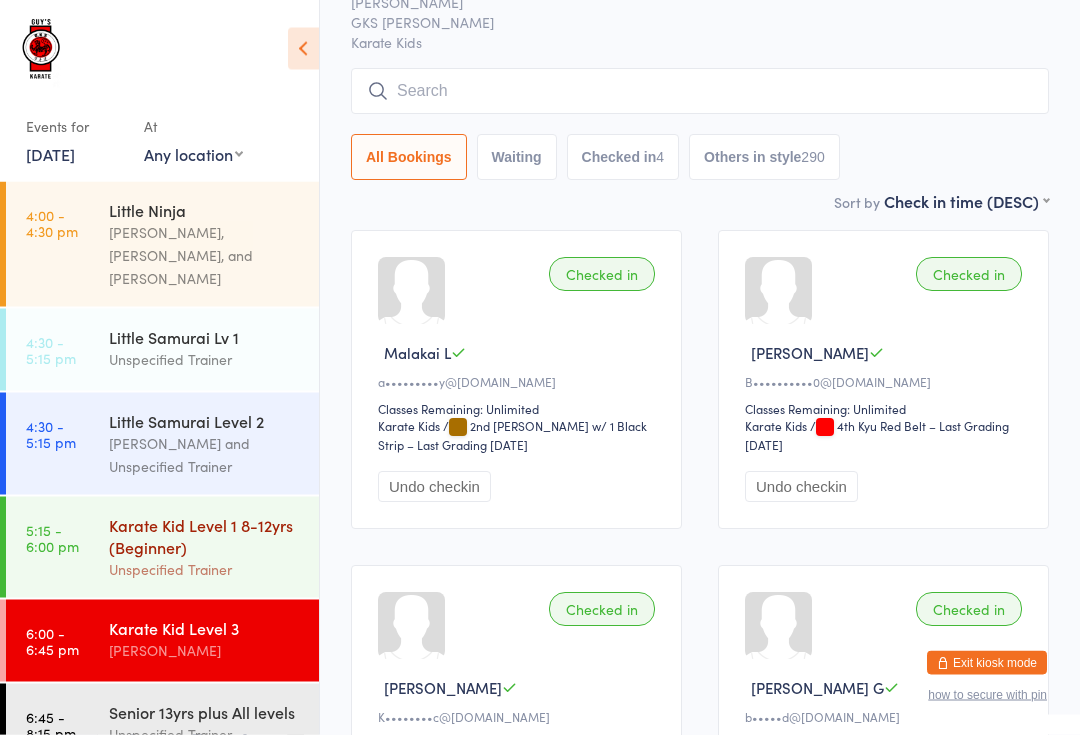click on "Karate Kid Level 1 8-12yrs (Beginner) Unspecified Trainer" at bounding box center (214, 547) 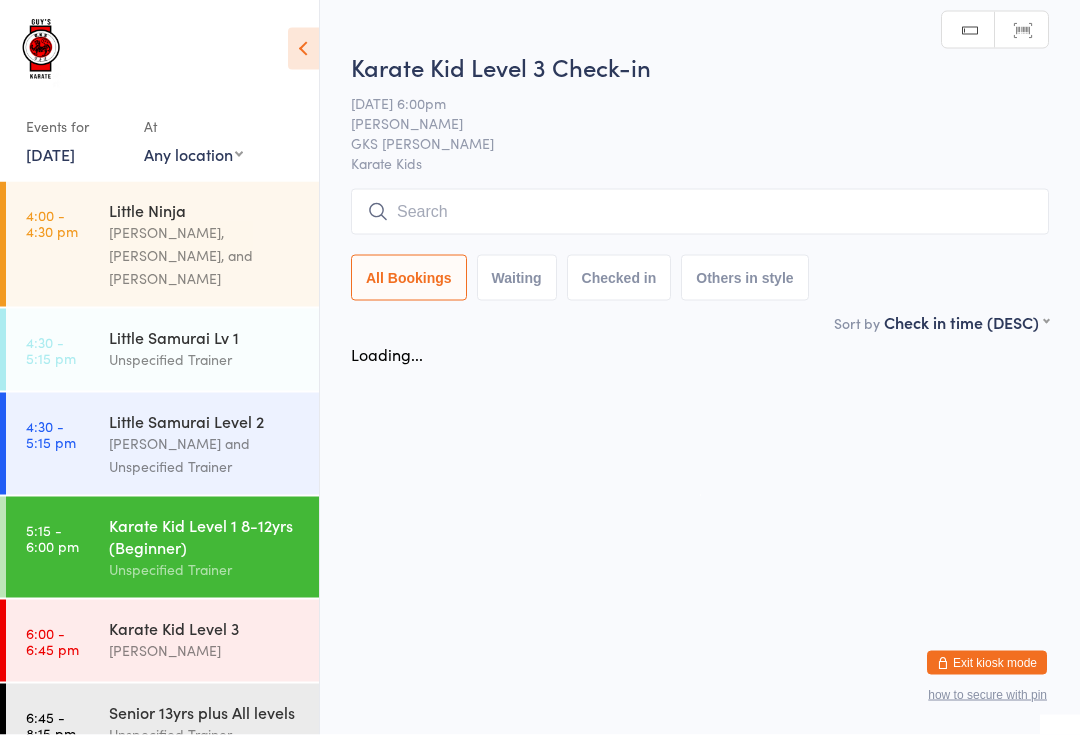 scroll, scrollTop: 0, scrollLeft: 0, axis: both 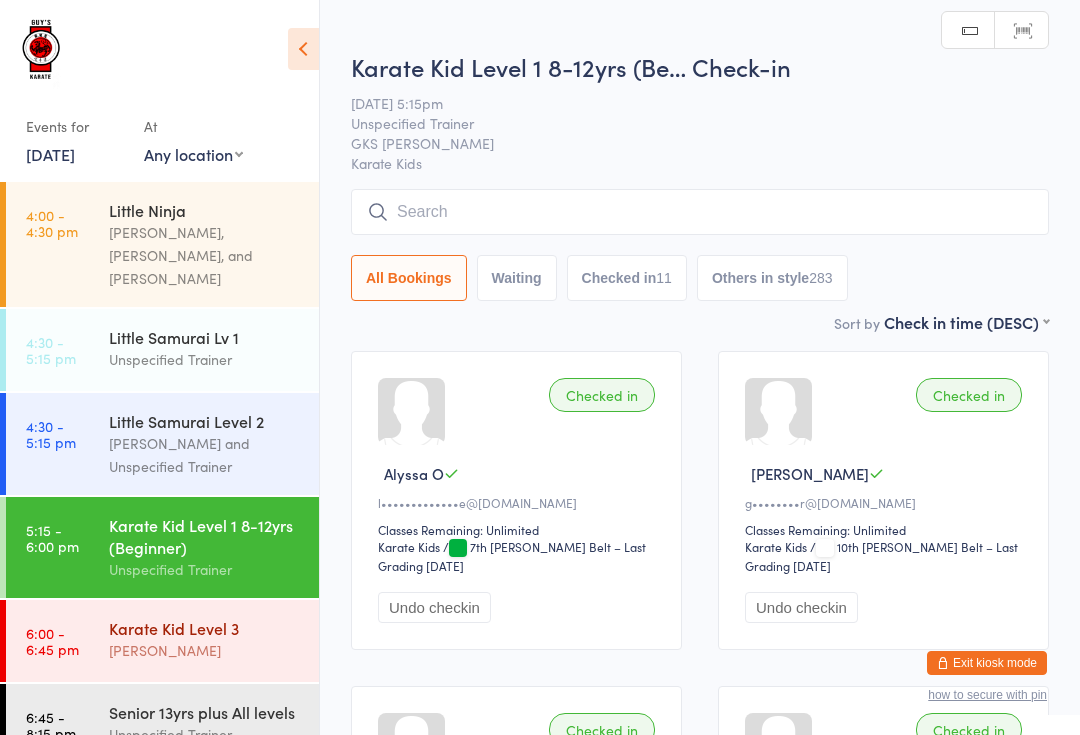 click on "6:00 - 6:45 pm Karate Kid Level 3 [PERSON_NAME]" at bounding box center [162, 641] 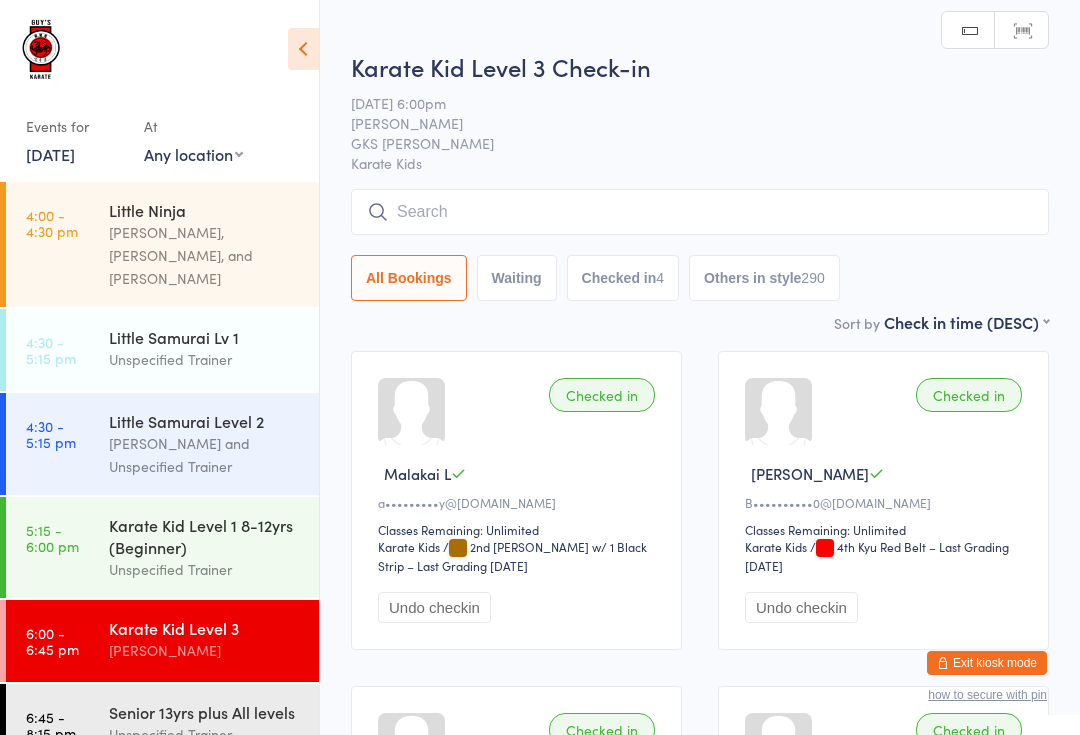 click at bounding box center [700, 212] 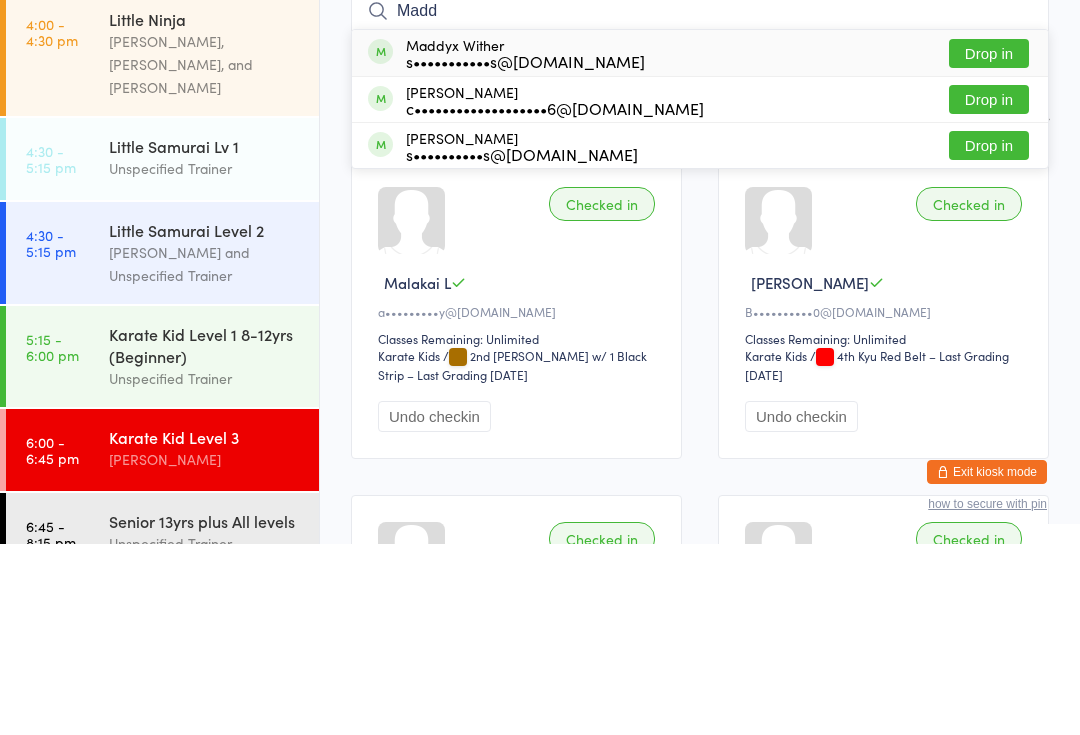 type on "Madd" 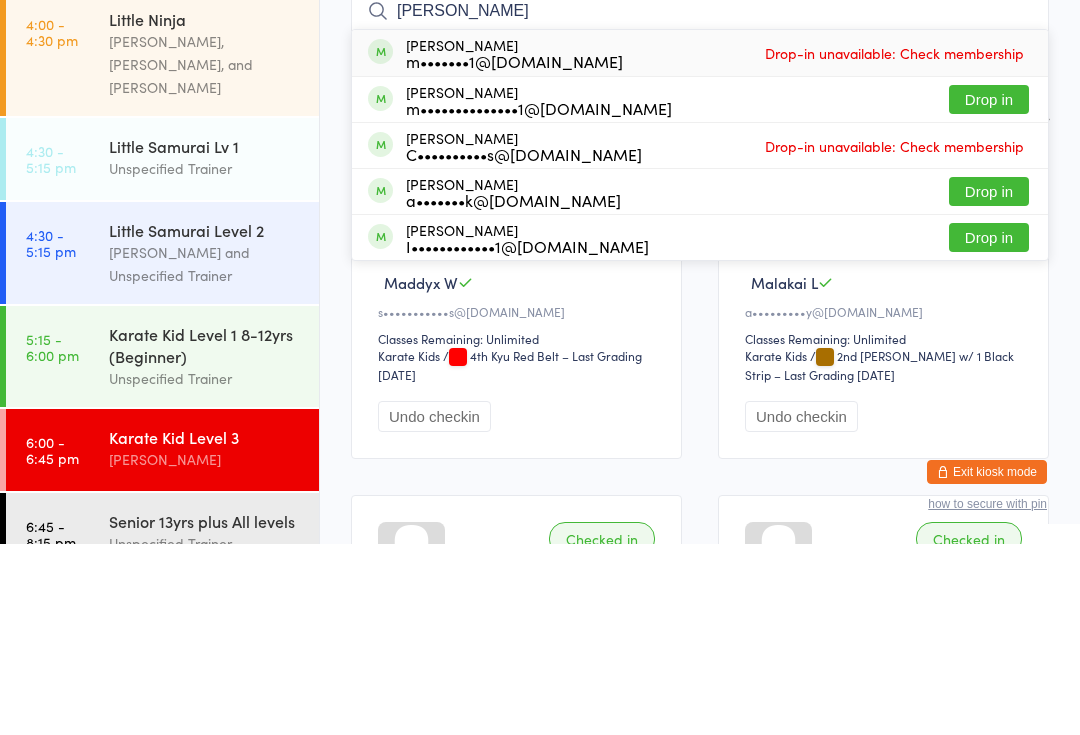 type on "[PERSON_NAME]" 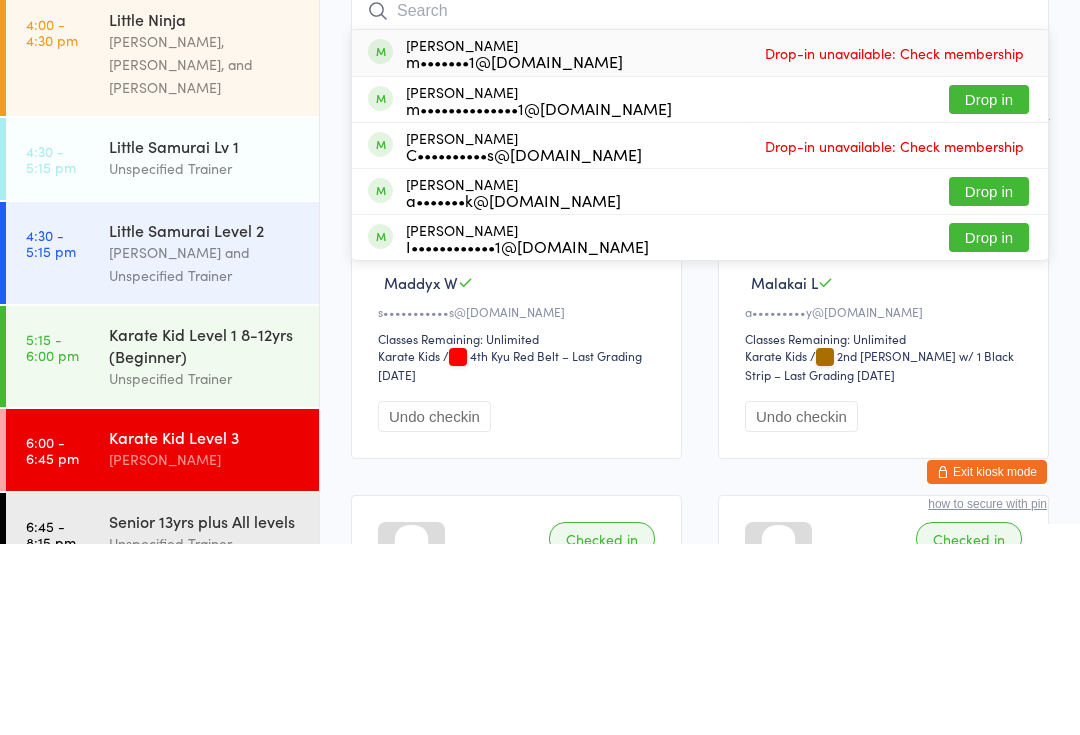 scroll, scrollTop: 191, scrollLeft: 0, axis: vertical 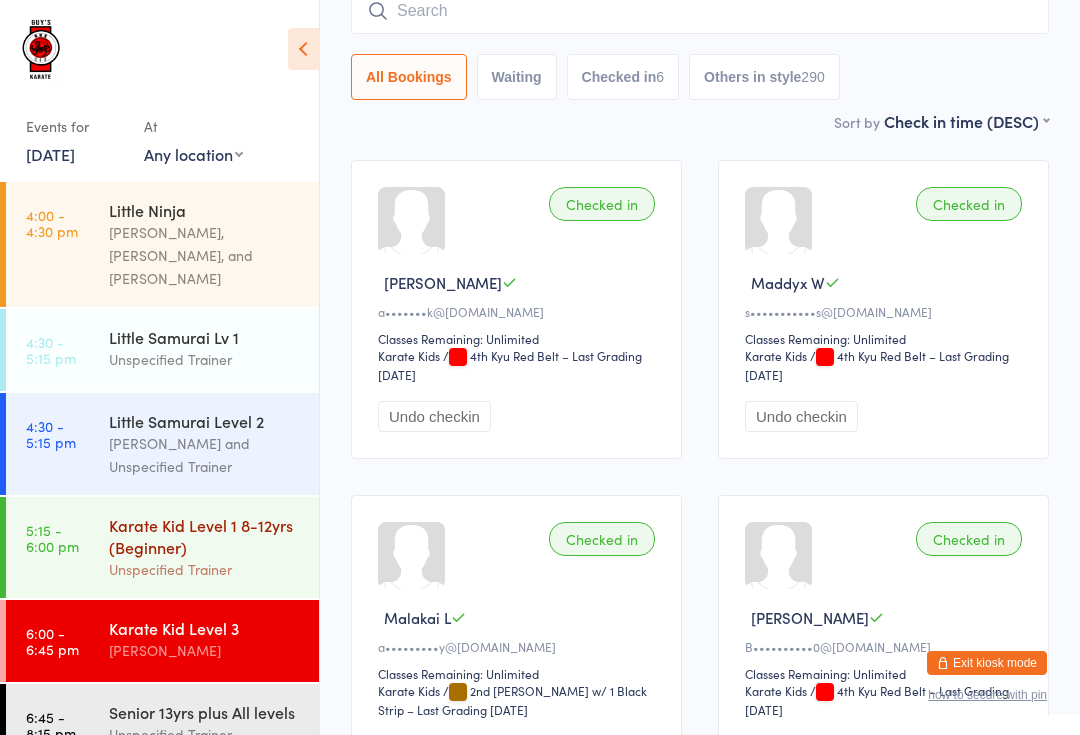 click on "Karate Kid Level 1 8-12yrs (Beginner)" at bounding box center (205, 536) 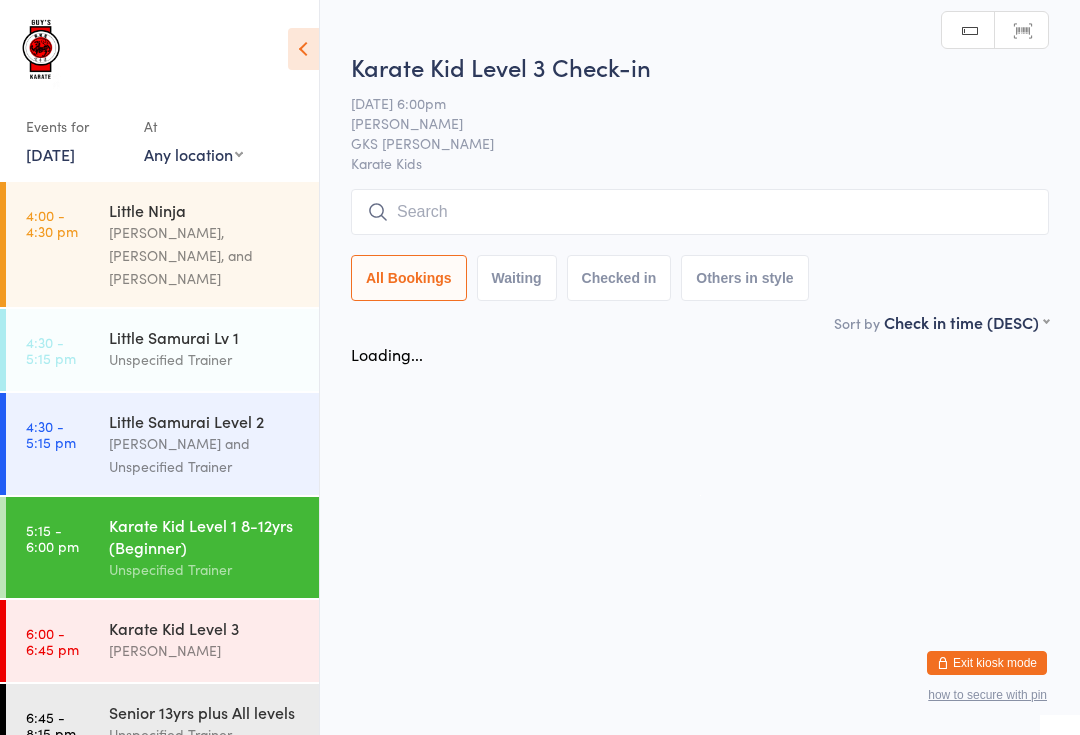 scroll, scrollTop: 0, scrollLeft: 0, axis: both 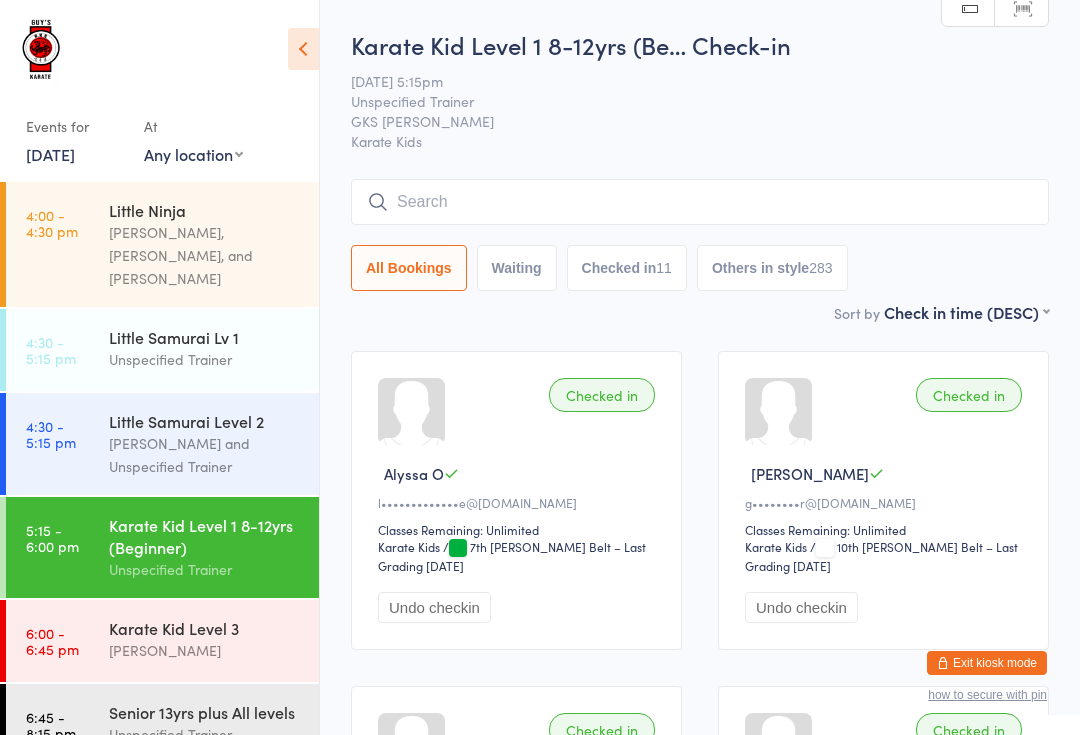 click at bounding box center (700, 202) 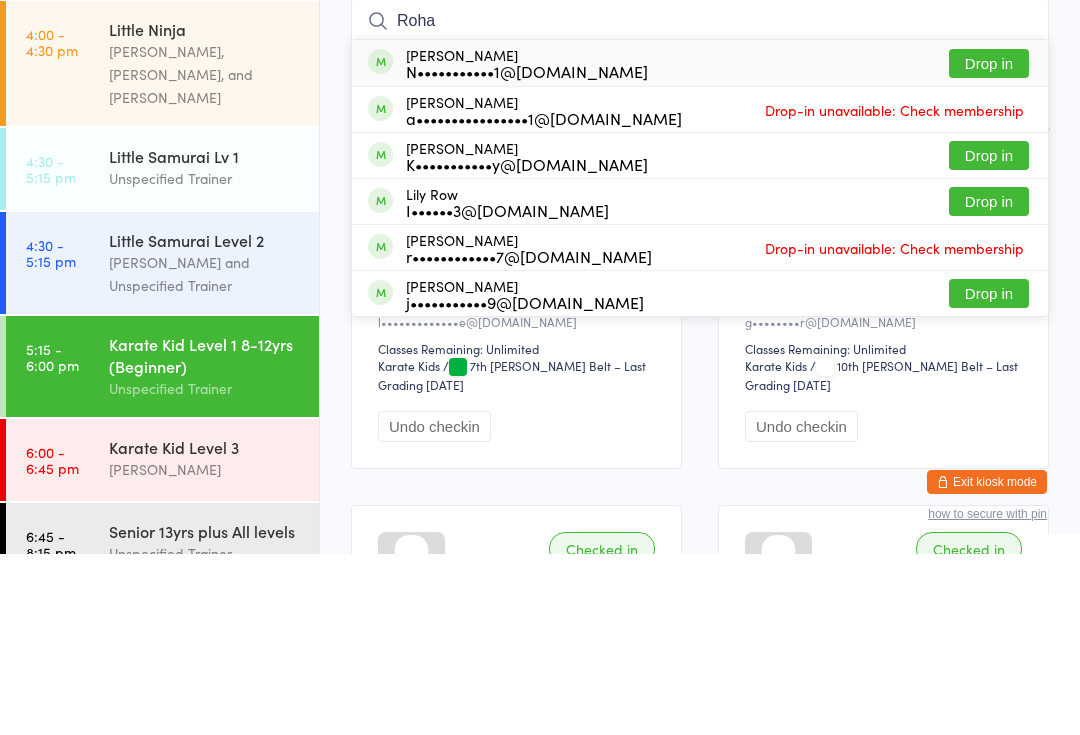 type on "Roha" 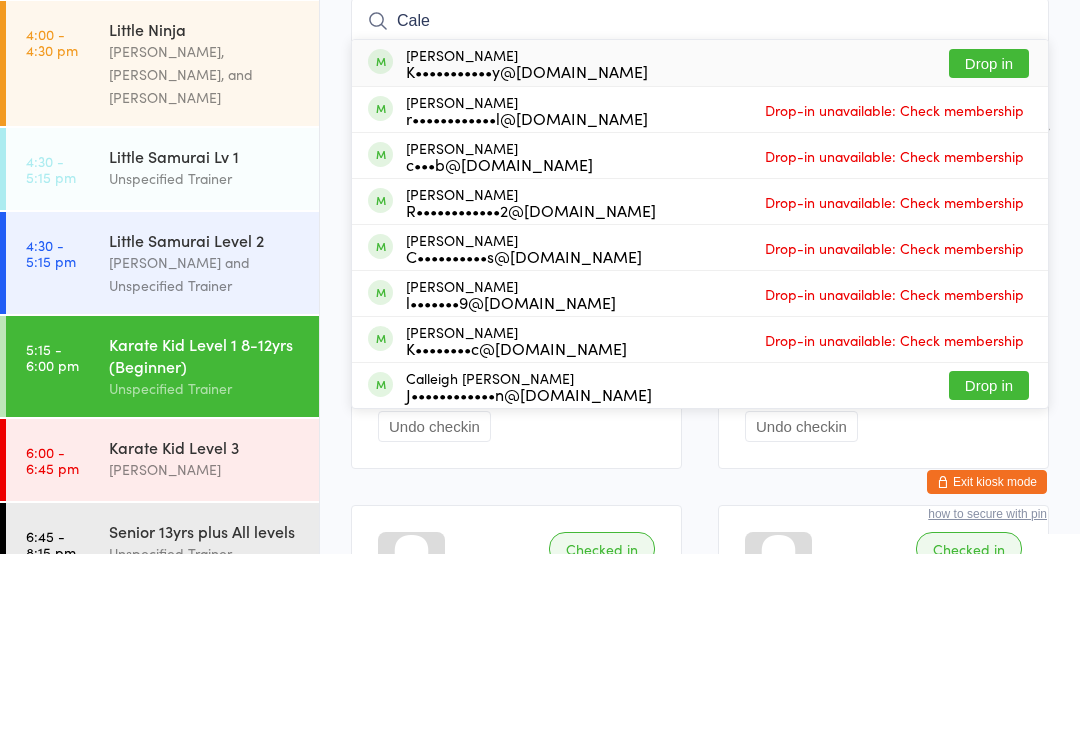 type on "Cale" 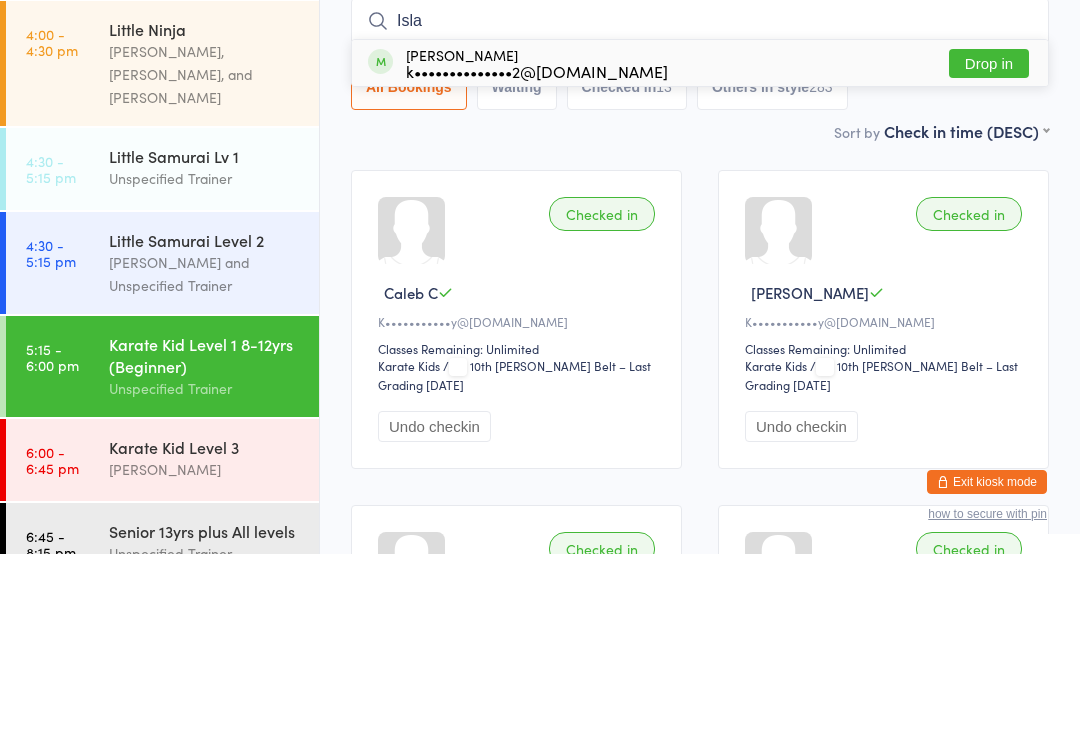 type on "Isla" 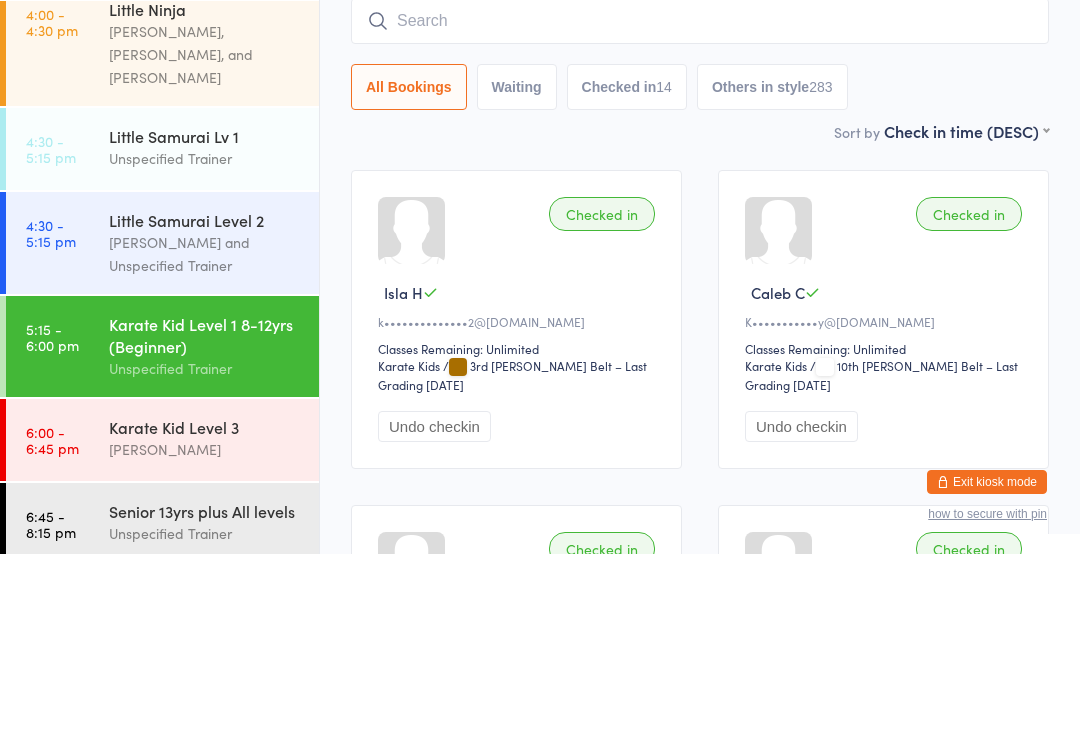 scroll, scrollTop: 18, scrollLeft: 0, axis: vertical 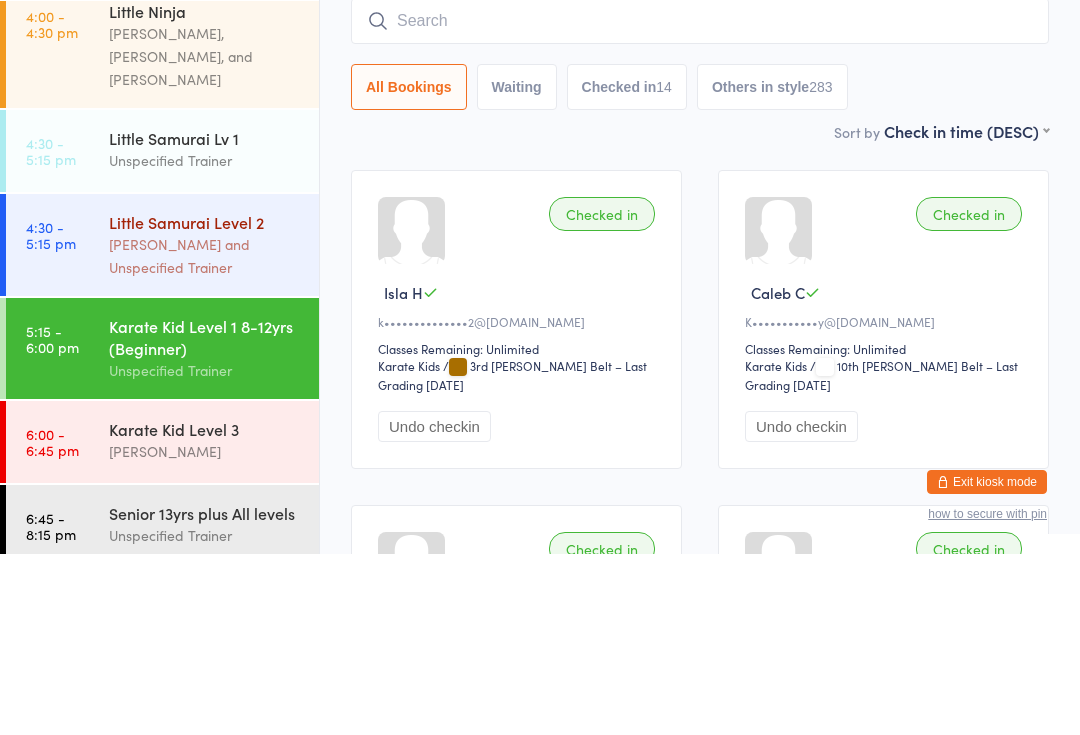 click on "4:30 - 5:15 pm Little Samurai Level 2 [PERSON_NAME] and Unspecified Trainer" at bounding box center (162, 426) 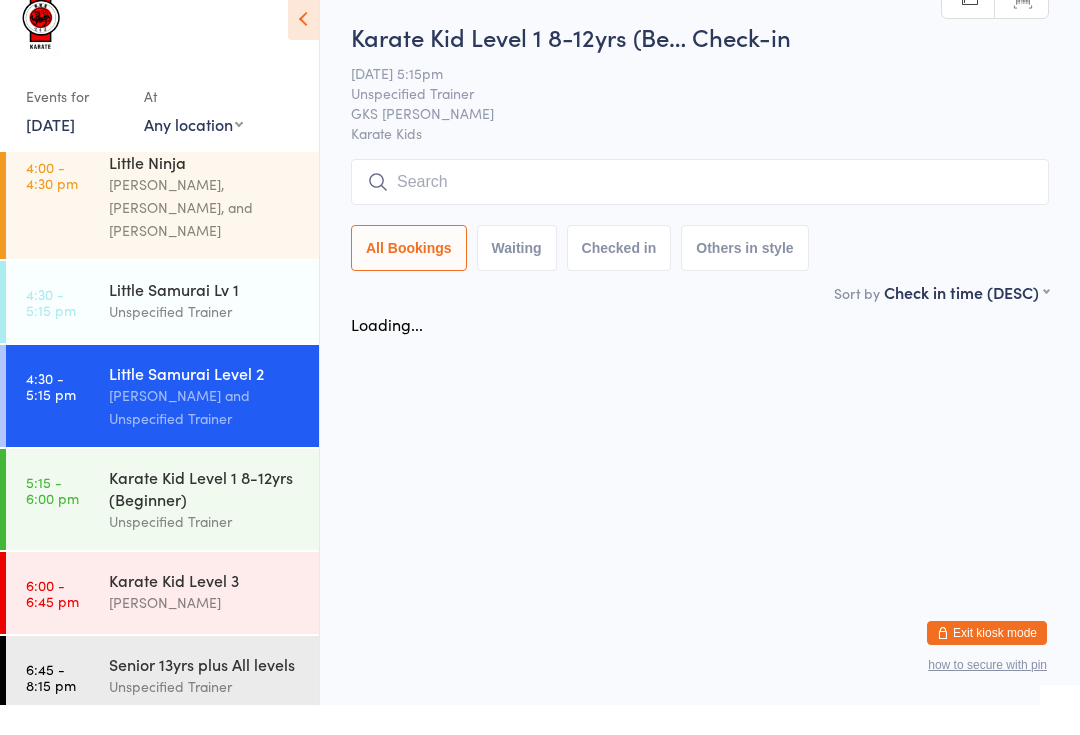 scroll, scrollTop: 80, scrollLeft: 0, axis: vertical 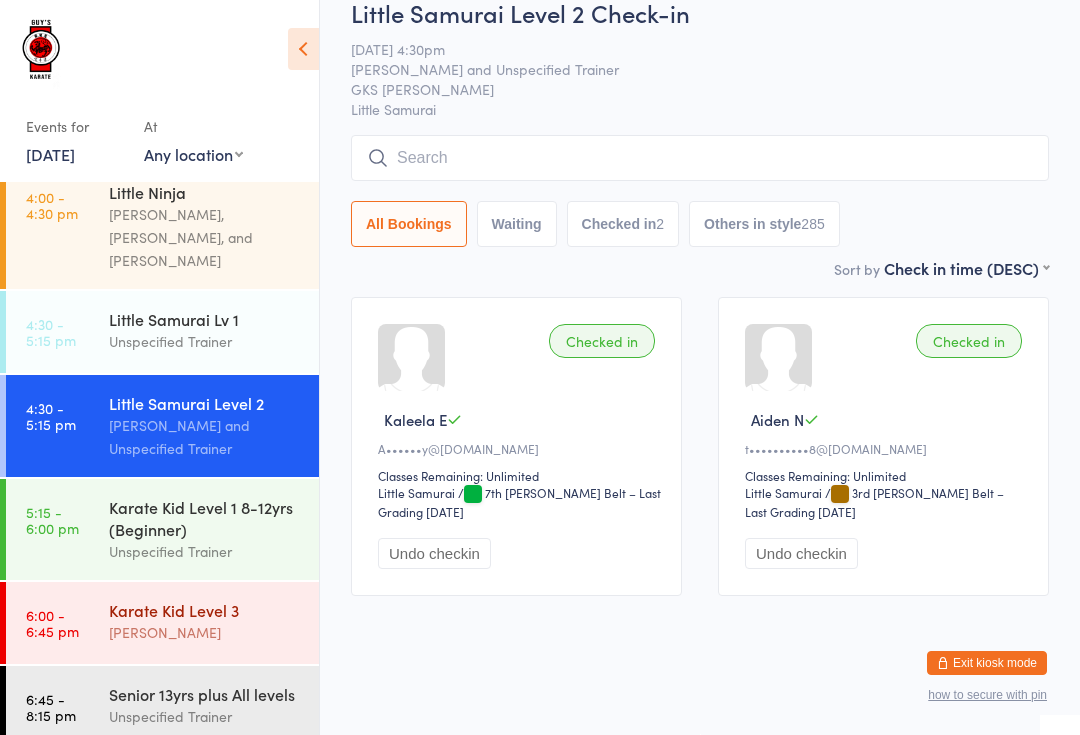 click on "6:00 - 6:45 pm" at bounding box center [52, 623] 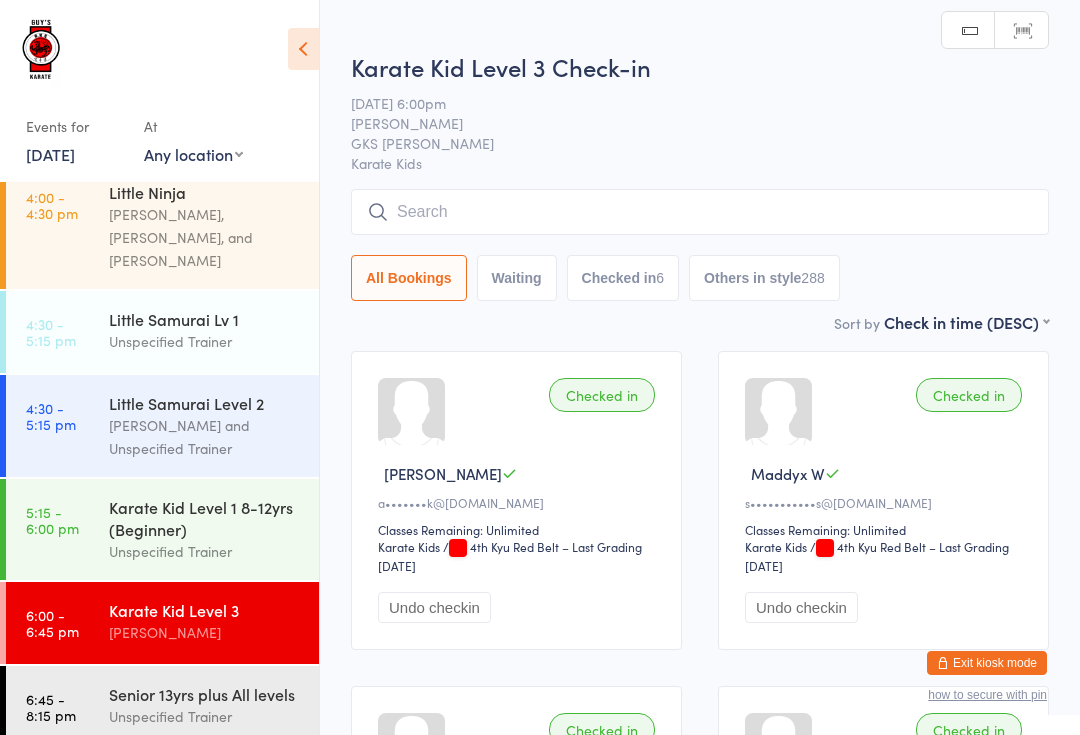 click at bounding box center [700, 212] 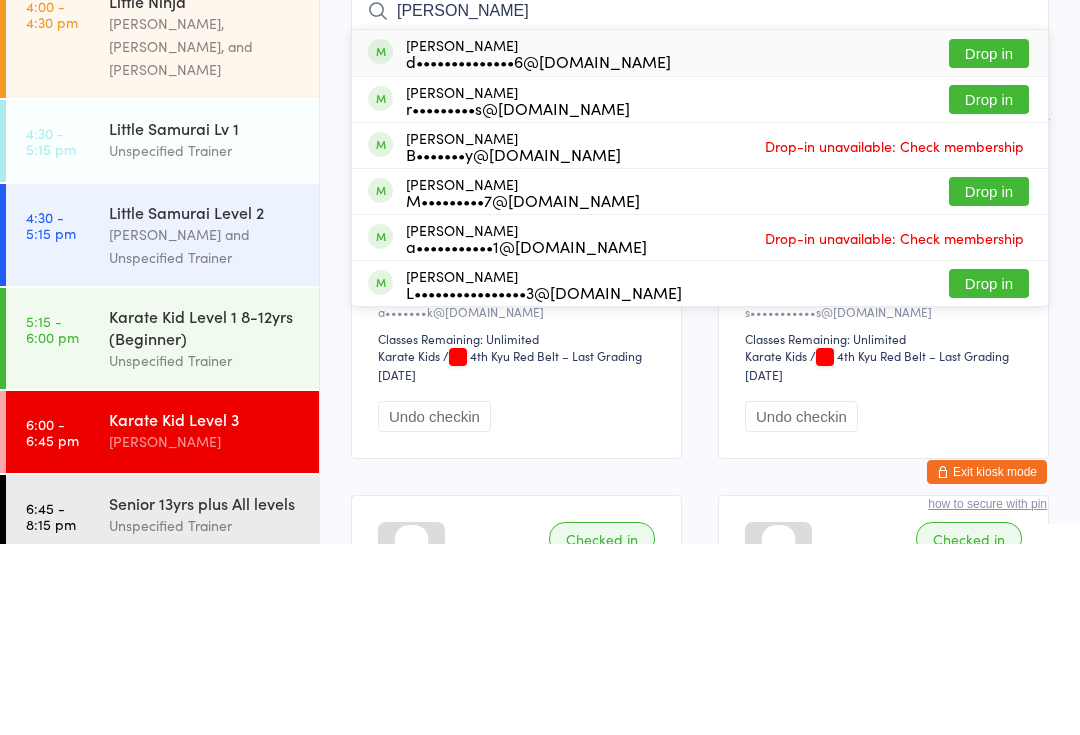 type on "[PERSON_NAME]" 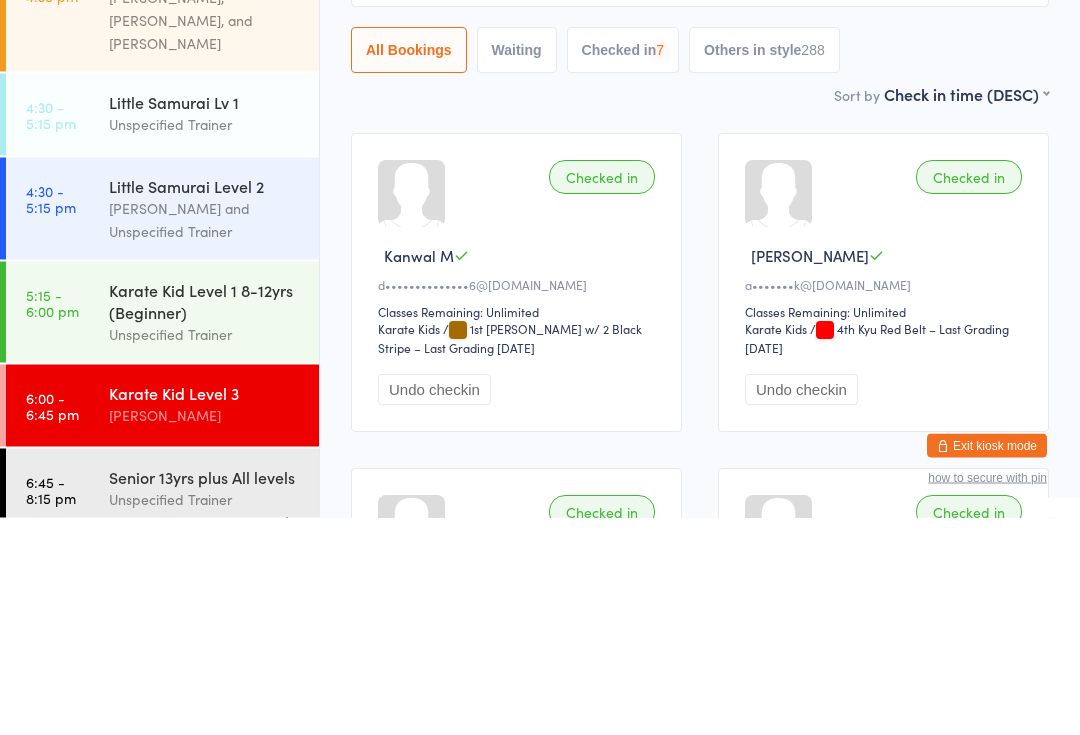 scroll, scrollTop: 0, scrollLeft: 0, axis: both 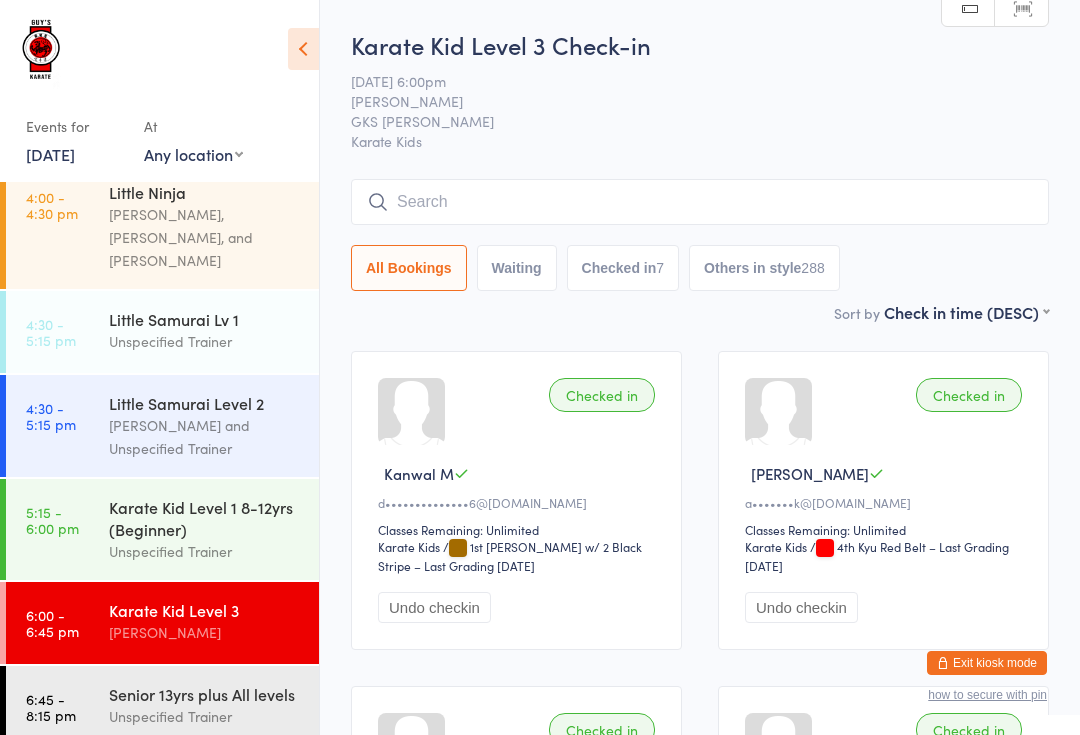 click on "Events for [DATE] [DATE]
[DATE]
Sun Mon Tue Wed Thu Fri Sat
27
29
30
01
02
03
04
05
28
06
07
08
09
10
11
12
29
13
14
15
16
17
18
19
30
20
21
22
23
24
25
26
31
27
28
29
30
31
01
02" at bounding box center (159, 94) 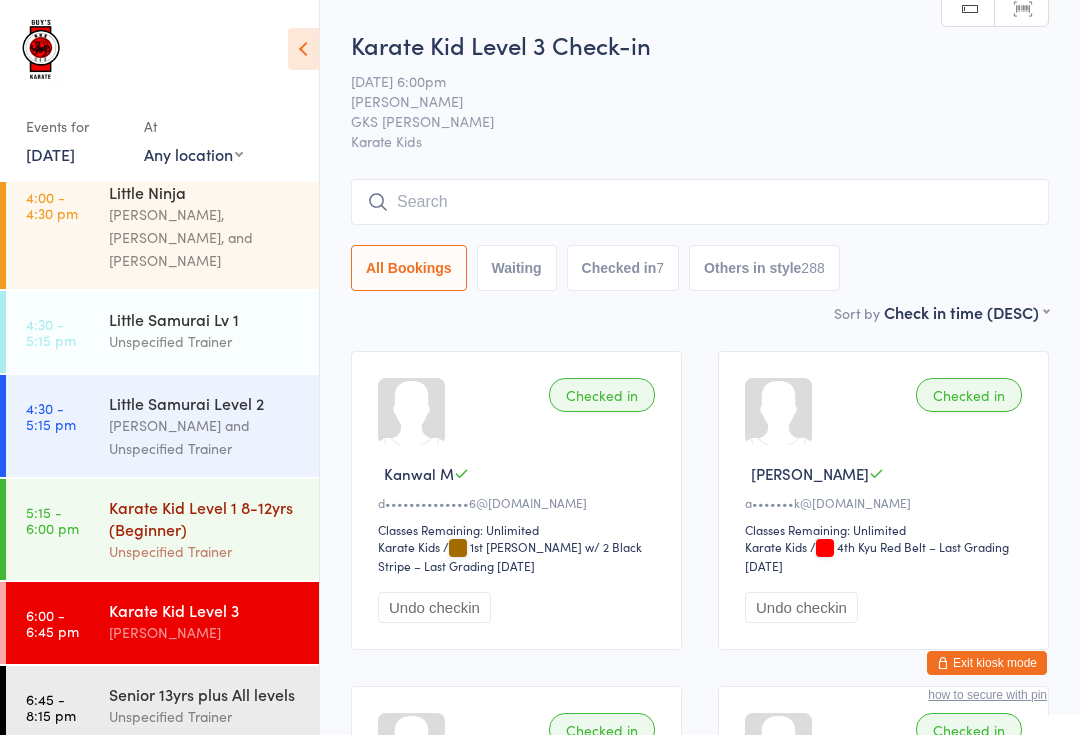 click on "Karate Kid Level 1 8-12yrs (Beginner)" at bounding box center (205, 518) 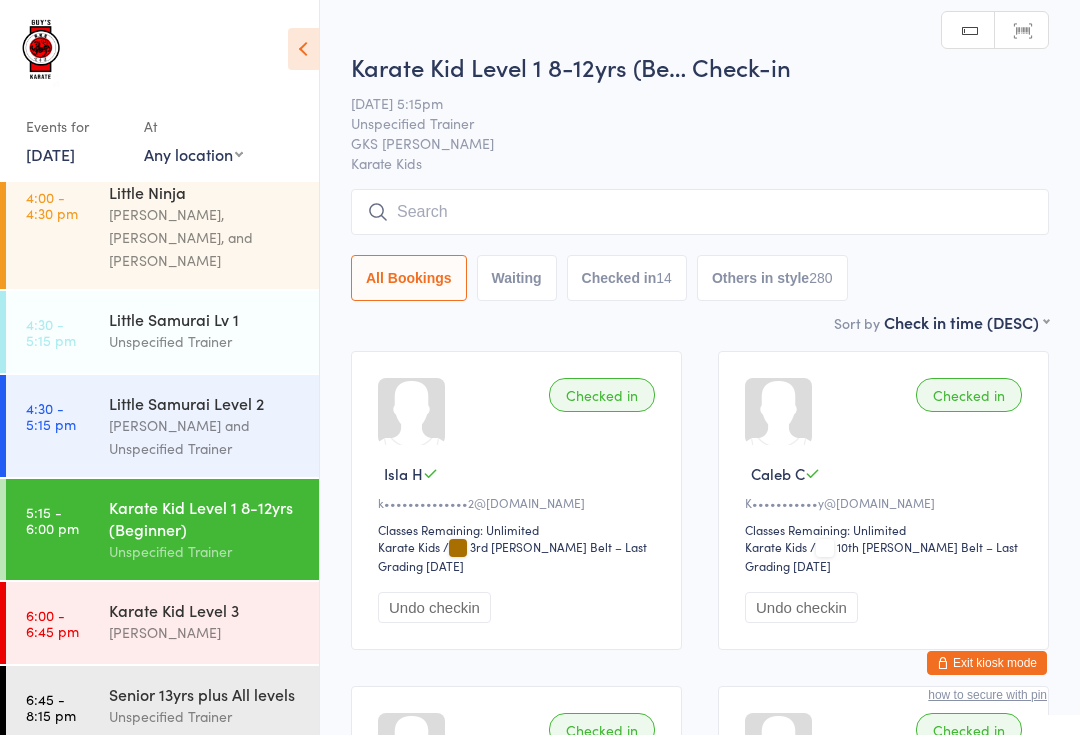 scroll, scrollTop: 18, scrollLeft: 0, axis: vertical 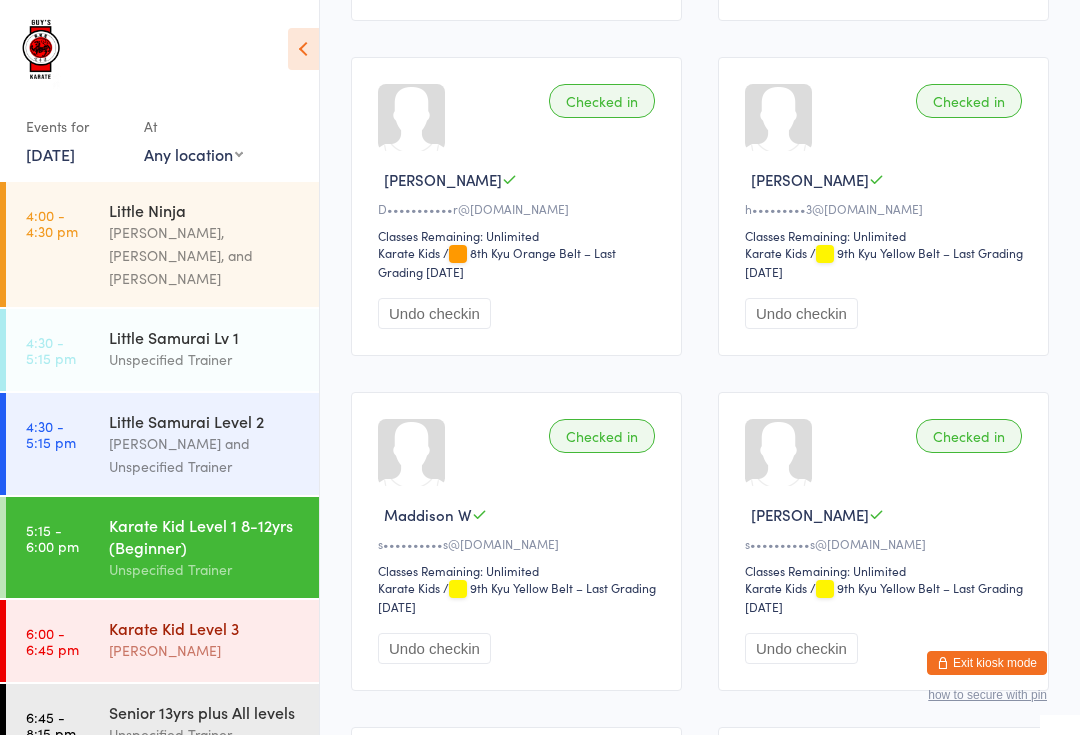 click on "Karate Kid Level 3" at bounding box center (205, 628) 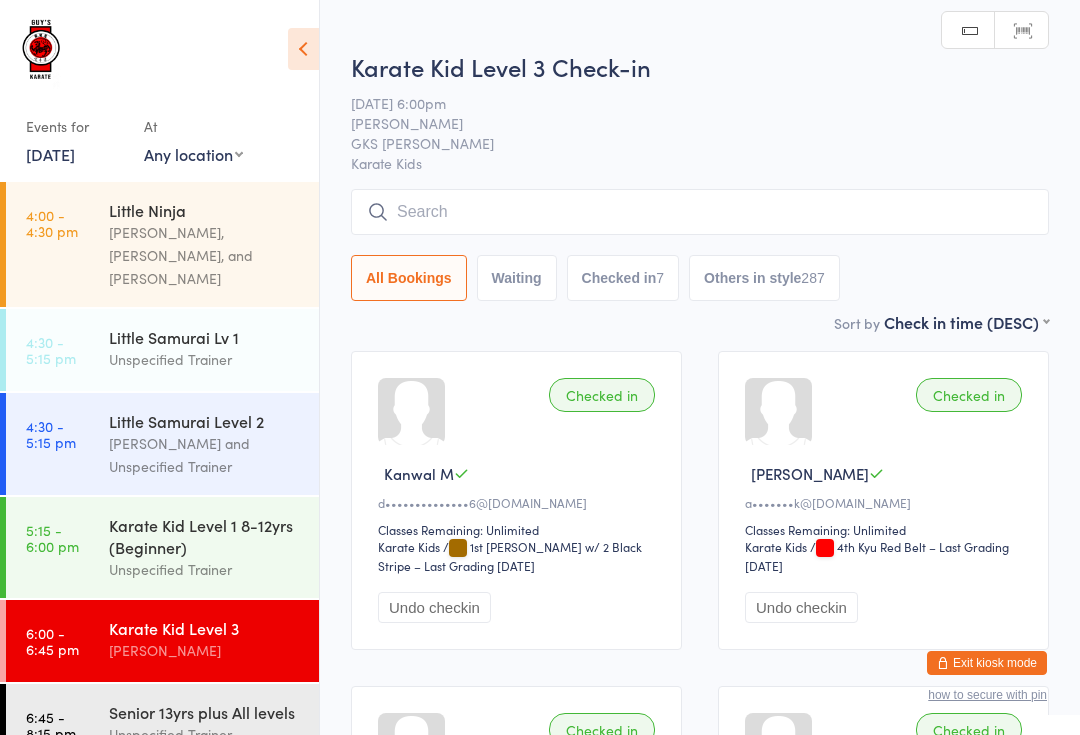 click at bounding box center [700, 212] 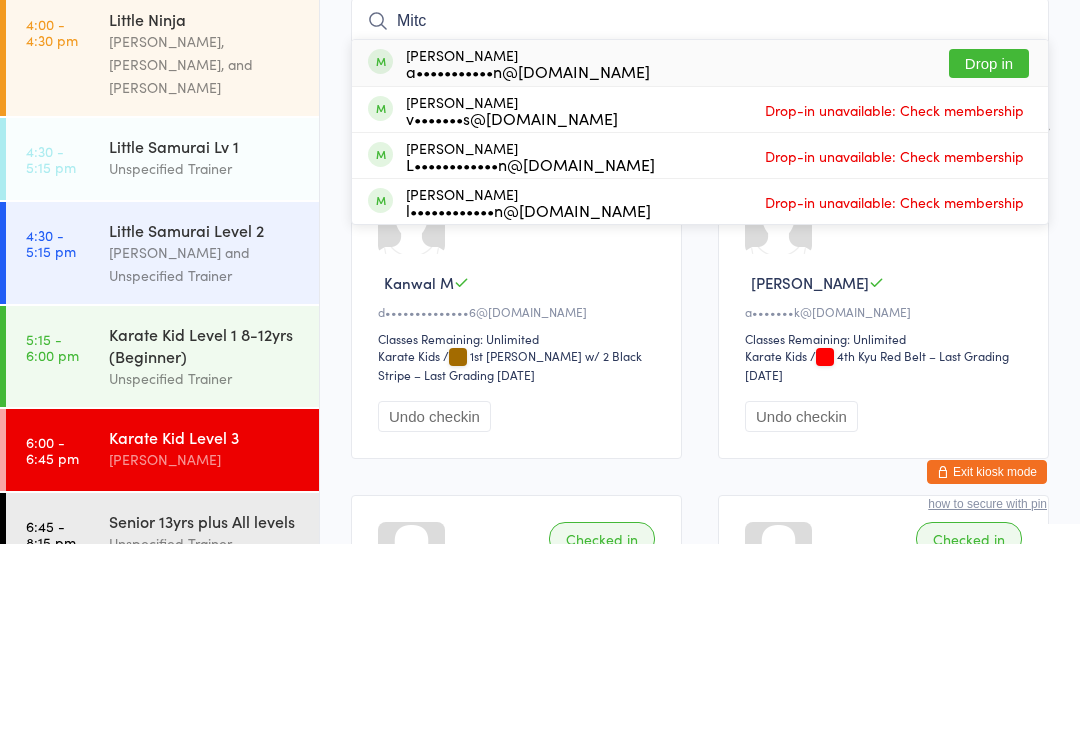 type on "Mitc" 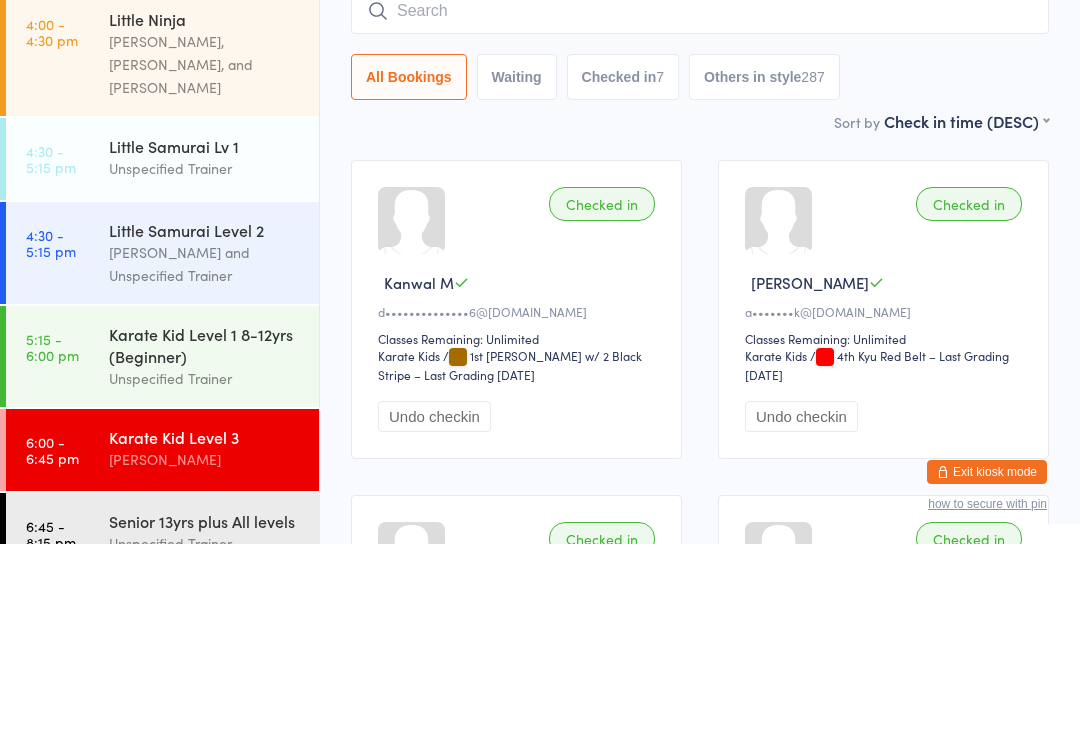 scroll, scrollTop: 191, scrollLeft: 0, axis: vertical 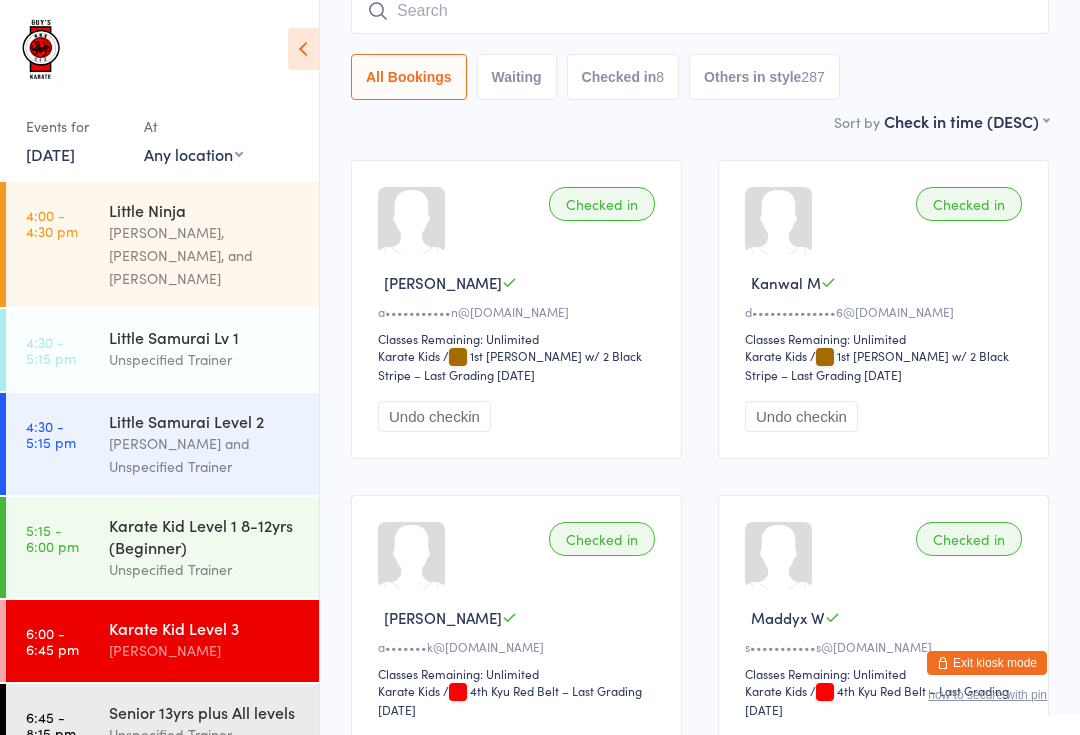 click on "Checked in  8" at bounding box center [623, 77] 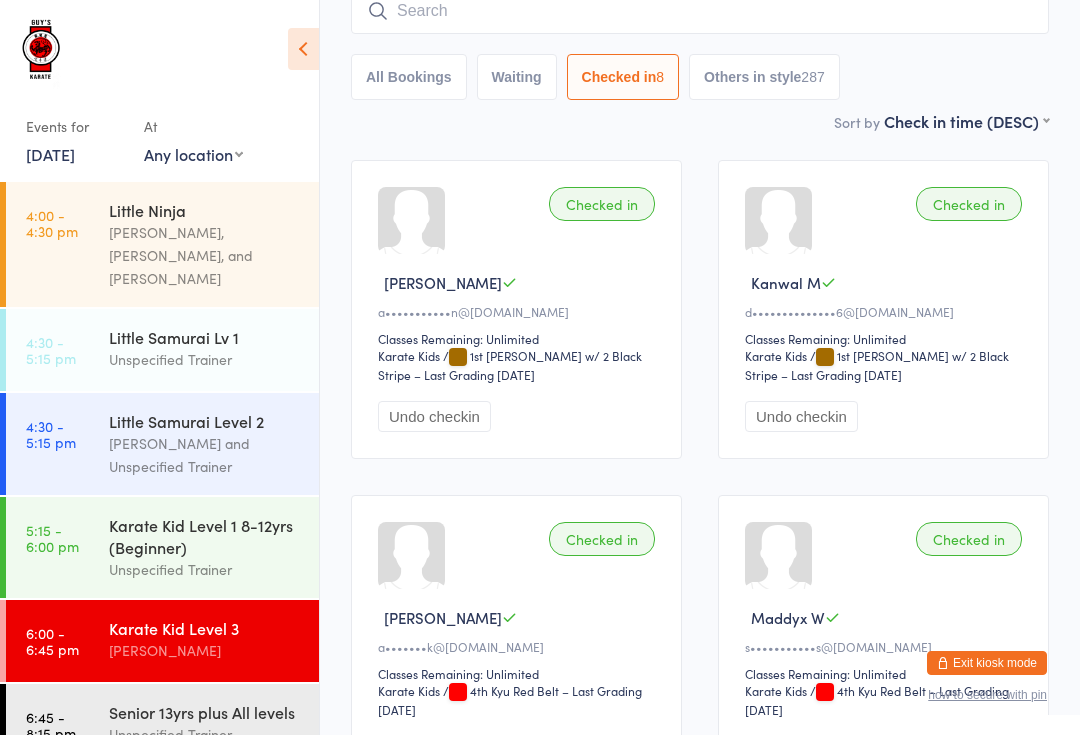 click at bounding box center [700, 11] 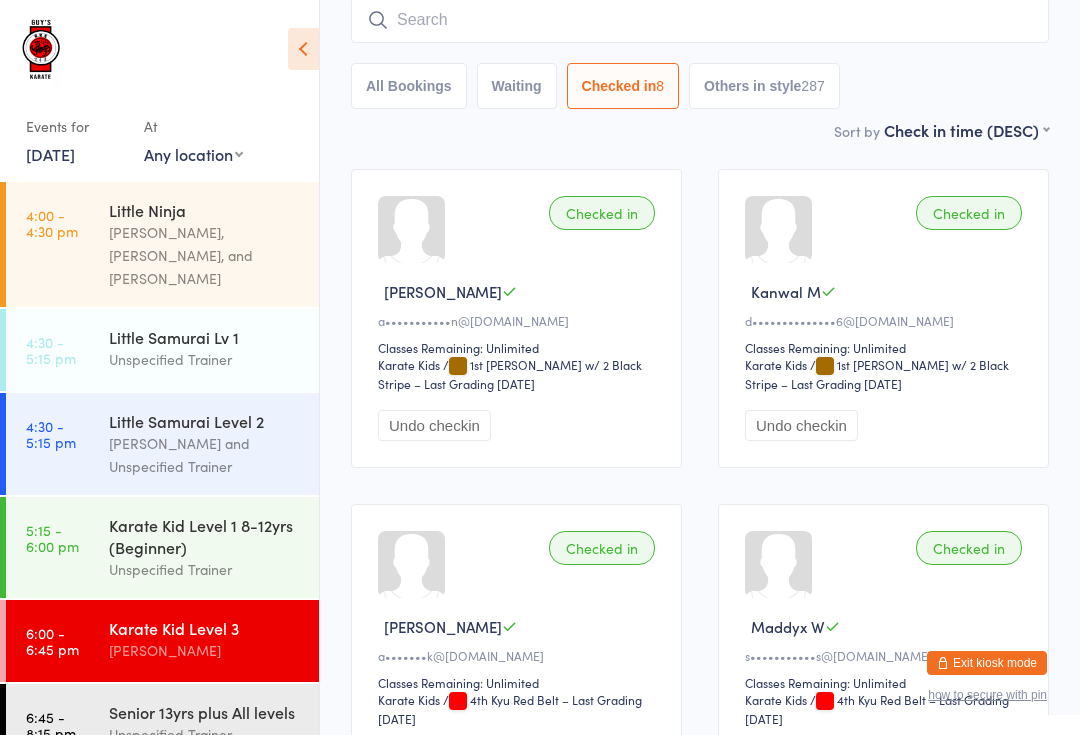 scroll, scrollTop: 181, scrollLeft: 0, axis: vertical 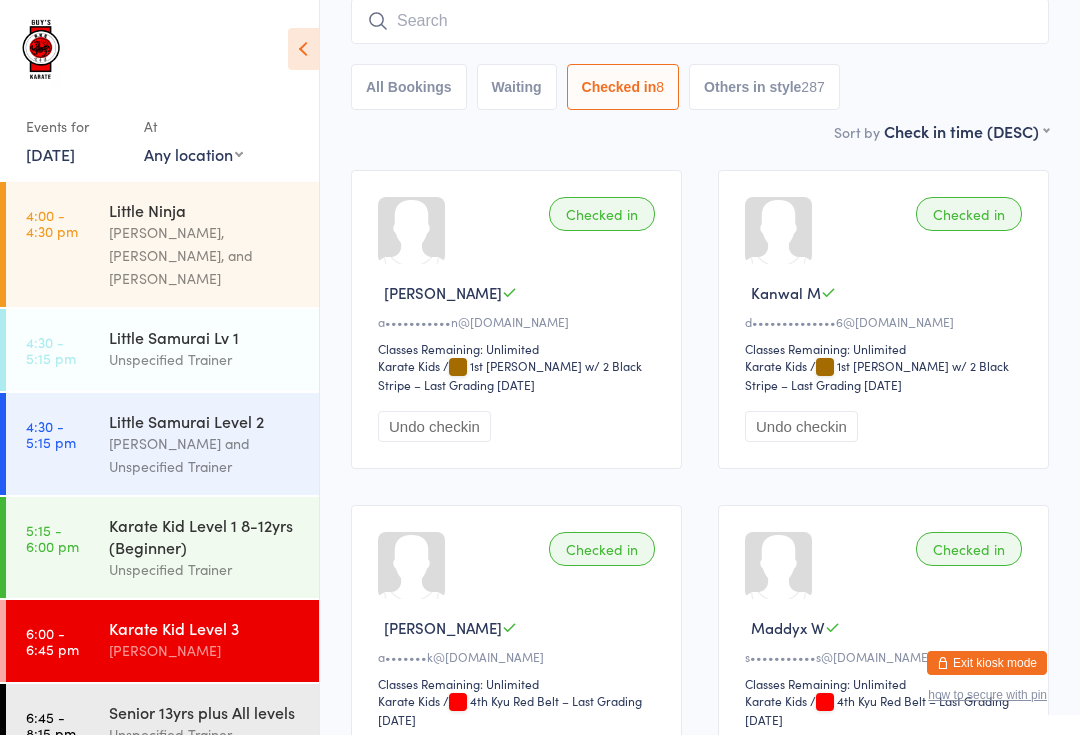 click on "All Bookings" at bounding box center (409, 87) 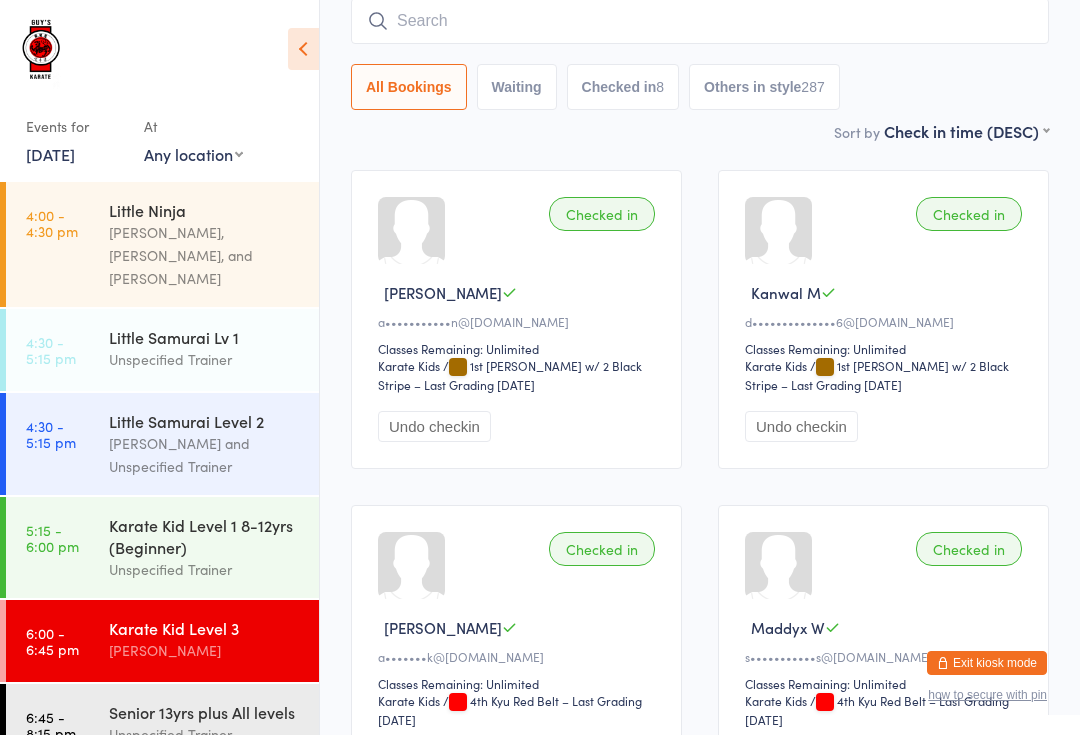 click at bounding box center (700, 21) 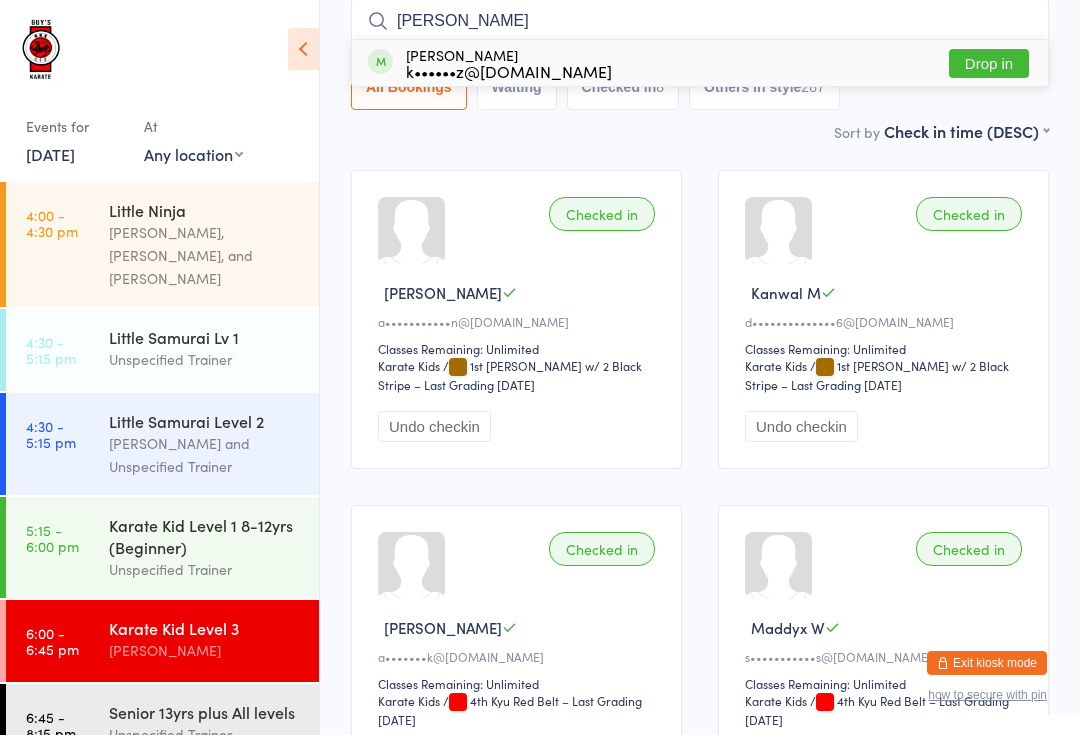 type on "[PERSON_NAME]" 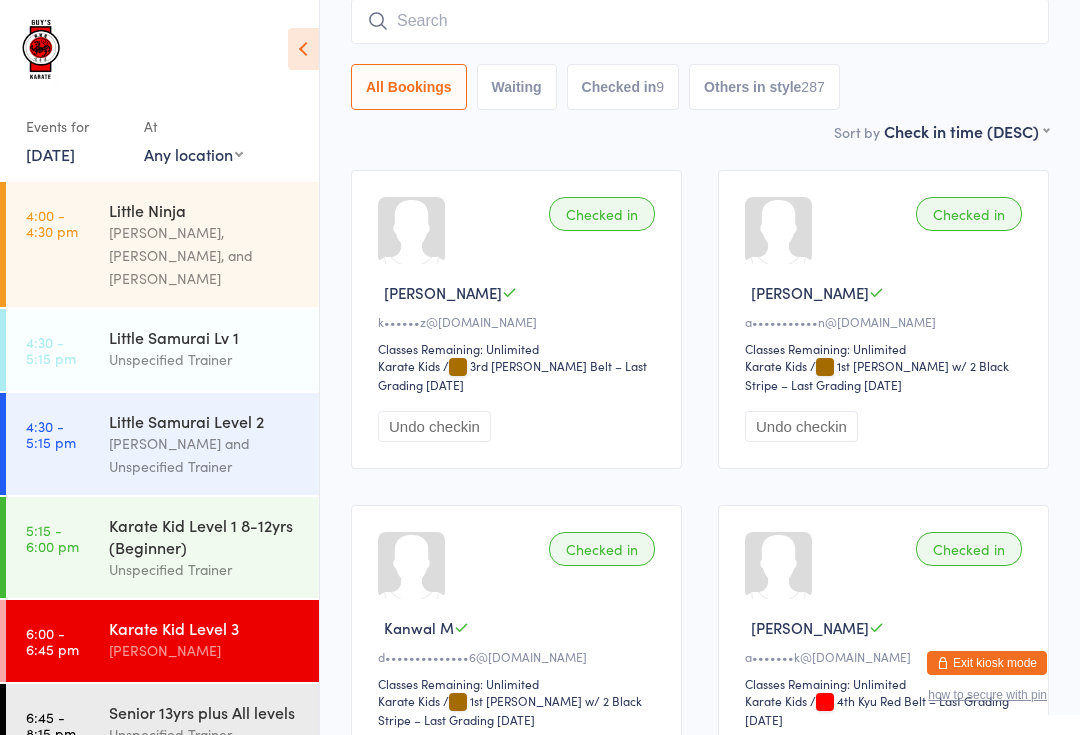 click at bounding box center (700, 21) 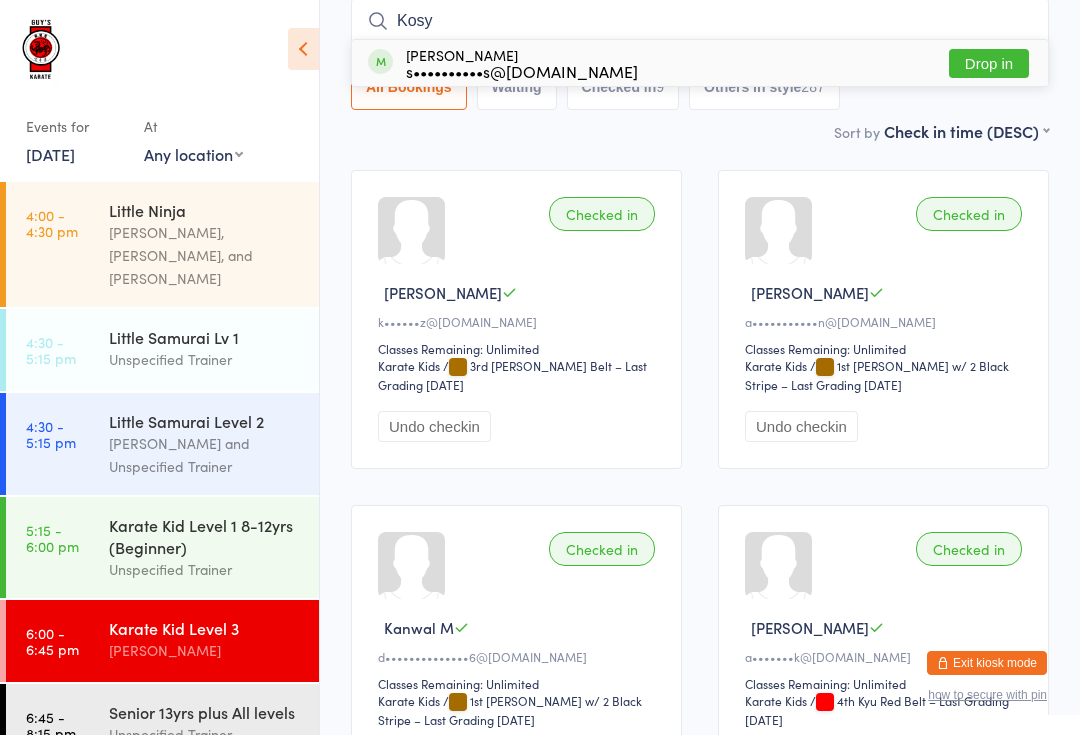 type on "Kosy" 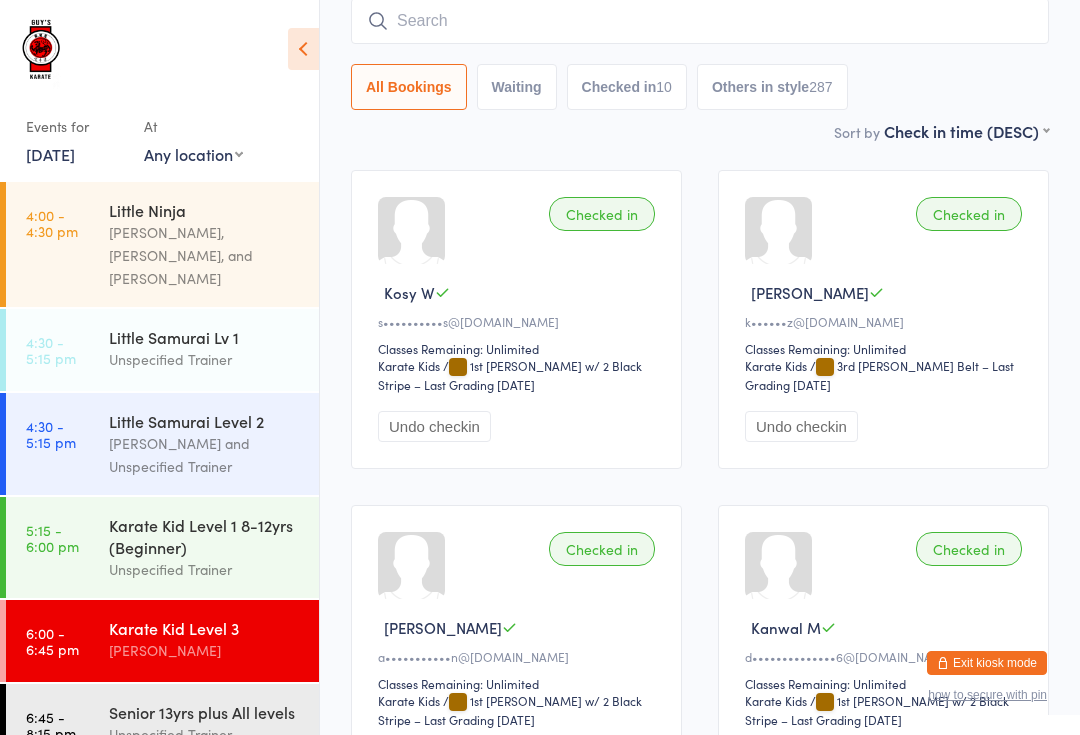 click at bounding box center (700, 21) 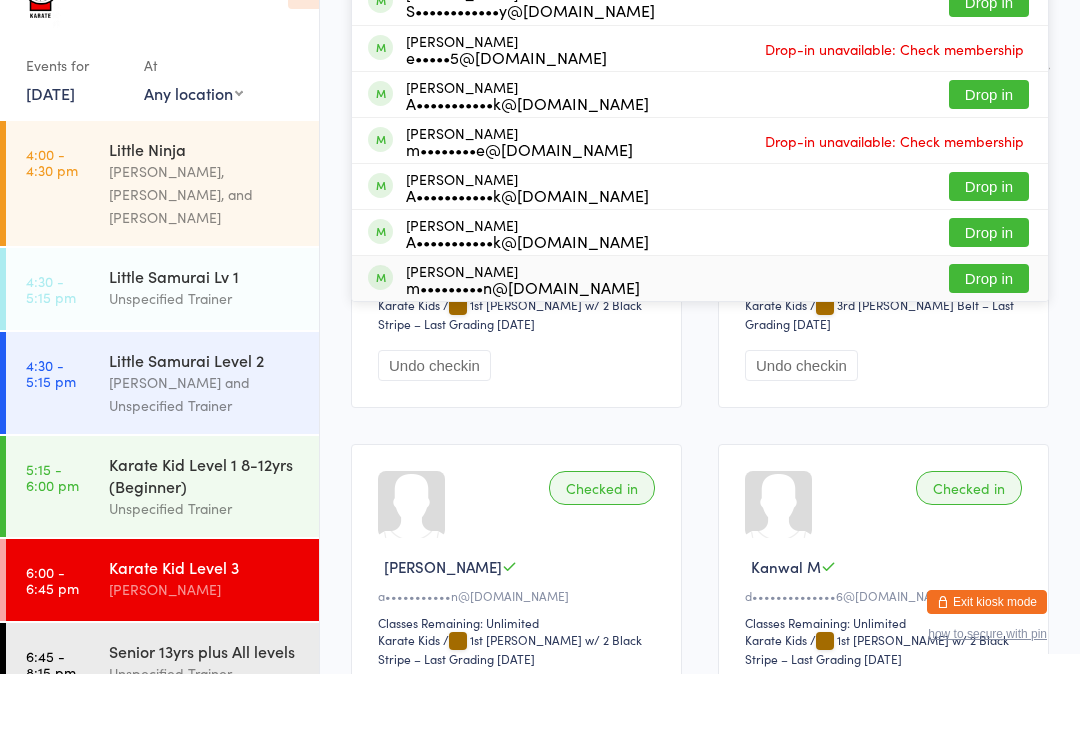 type on "[PERSON_NAME]" 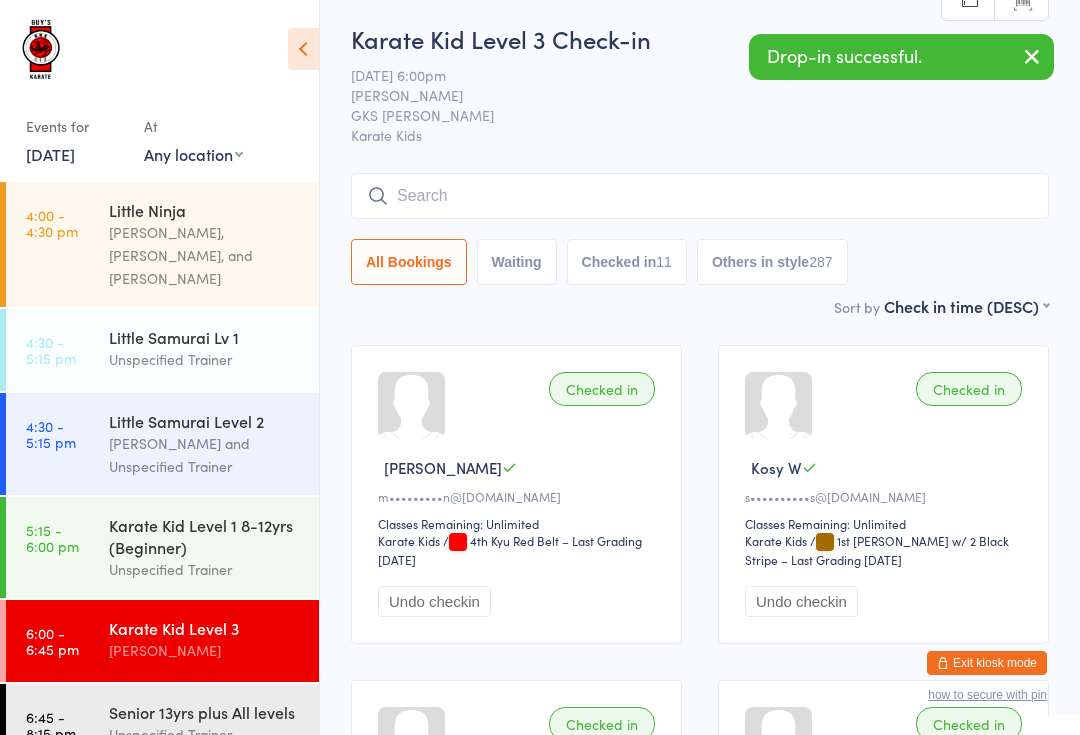 scroll, scrollTop: 0, scrollLeft: 0, axis: both 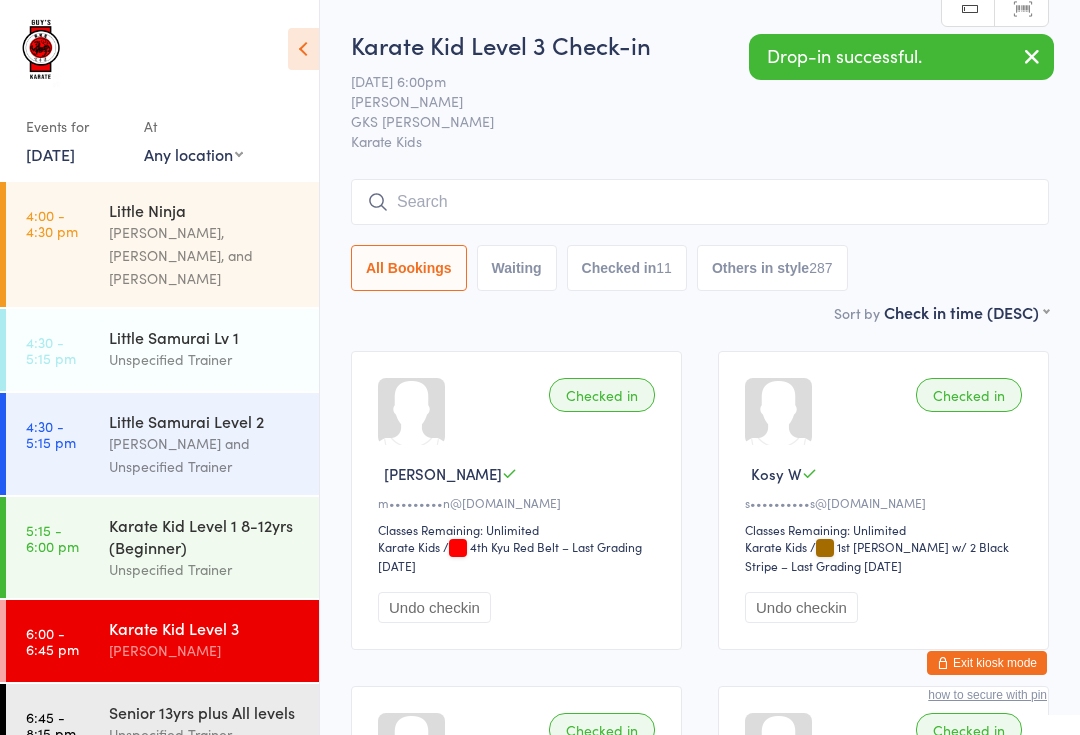 click at bounding box center (700, 202) 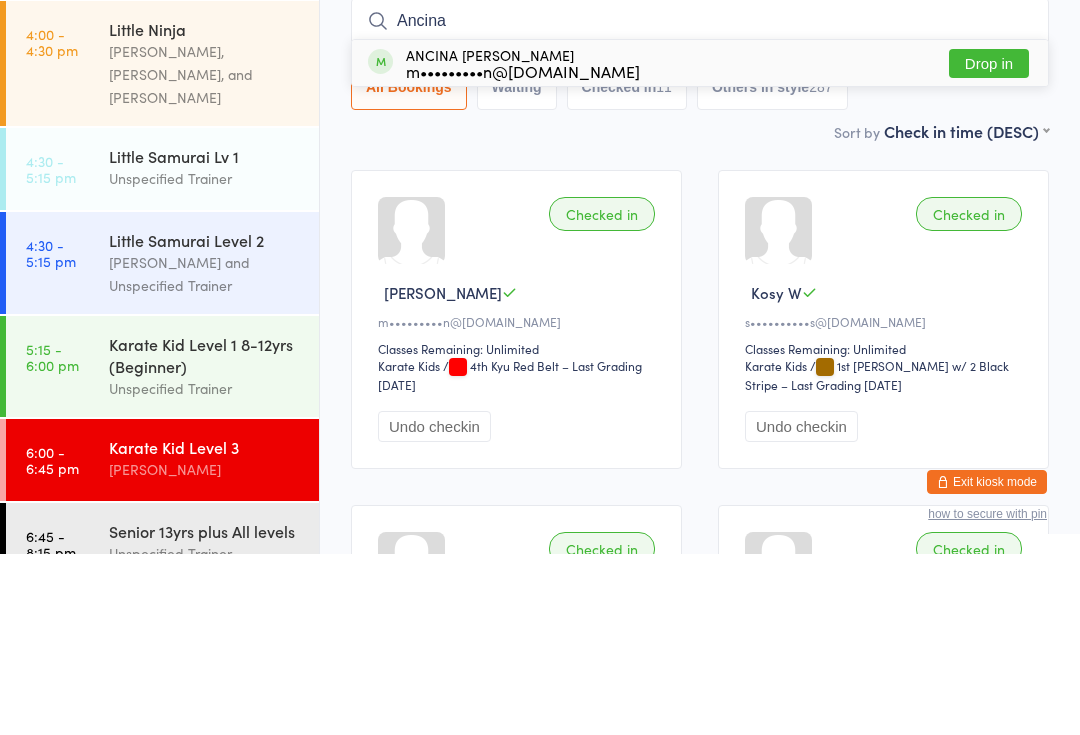 type on "Ancina" 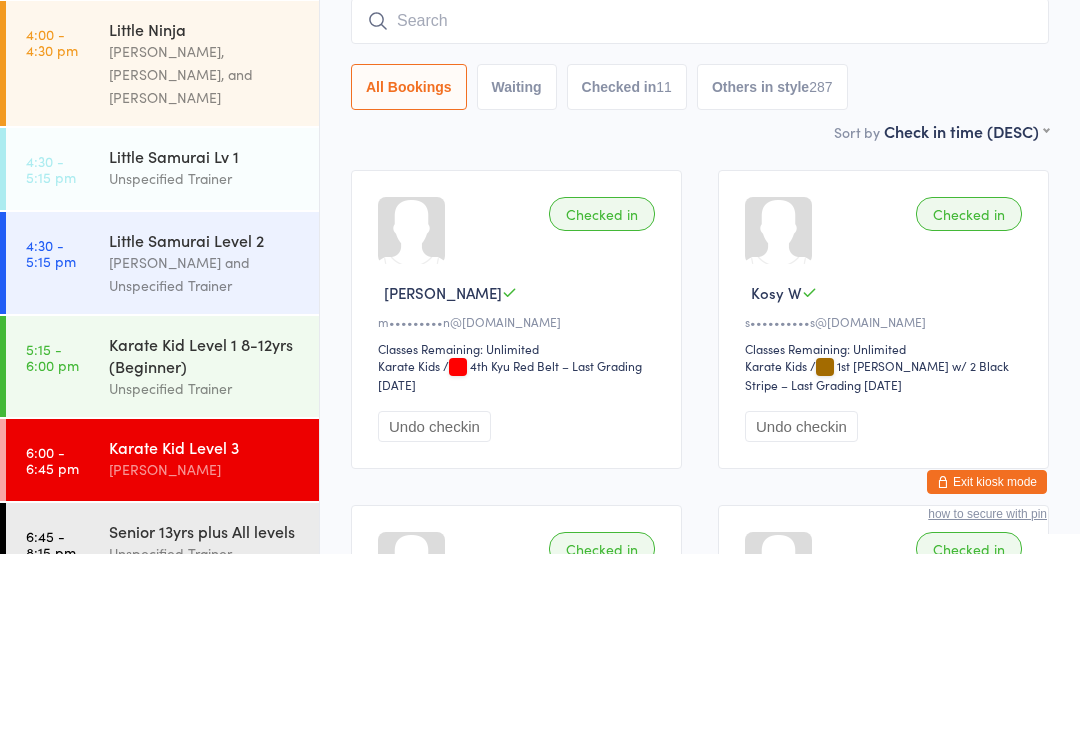 click at bounding box center (700, 202) 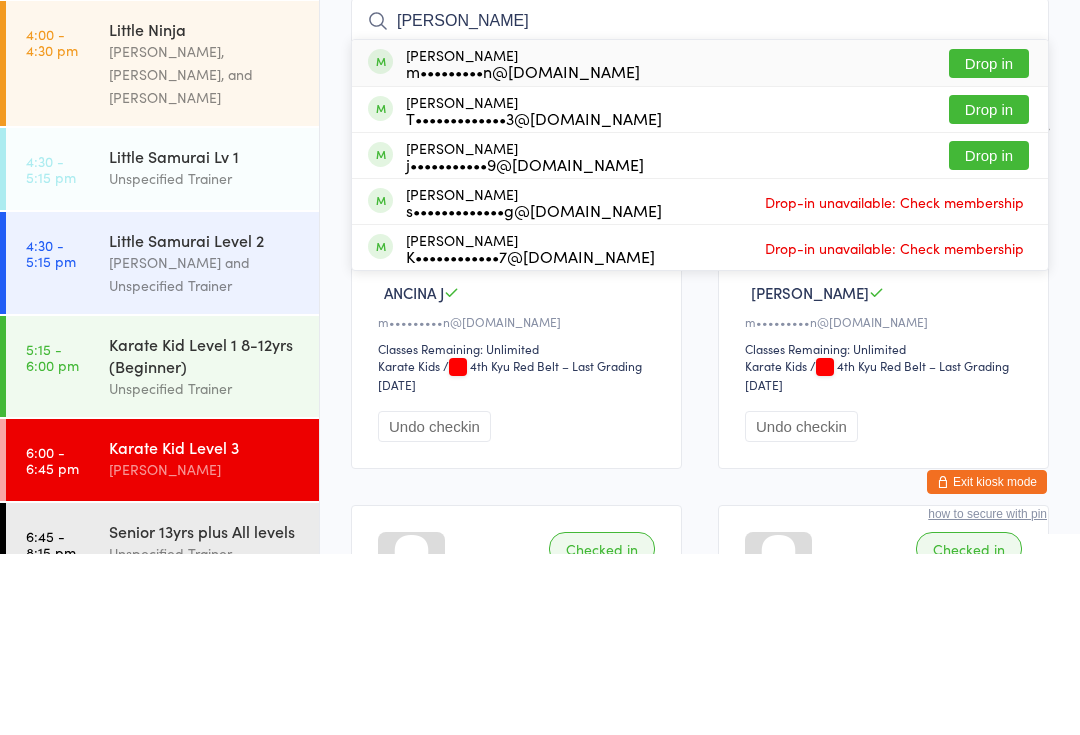 type on "[PERSON_NAME]" 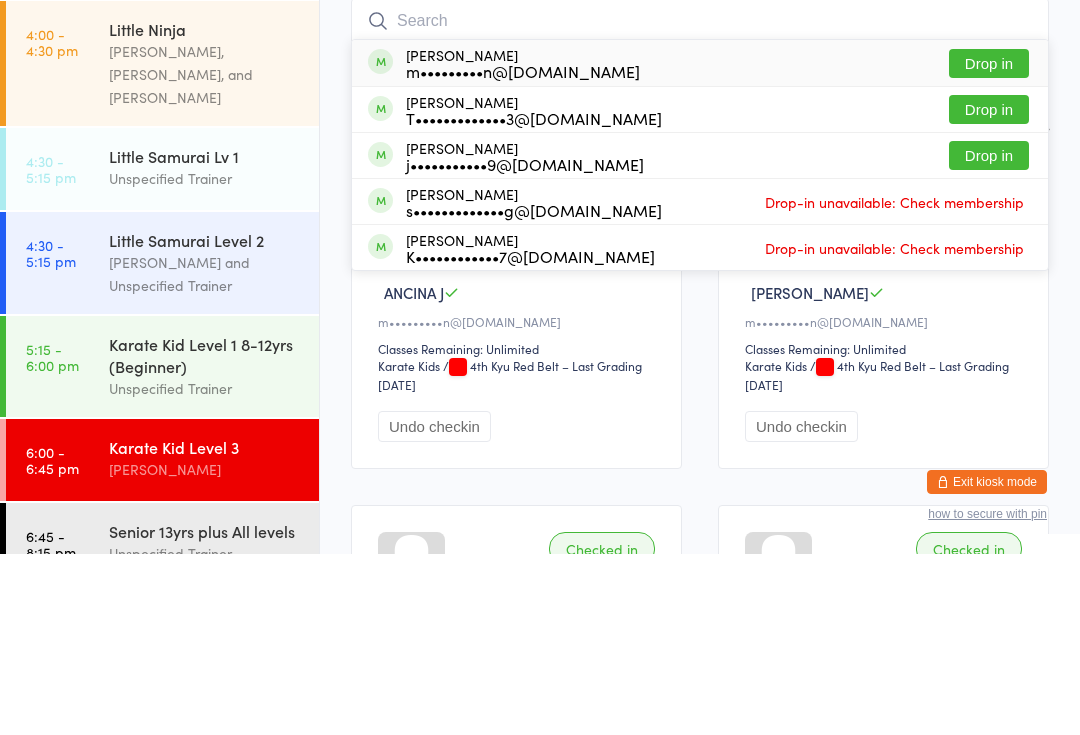 scroll, scrollTop: 181, scrollLeft: 0, axis: vertical 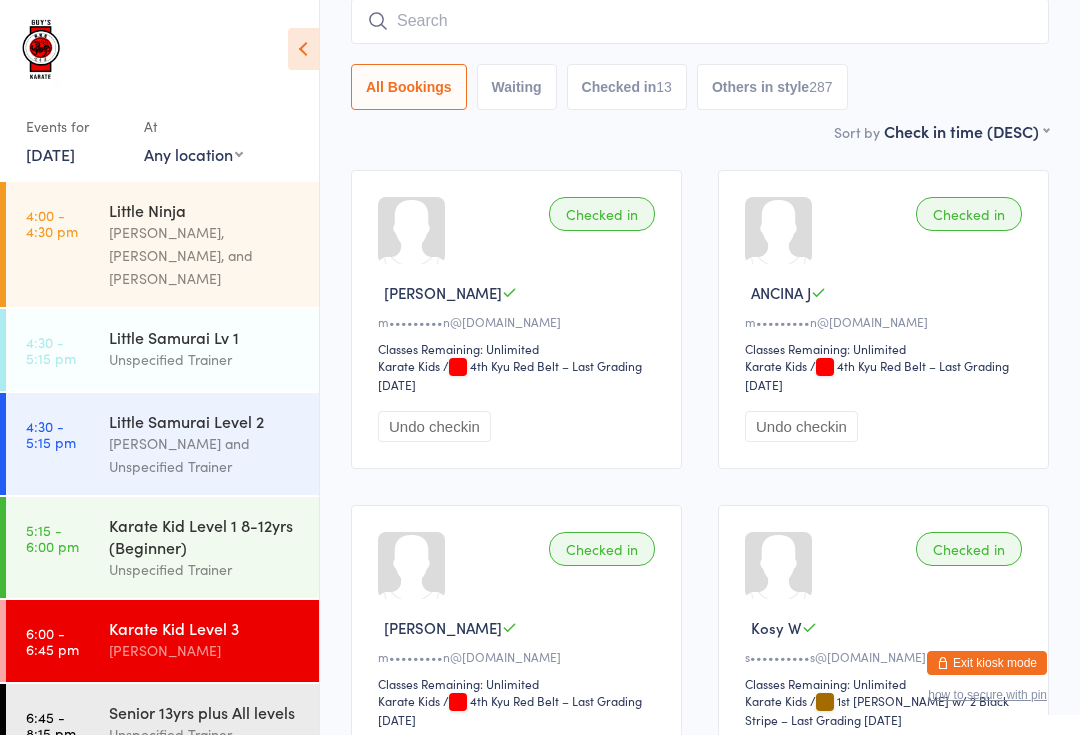 click at bounding box center [700, 21] 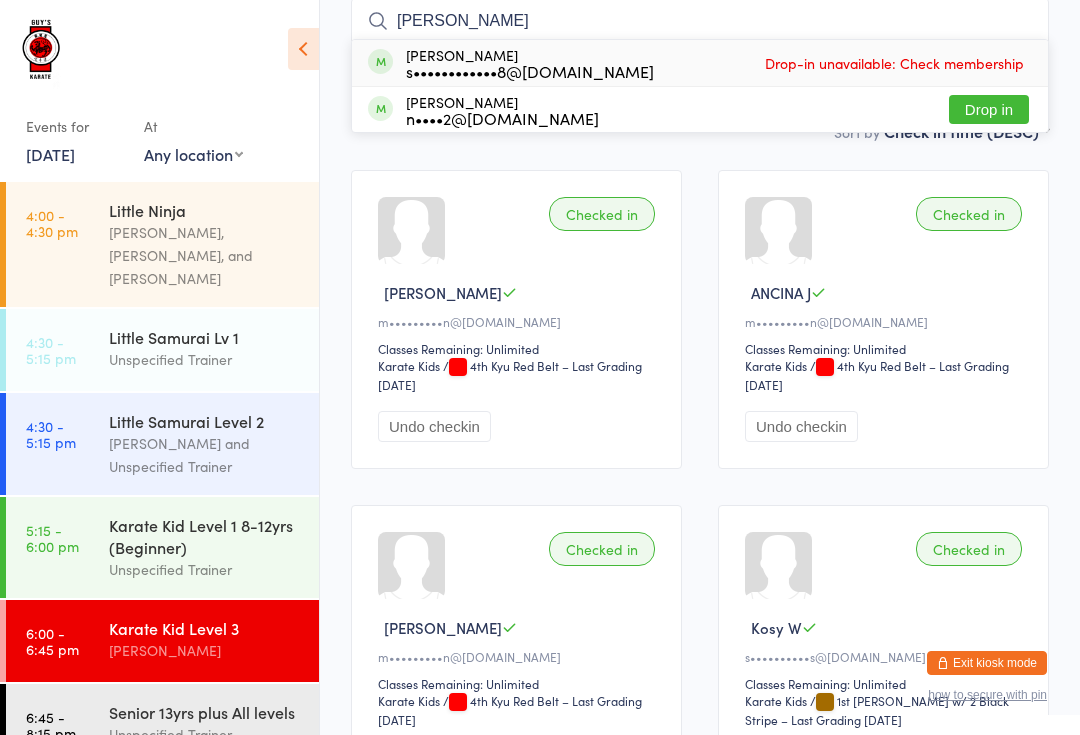 click on "Karate Kid Level 3 Check-in [DATE] 6:00pm  [PERSON_NAME]  GKS [PERSON_NAME]  Karate Kids  Manual search Scanner input [PERSON_NAME] [PERSON_NAME] s••••••••••••8@[DOMAIN_NAME] Drop-in unavailable: Check membership [PERSON_NAME] n••••2@[DOMAIN_NAME] Drop in All Bookings Waiting  Checked in  13 Others in style  287 Sort by   Check in time (DESC) First name (ASC) First name (DESC) Last name (ASC) Last name (DESC) Check in time (ASC) Check in time (DESC) Rank (ASC) Rank (DESC) Checked in [PERSON_NAME] J  m•••••••••n@[DOMAIN_NAME] Classes Remaining: Unlimited Karate Kids  Karate Kids   /  4th Kyu Red Belt – Last Grading [DATE]   Undo checkin Checked in ANCINA J  m•••••••••n@[DOMAIN_NAME] Classes Remaining: Unlimited Karate Kids  Karate Kids   /  4th Kyu Red Belt – Last Grading [DATE]   Undo checkin Checked in [PERSON_NAME]  m•••••••••n@[DOMAIN_NAME] Classes Remaining: Unlimited Karate Kids  Karate Kids   /    Undo checkin Checked in Kosy W" at bounding box center (700, 1172) 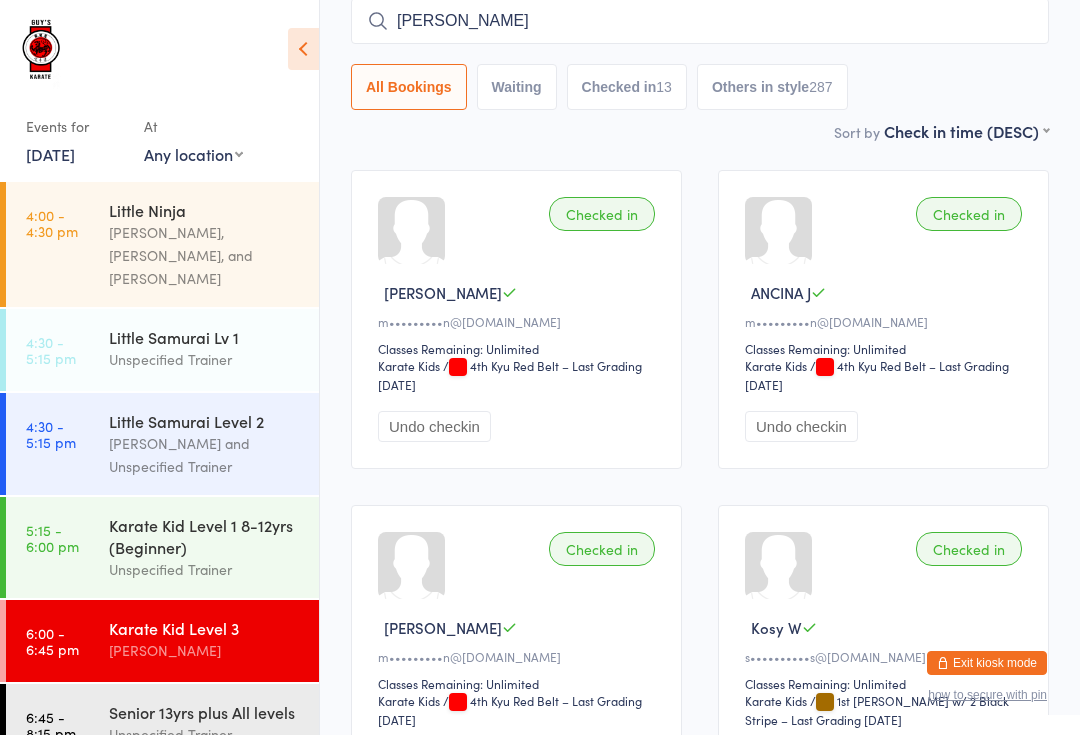 click on "[PERSON_NAME]" at bounding box center (700, 21) 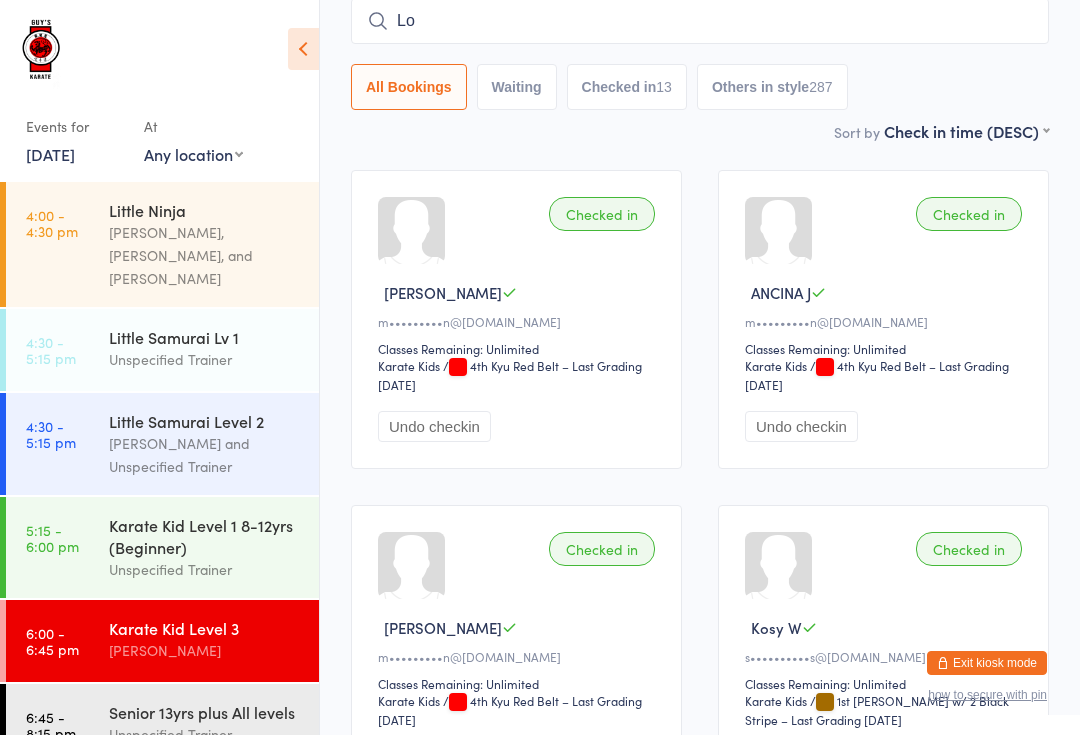type on "L" 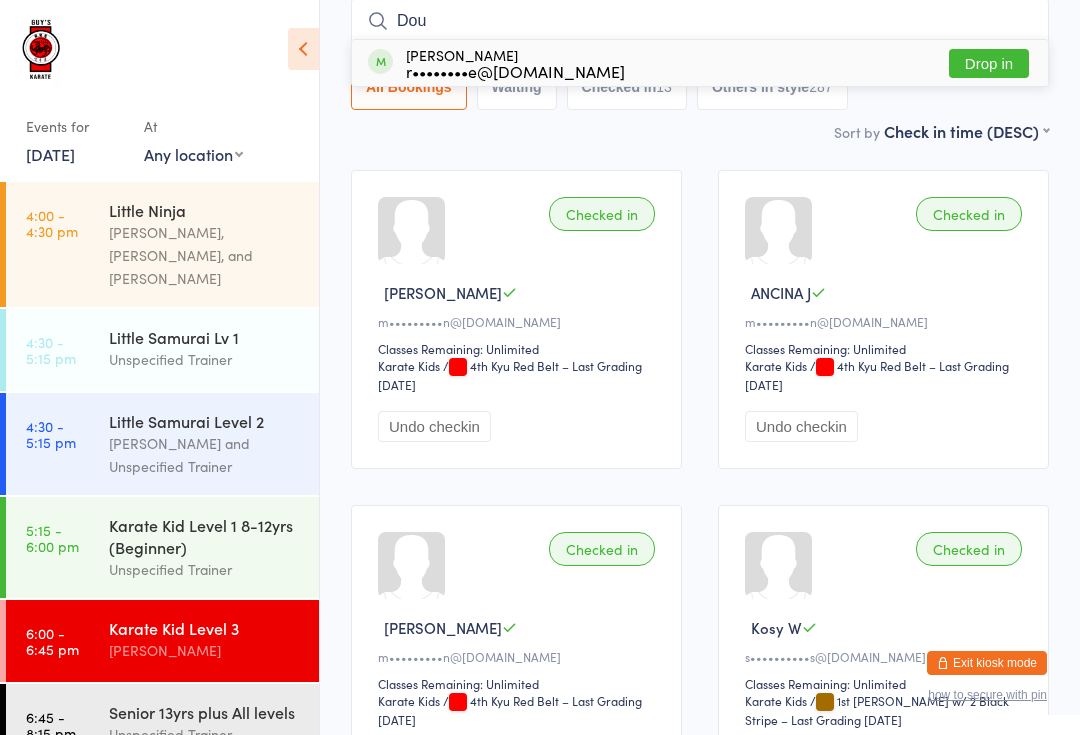 type on "Dou" 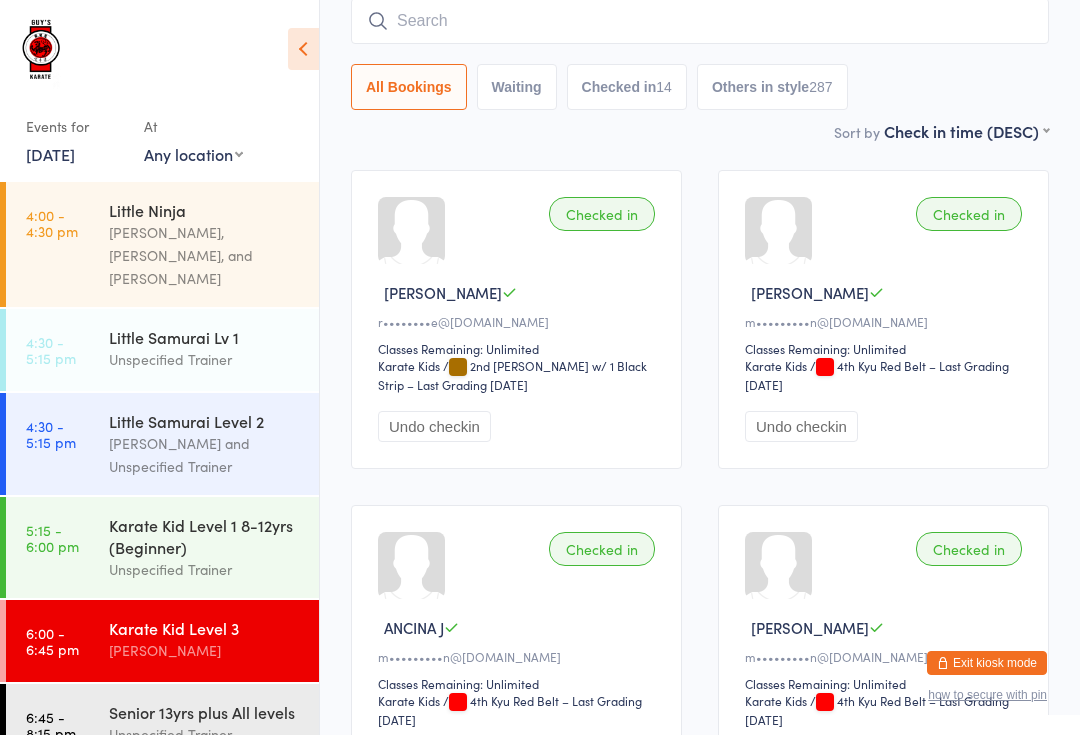 click at bounding box center (700, 21) 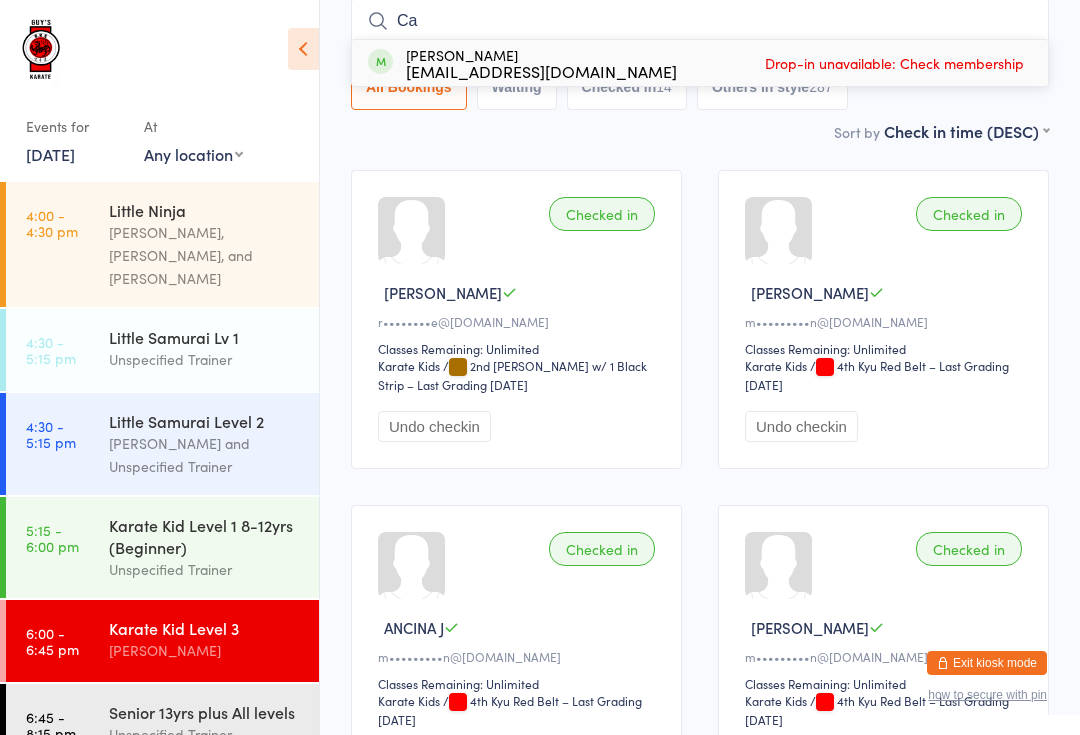 type on "C" 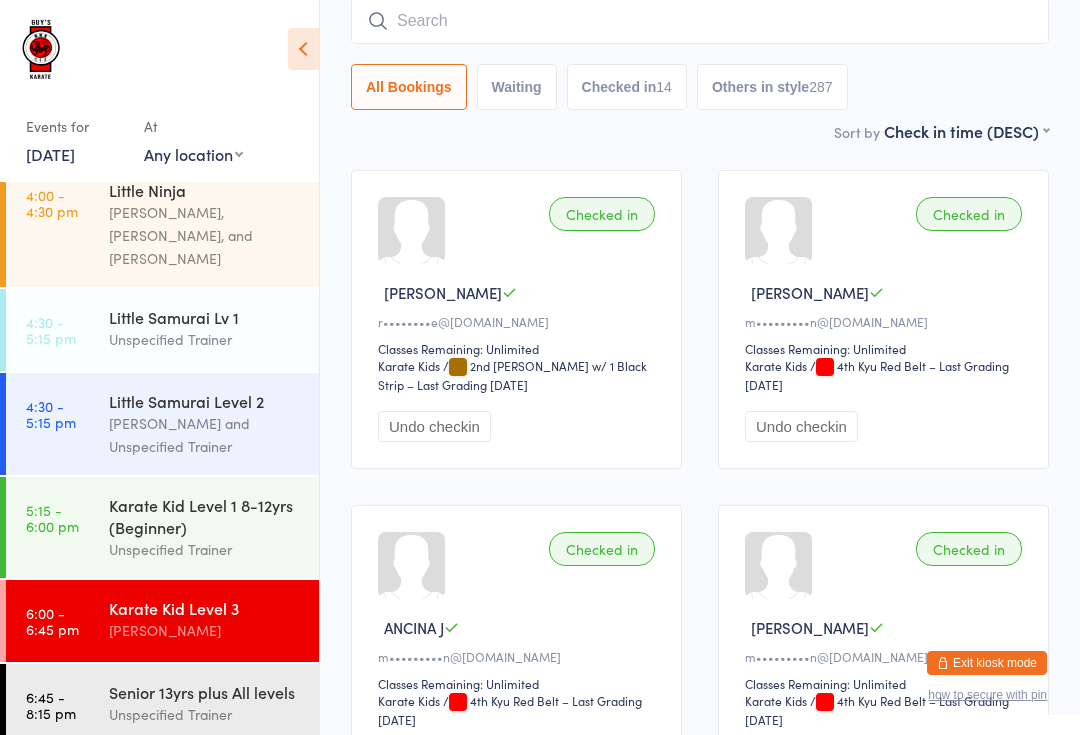 scroll, scrollTop: 18, scrollLeft: 0, axis: vertical 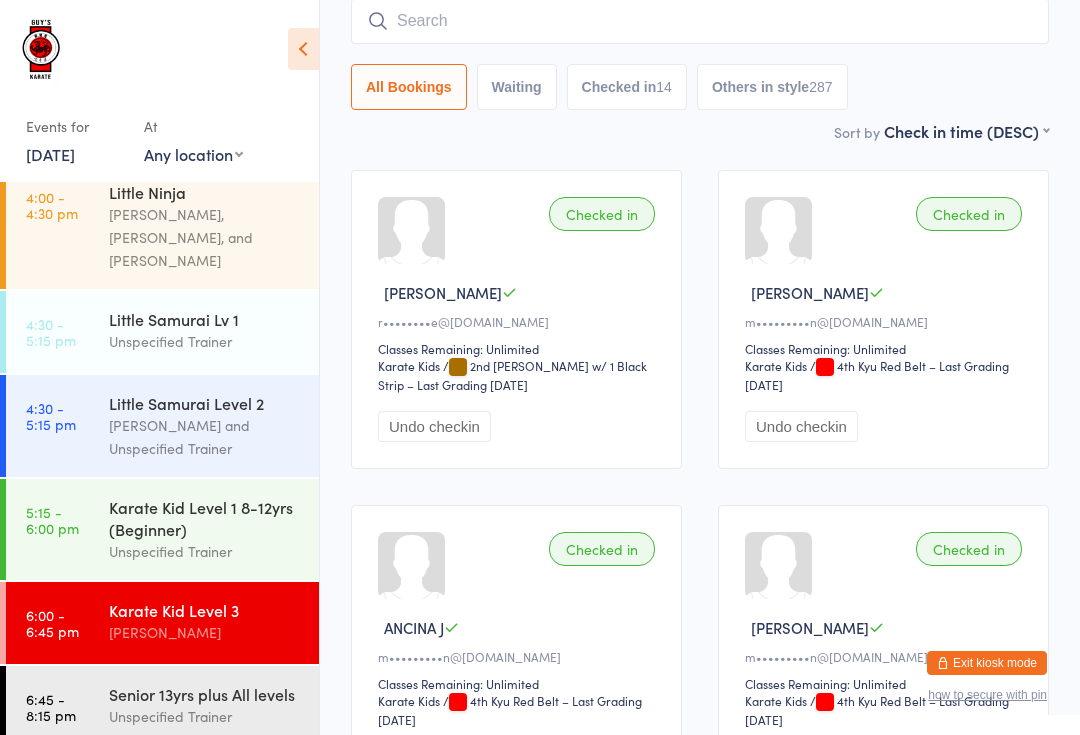 type on "C" 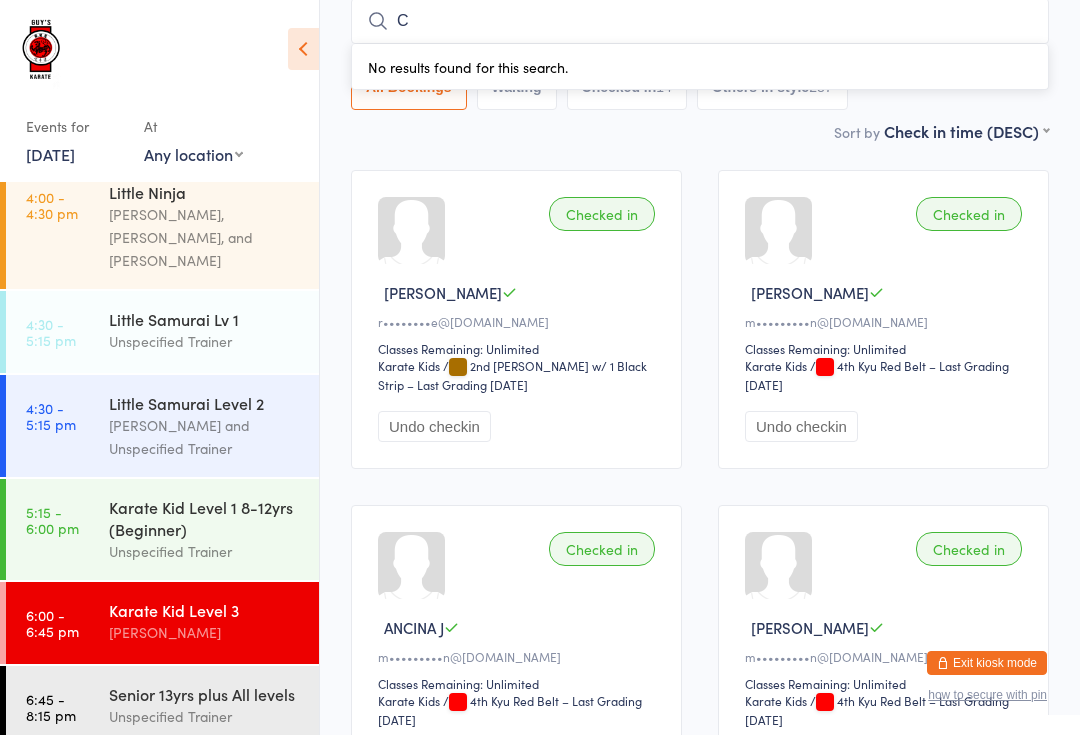 scroll, scrollTop: 0, scrollLeft: 0, axis: both 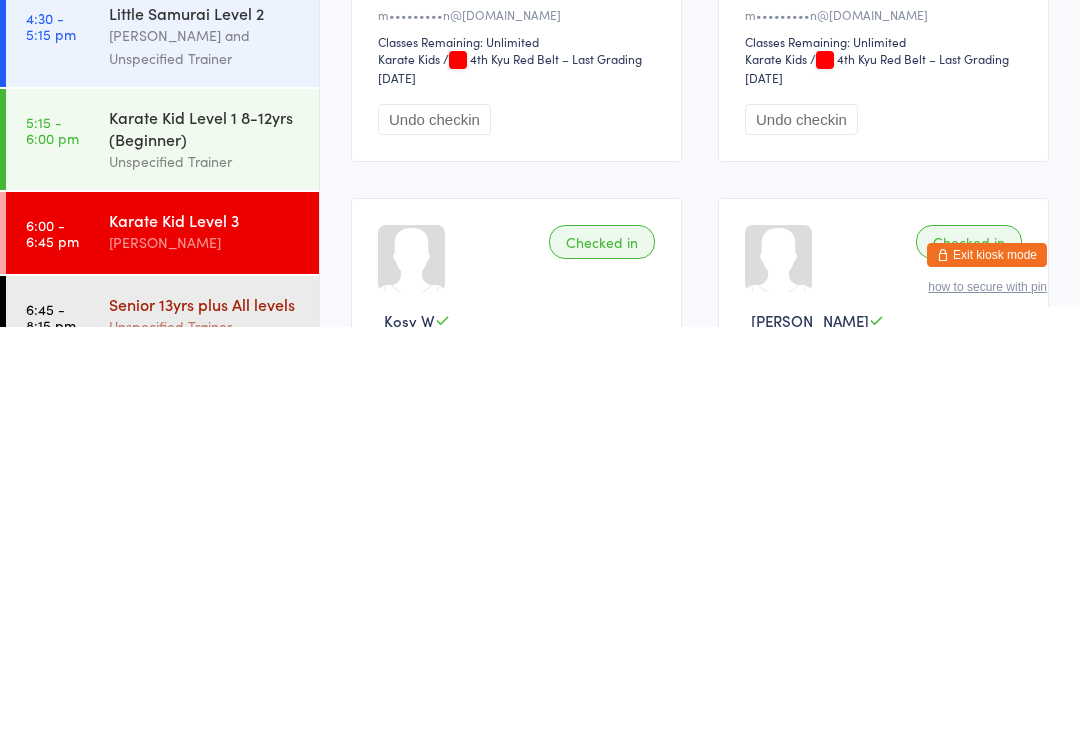 click on "Unspecified Trainer" at bounding box center [205, 734] 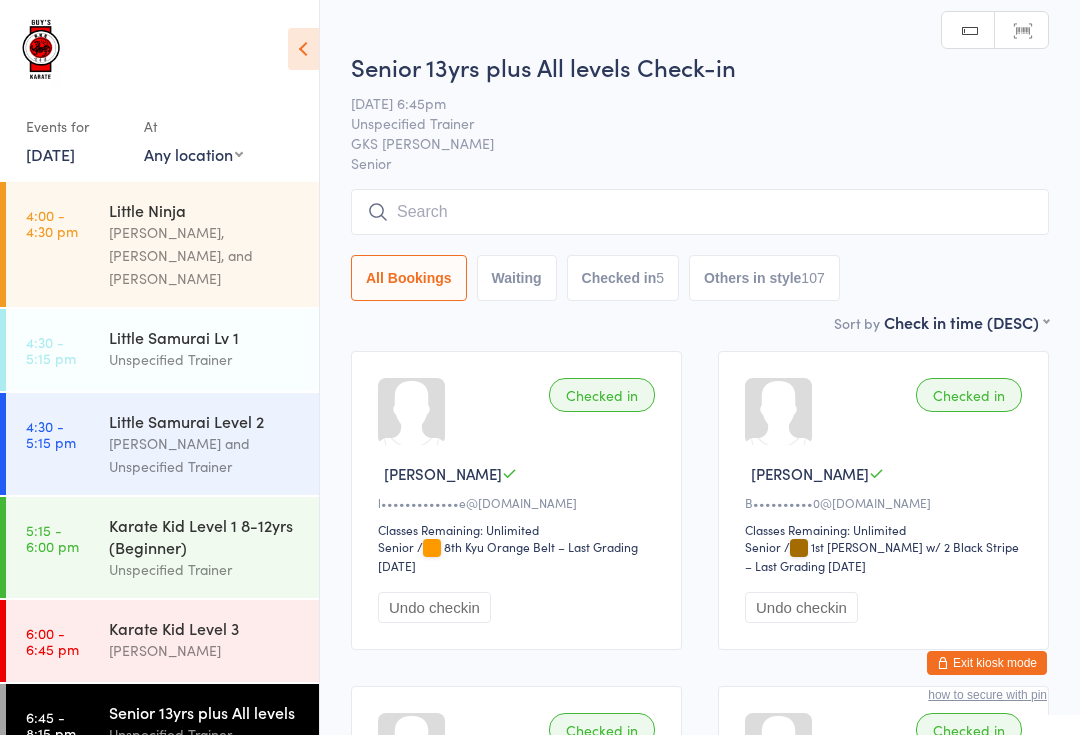 click at bounding box center [700, 212] 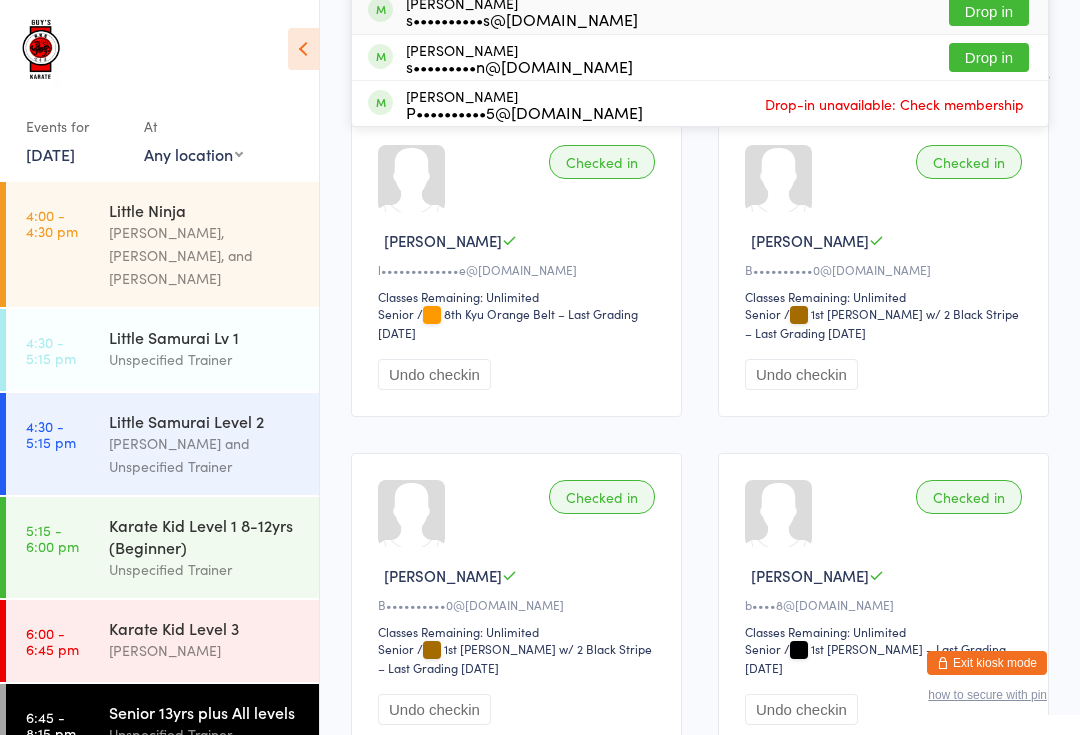 scroll, scrollTop: 232, scrollLeft: 0, axis: vertical 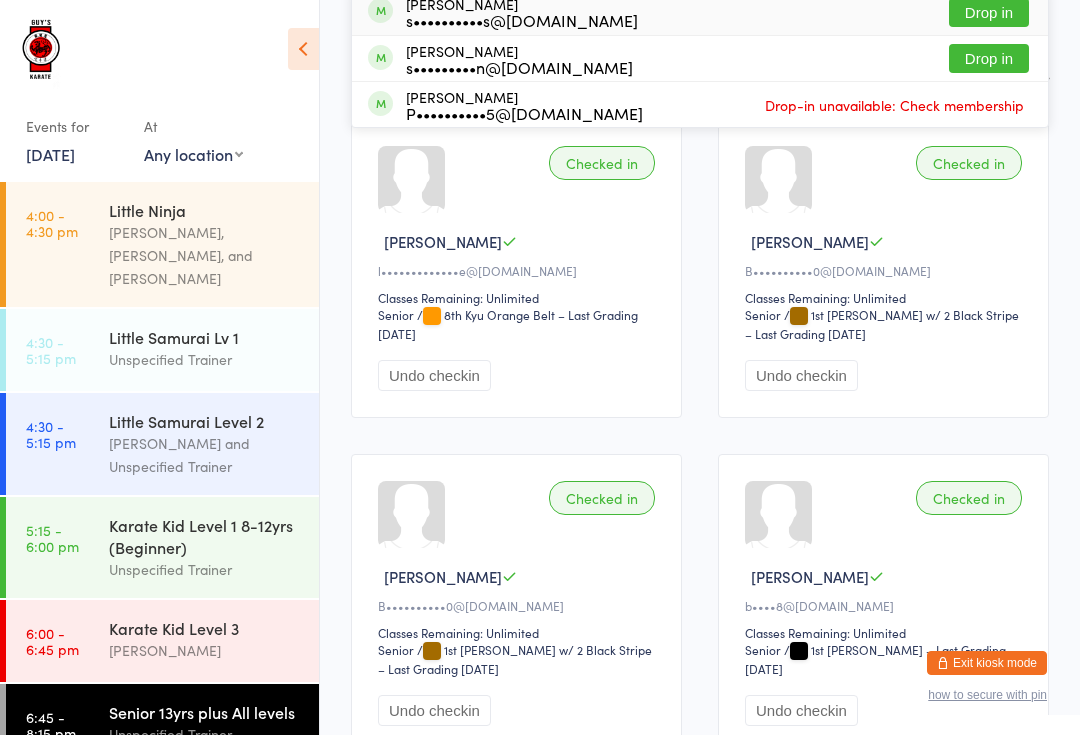 type on "[PERSON_NAME]" 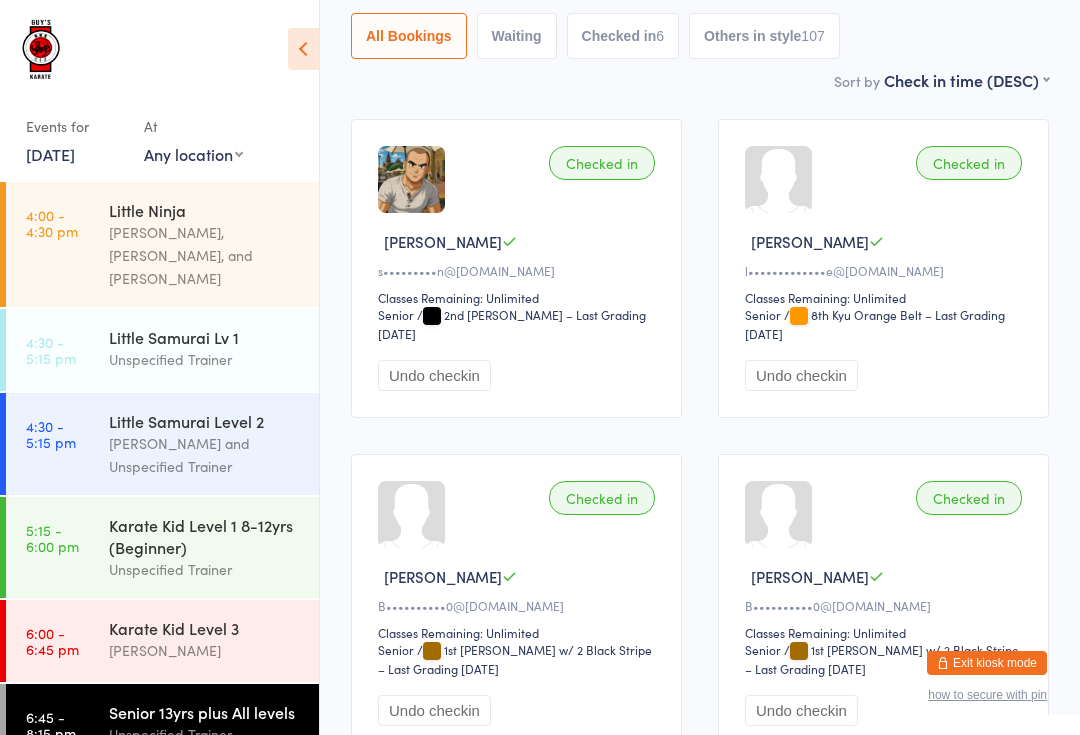 scroll, scrollTop: 41, scrollLeft: 0, axis: vertical 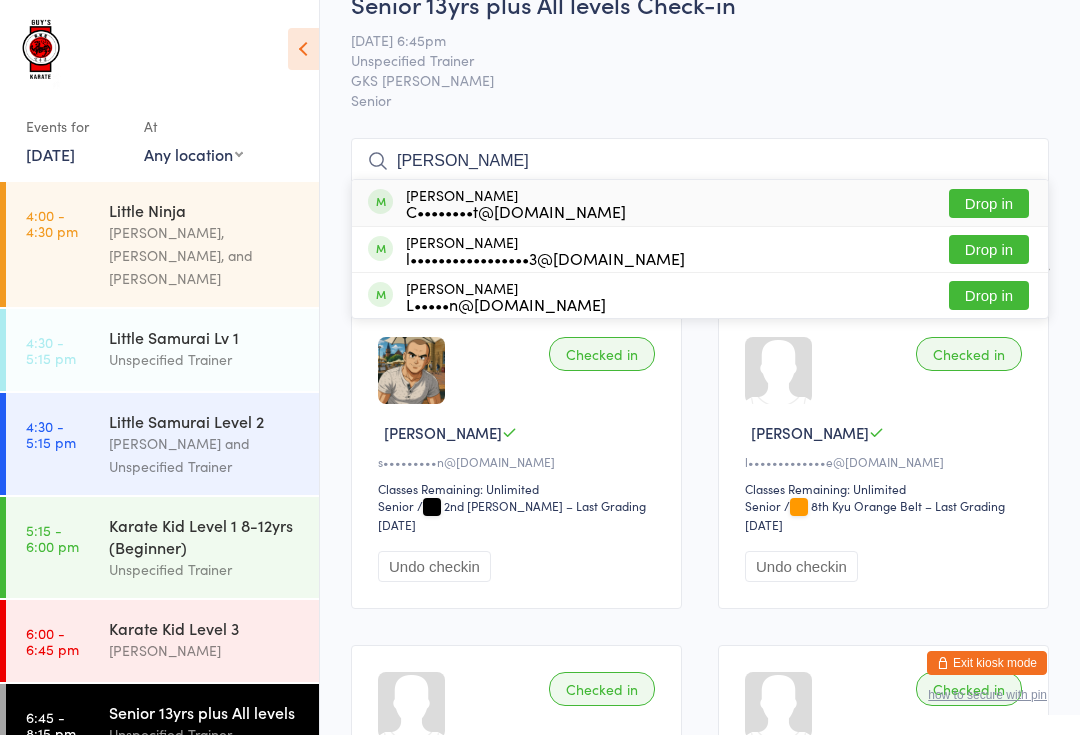 type on "[PERSON_NAME]" 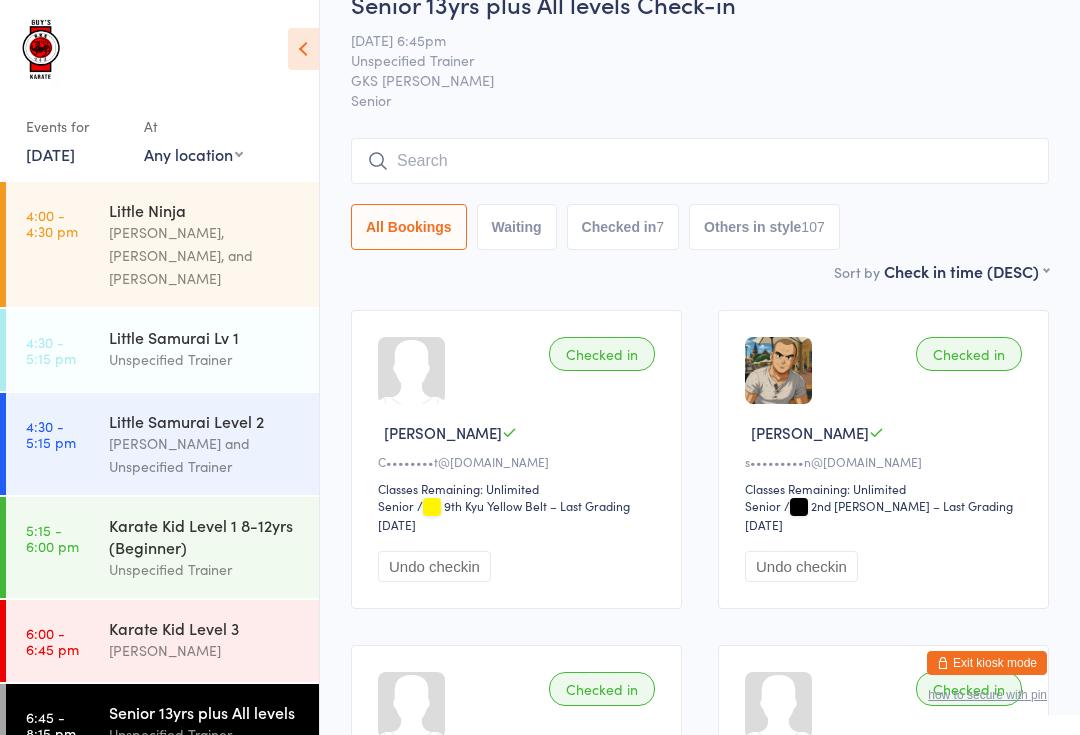 click at bounding box center [700, 161] 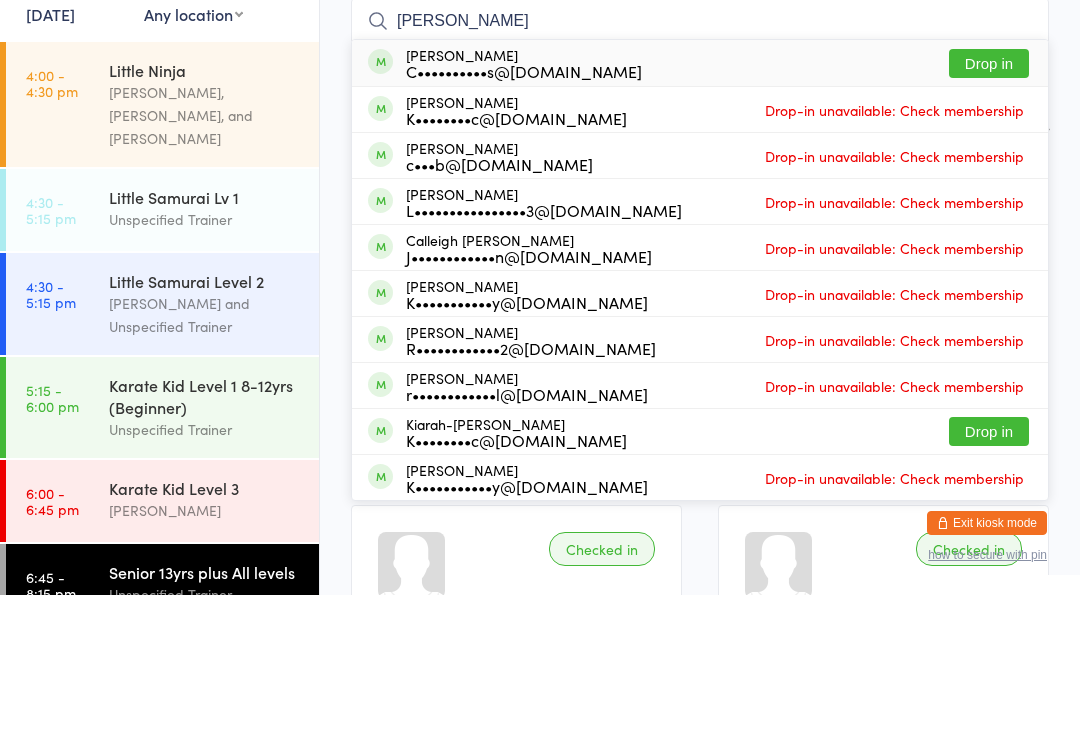 type on "[PERSON_NAME]" 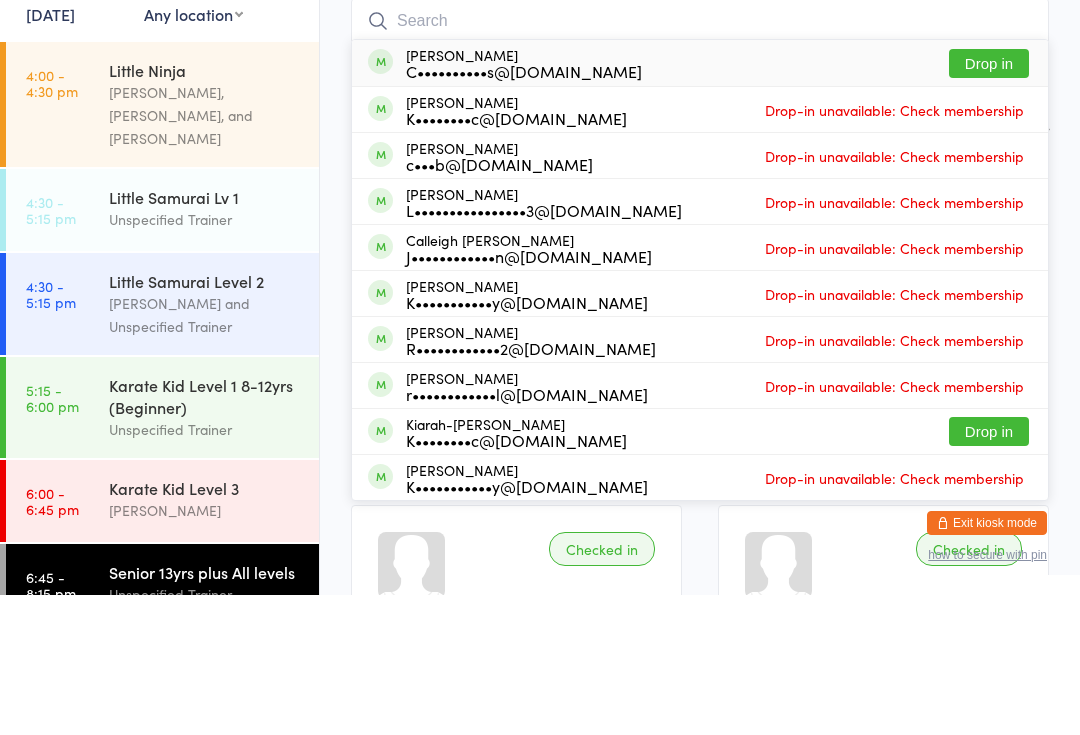 scroll, scrollTop: 181, scrollLeft: 0, axis: vertical 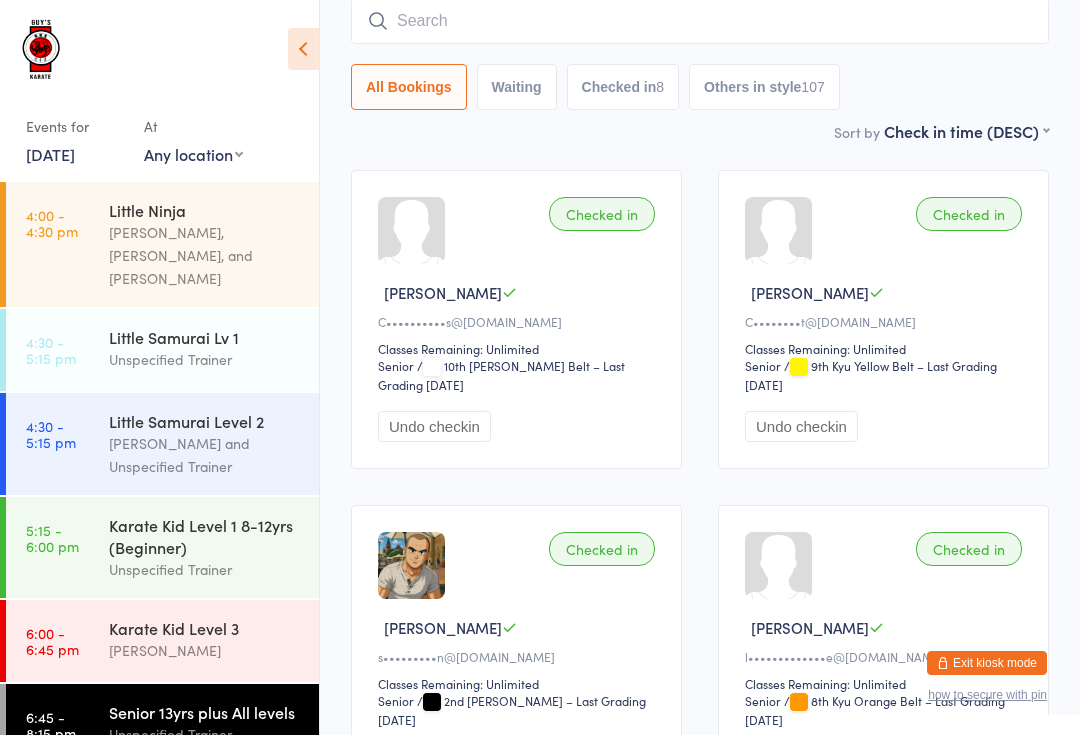 click at bounding box center [700, 21] 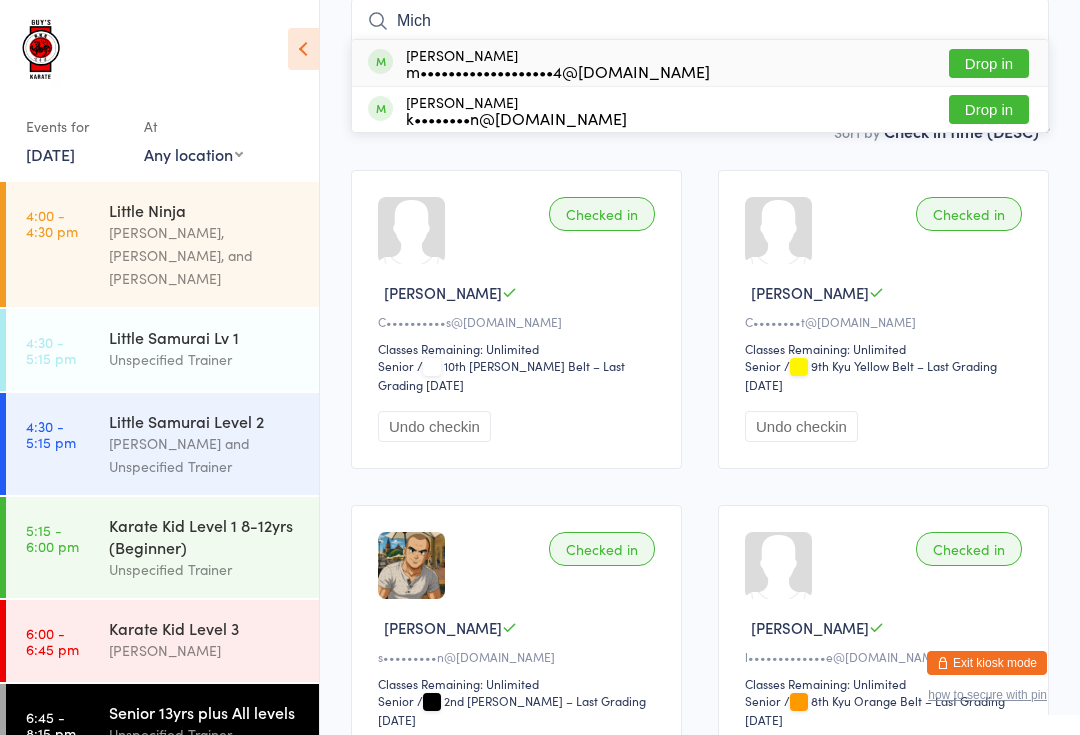 type on "Mich" 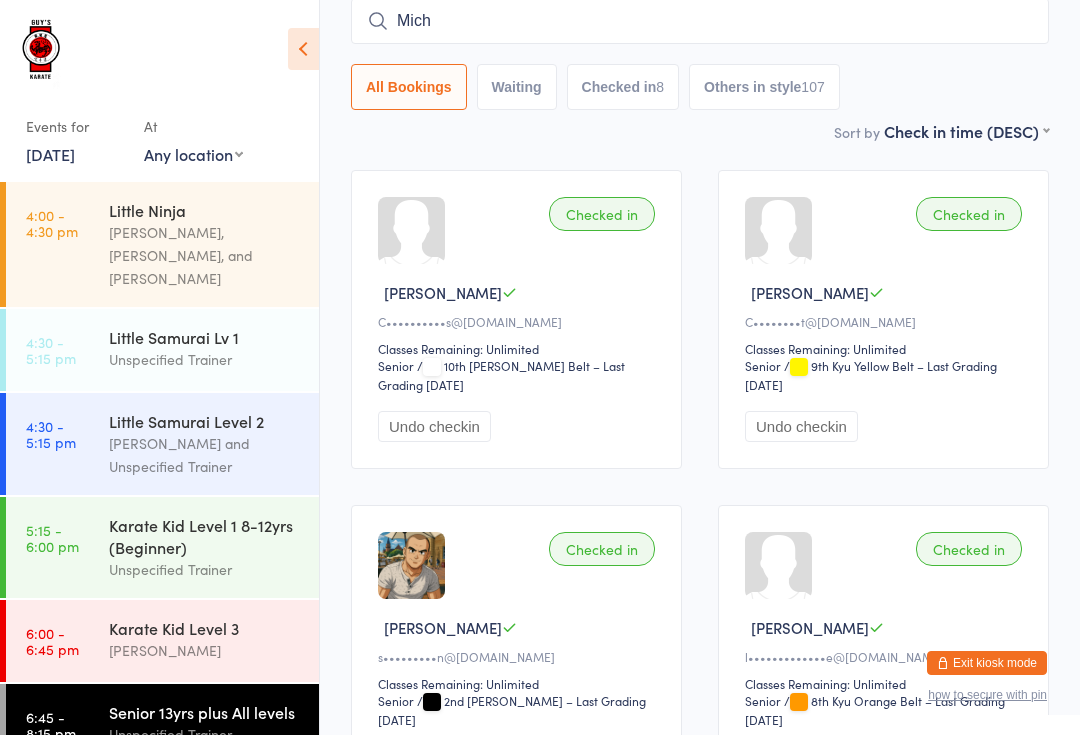 type 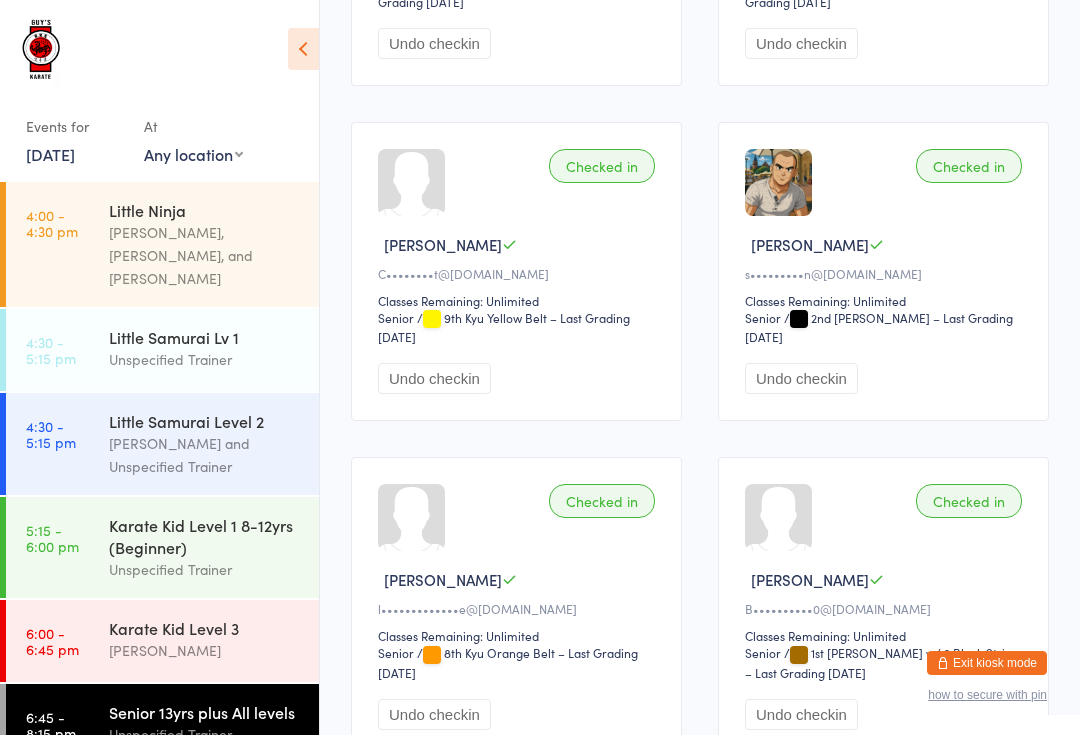 scroll, scrollTop: 579, scrollLeft: 0, axis: vertical 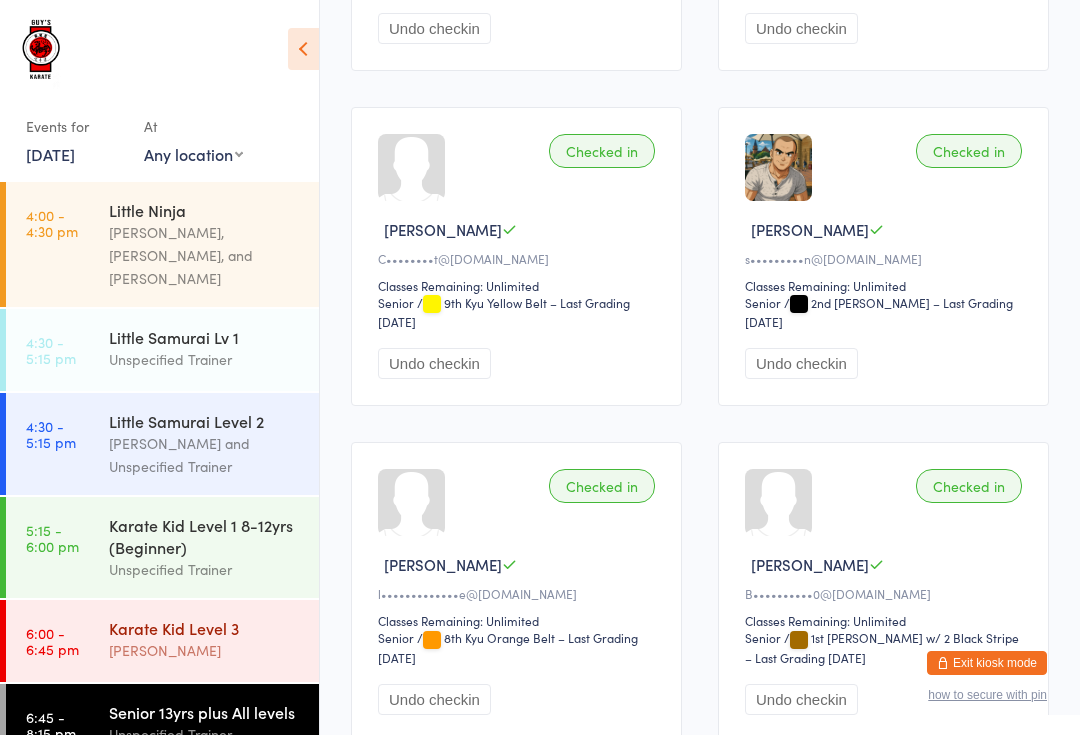 click on "Karate Kid Level 3" at bounding box center [205, 628] 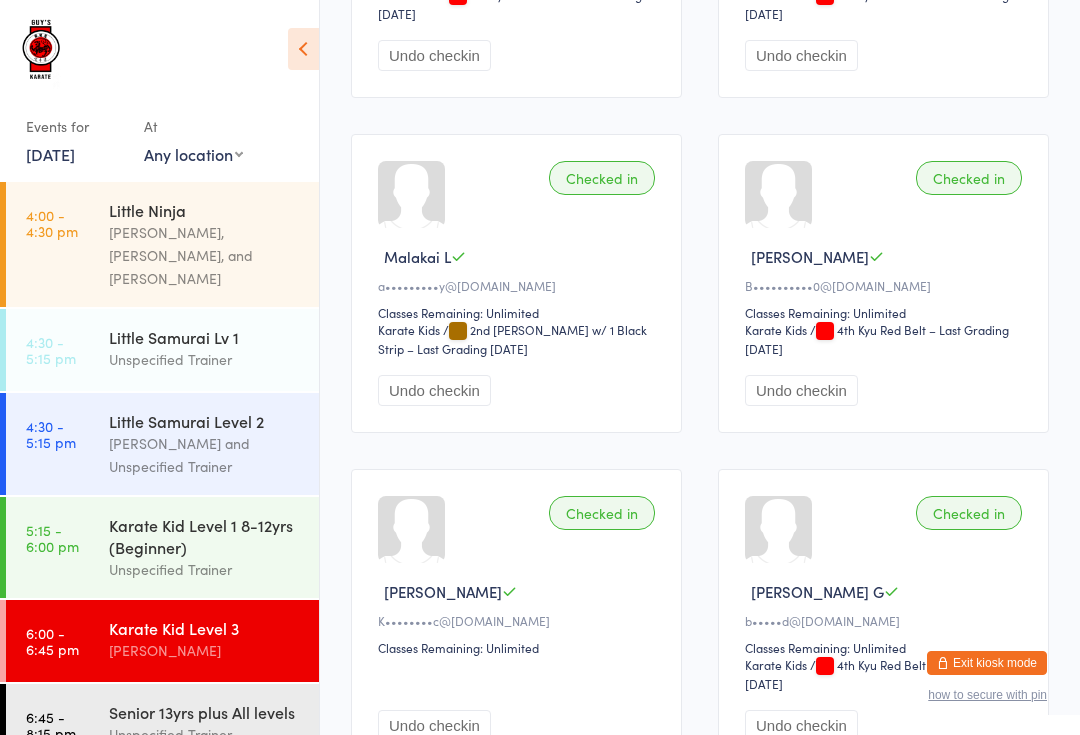 scroll, scrollTop: 2097, scrollLeft: 0, axis: vertical 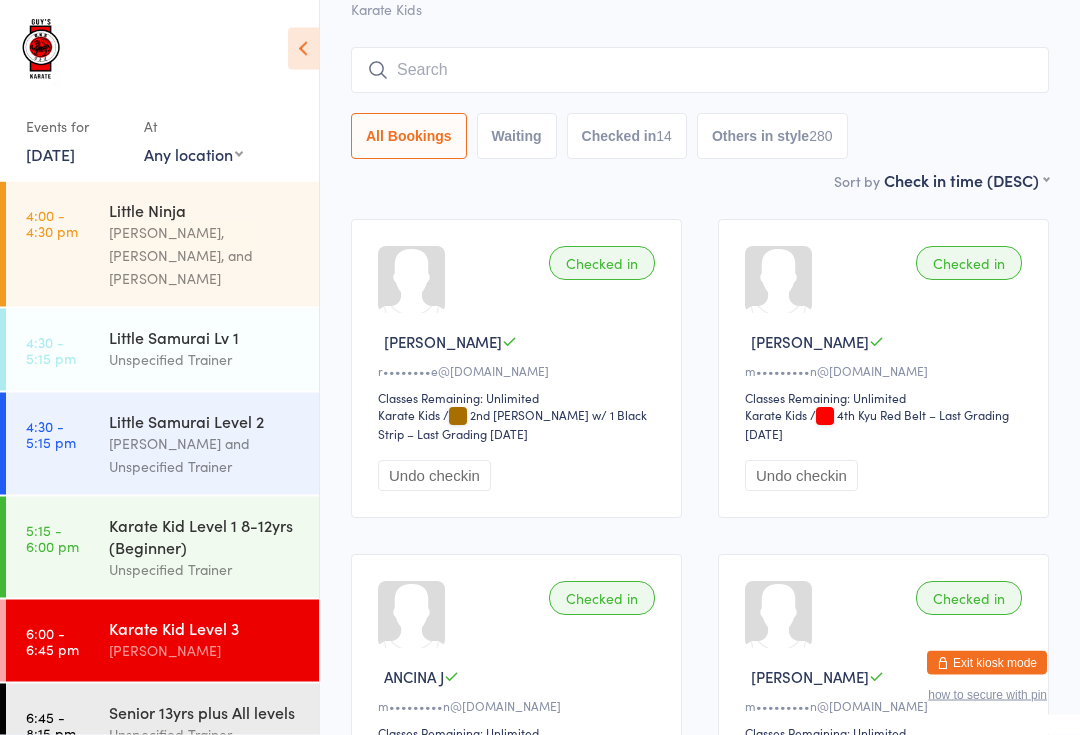 click at bounding box center [700, 71] 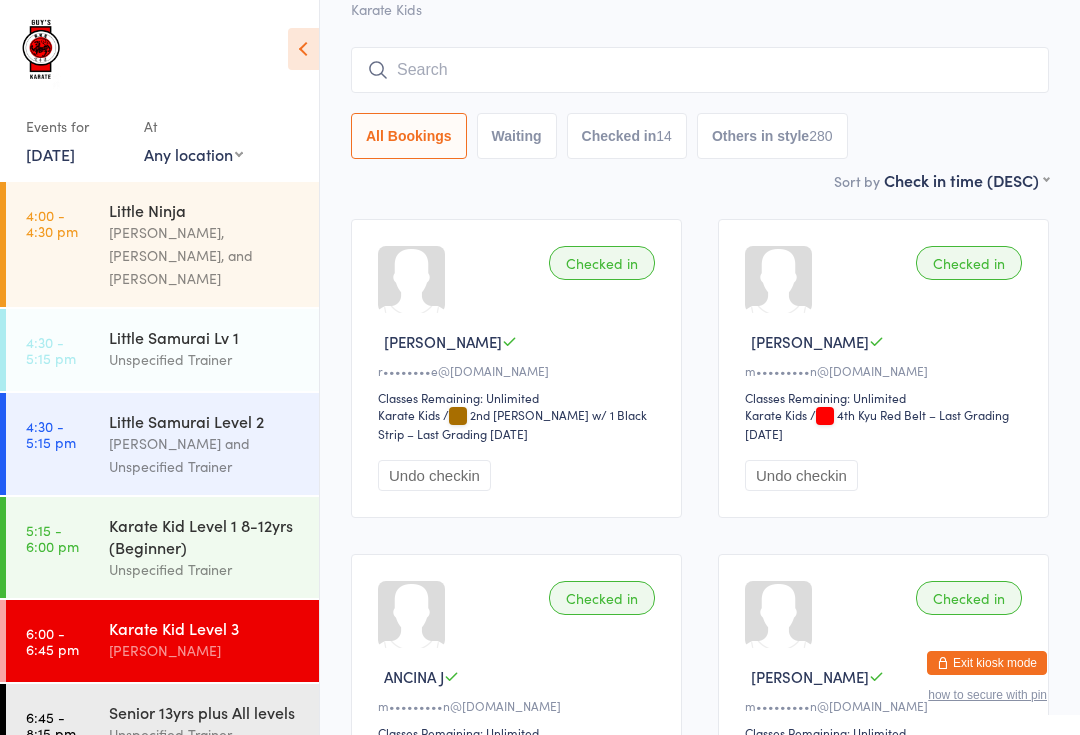 scroll, scrollTop: 131, scrollLeft: 0, axis: vertical 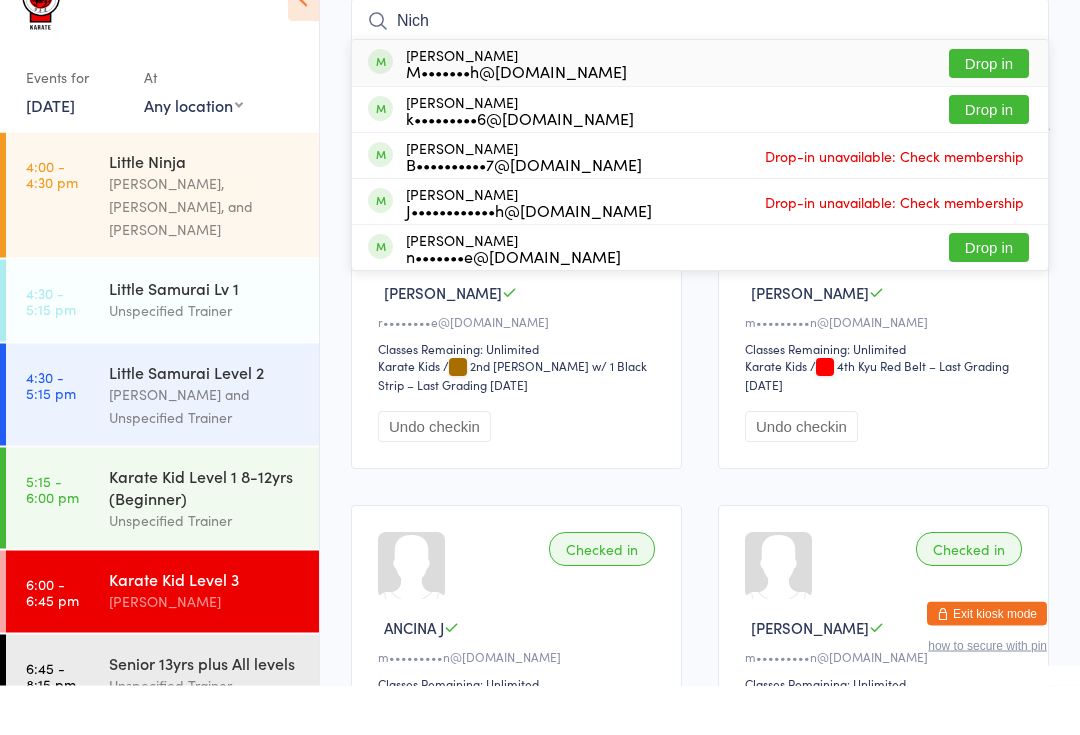 type on "Nich" 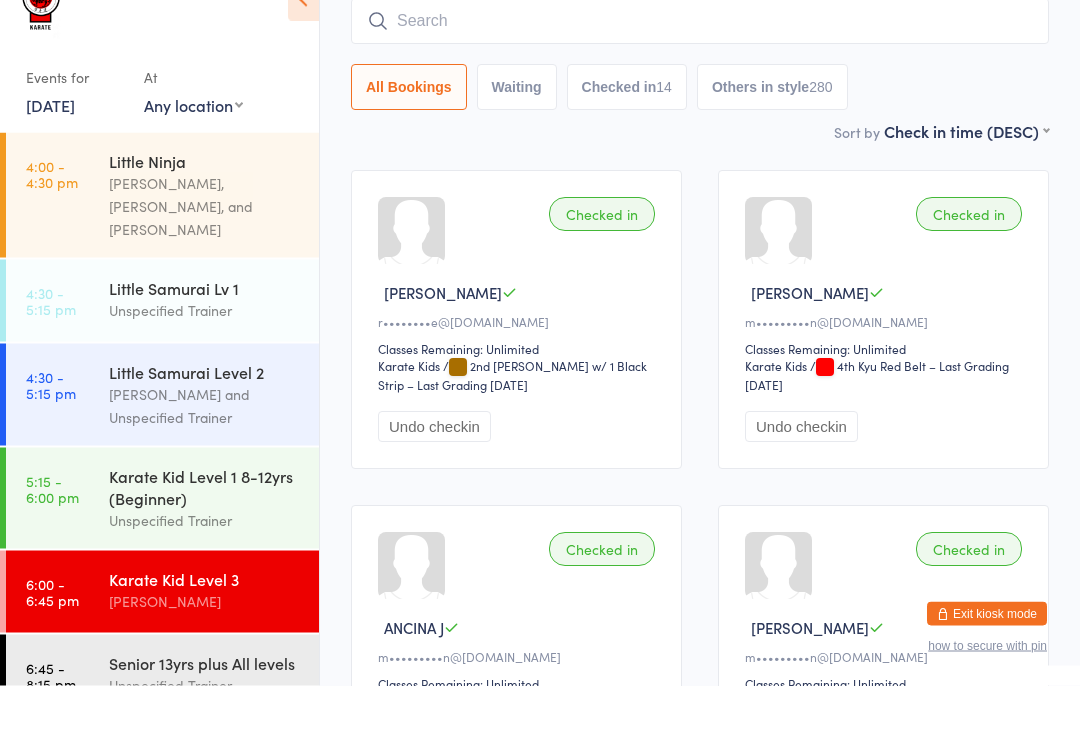 scroll, scrollTop: 181, scrollLeft: 0, axis: vertical 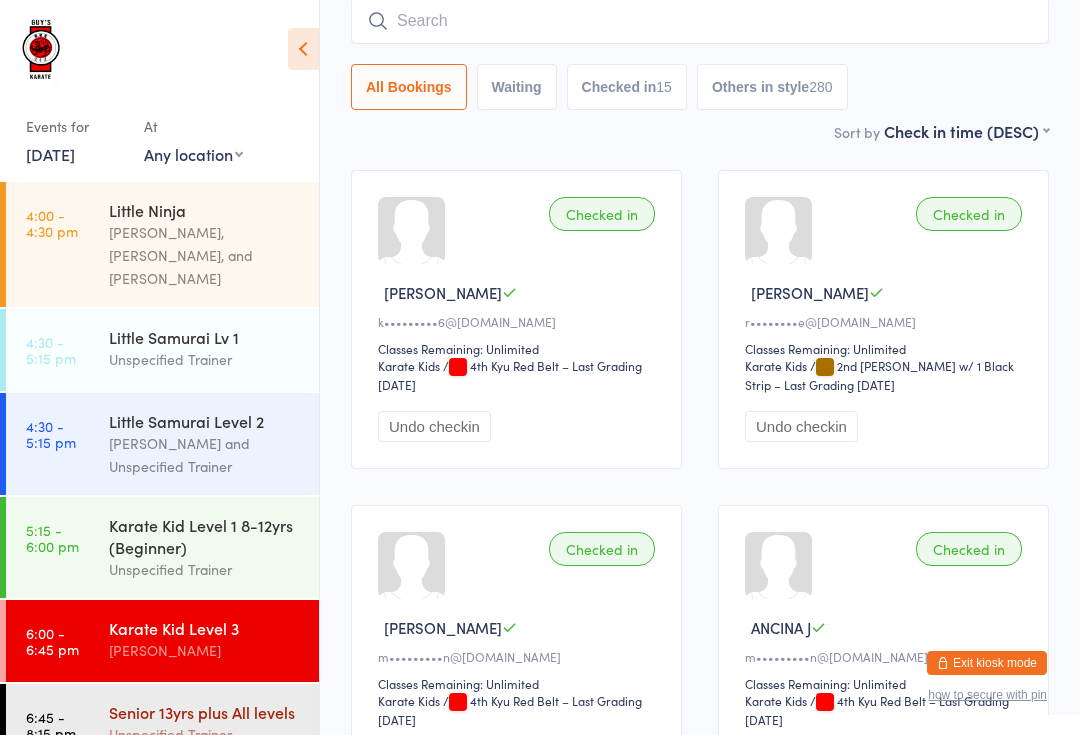 click on "Senior 13yrs plus All levels" at bounding box center [205, 712] 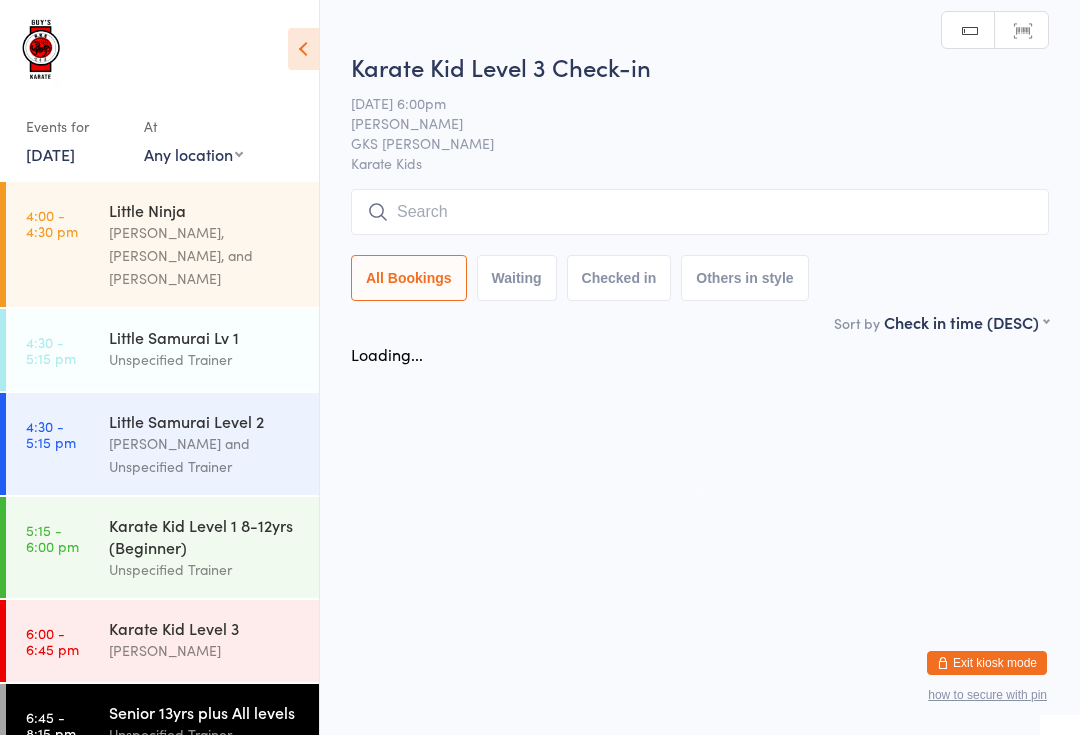 scroll, scrollTop: 0, scrollLeft: 0, axis: both 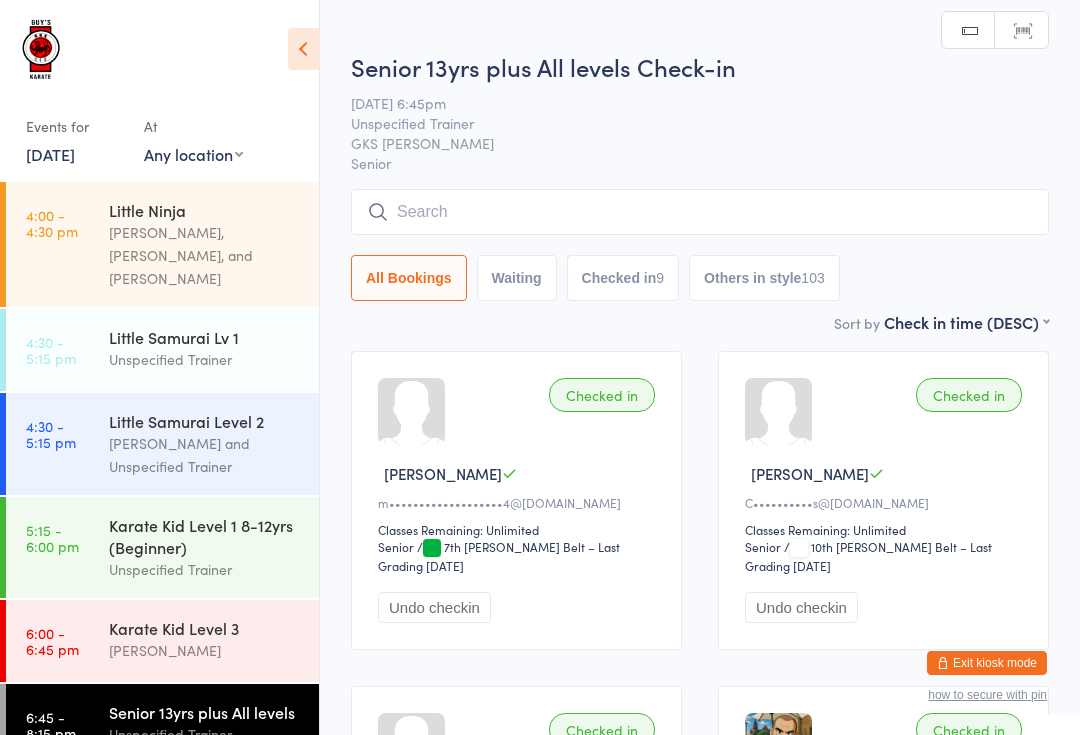 click at bounding box center (700, 212) 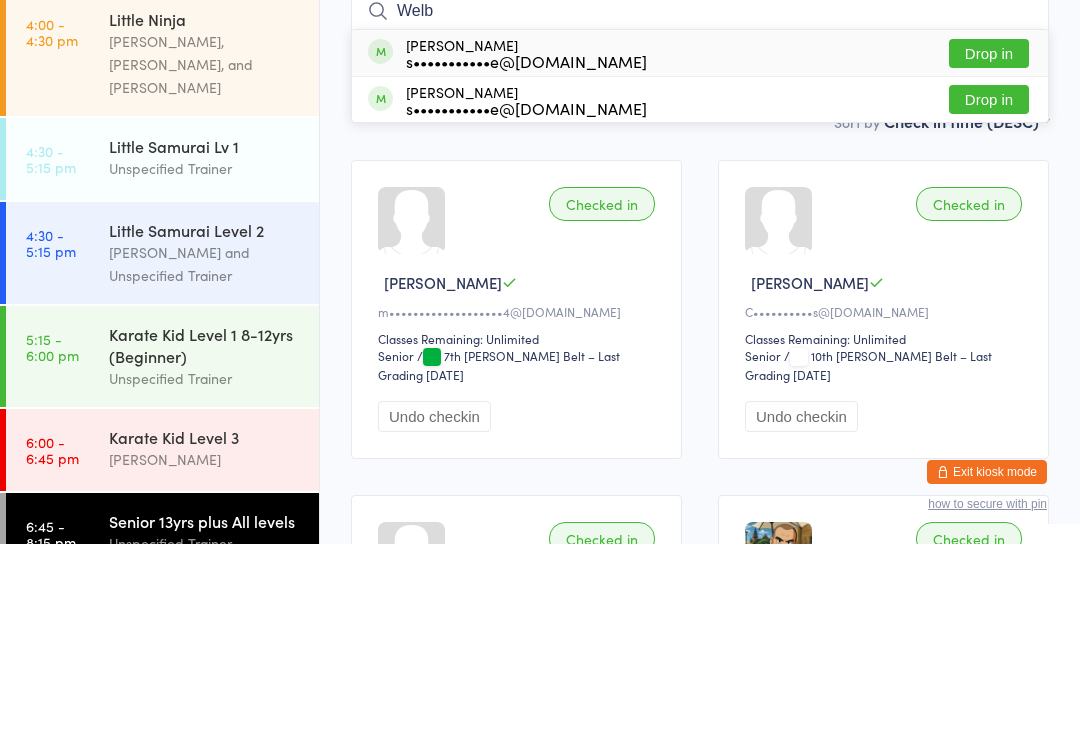 type on "Welb" 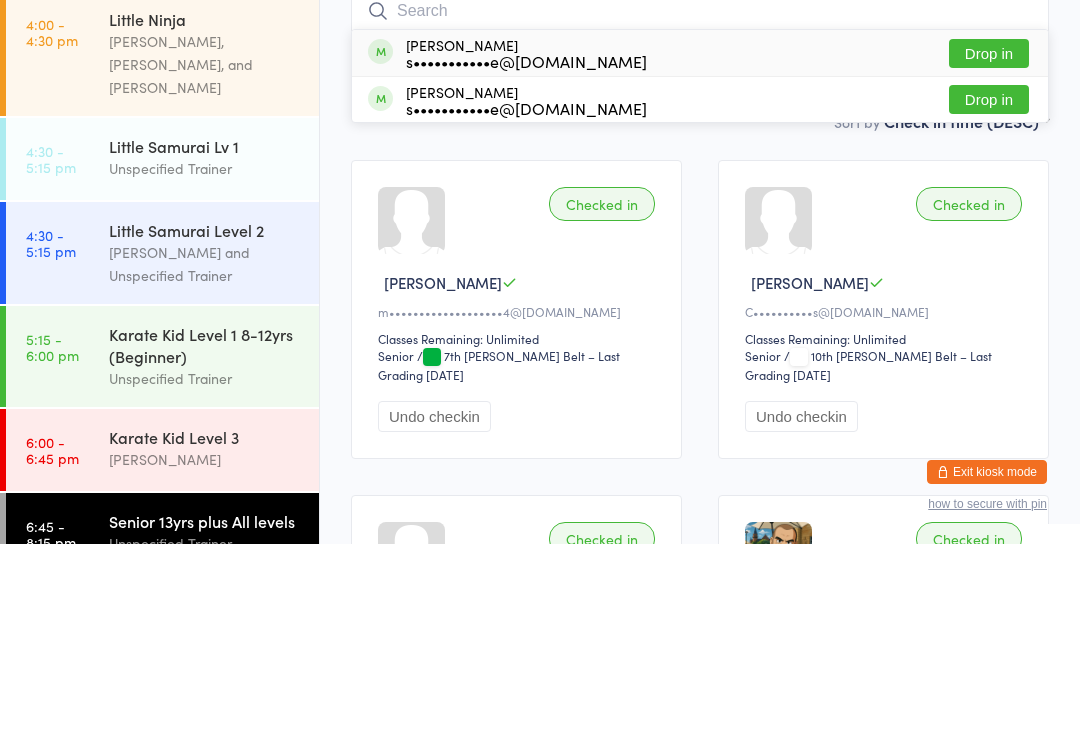 scroll, scrollTop: 191, scrollLeft: 0, axis: vertical 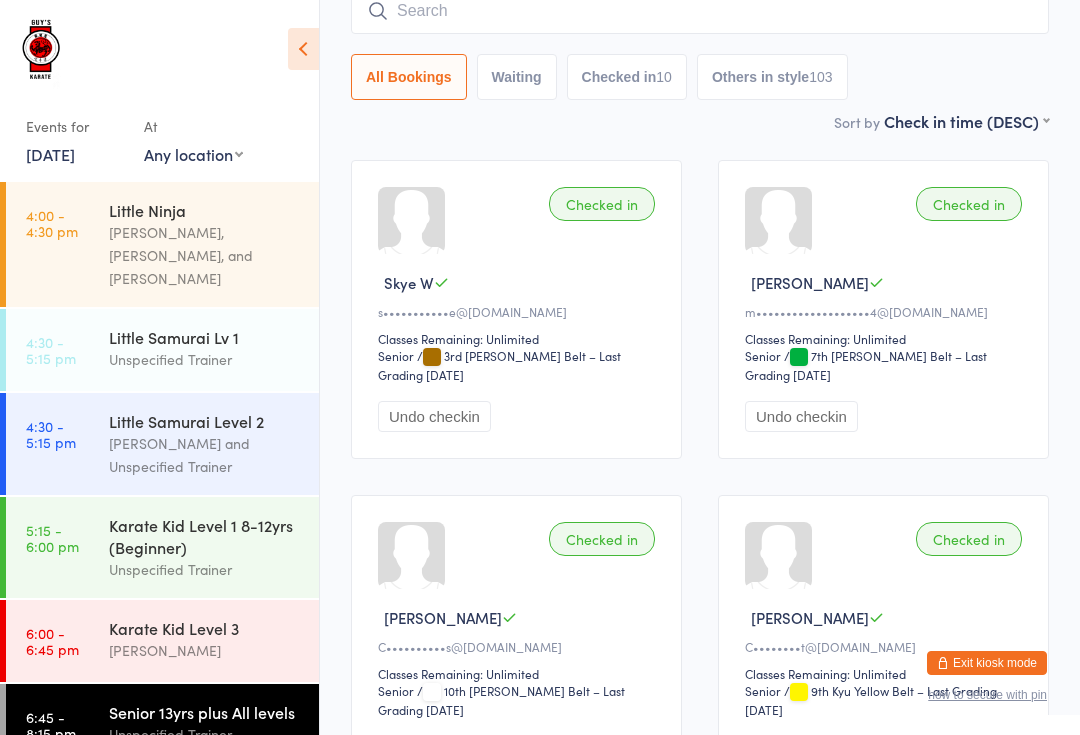 click at bounding box center [700, 11] 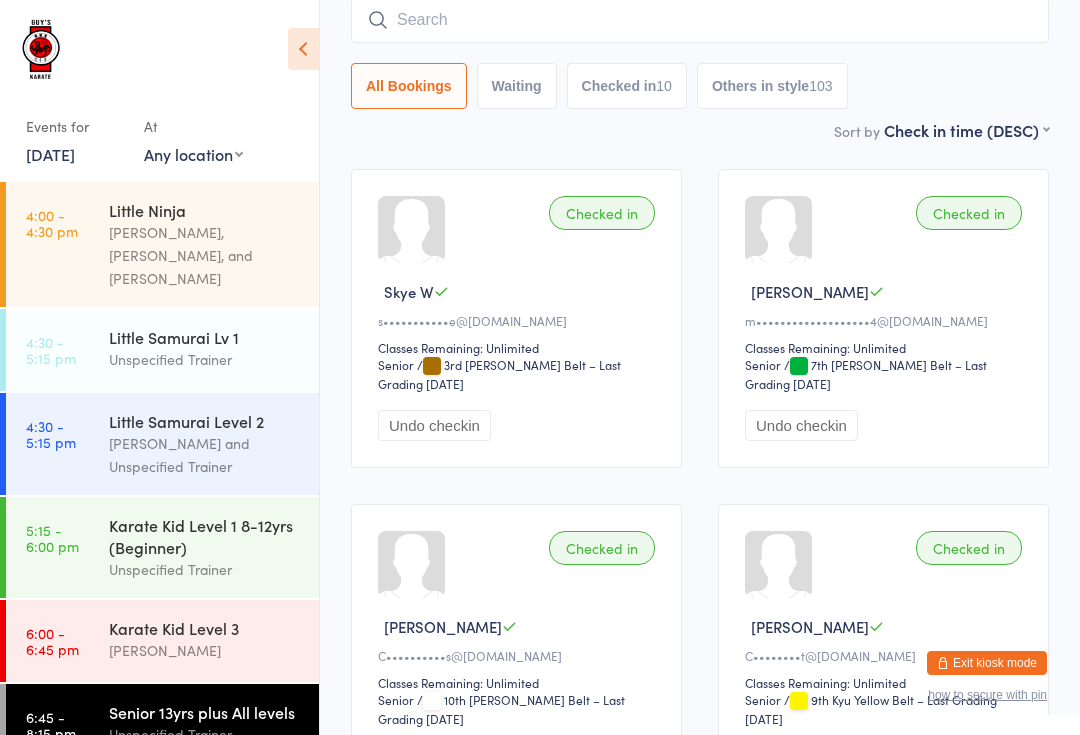 scroll, scrollTop: 181, scrollLeft: 0, axis: vertical 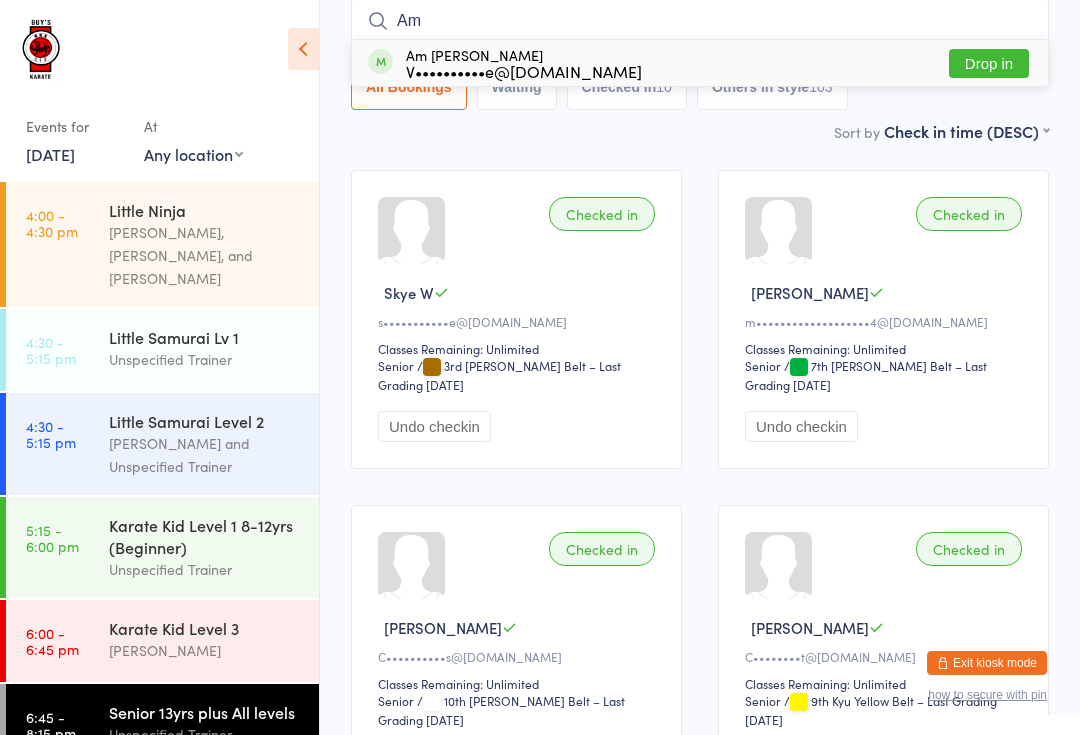 type on "Am" 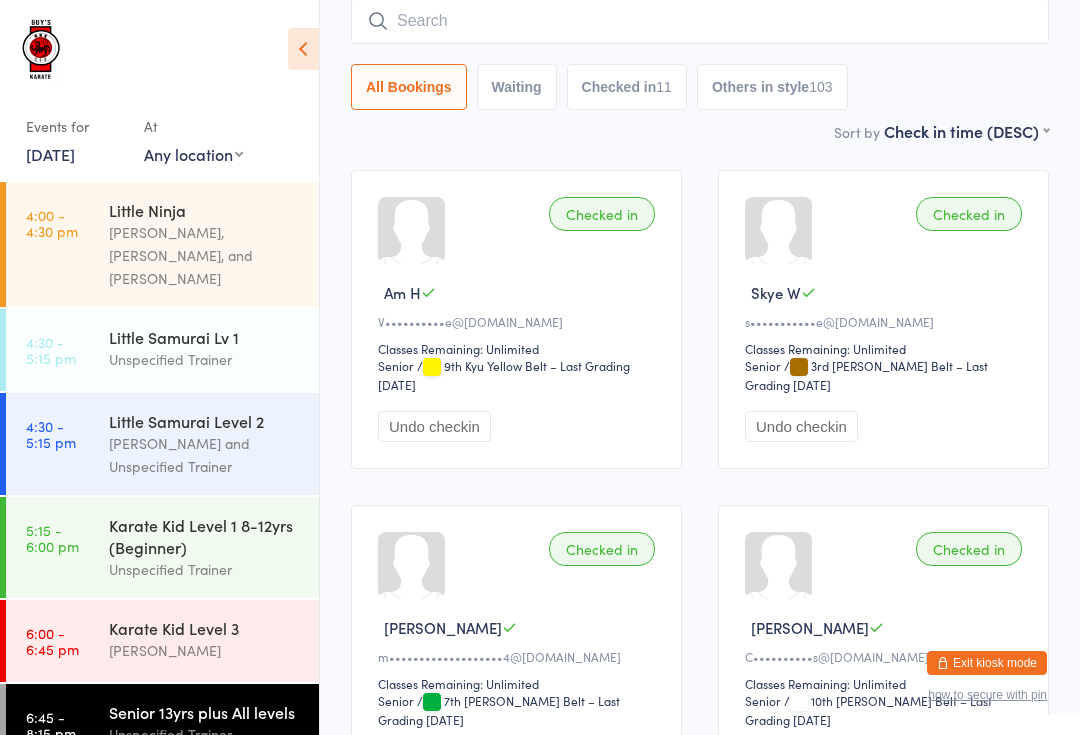 click at bounding box center (700, 21) 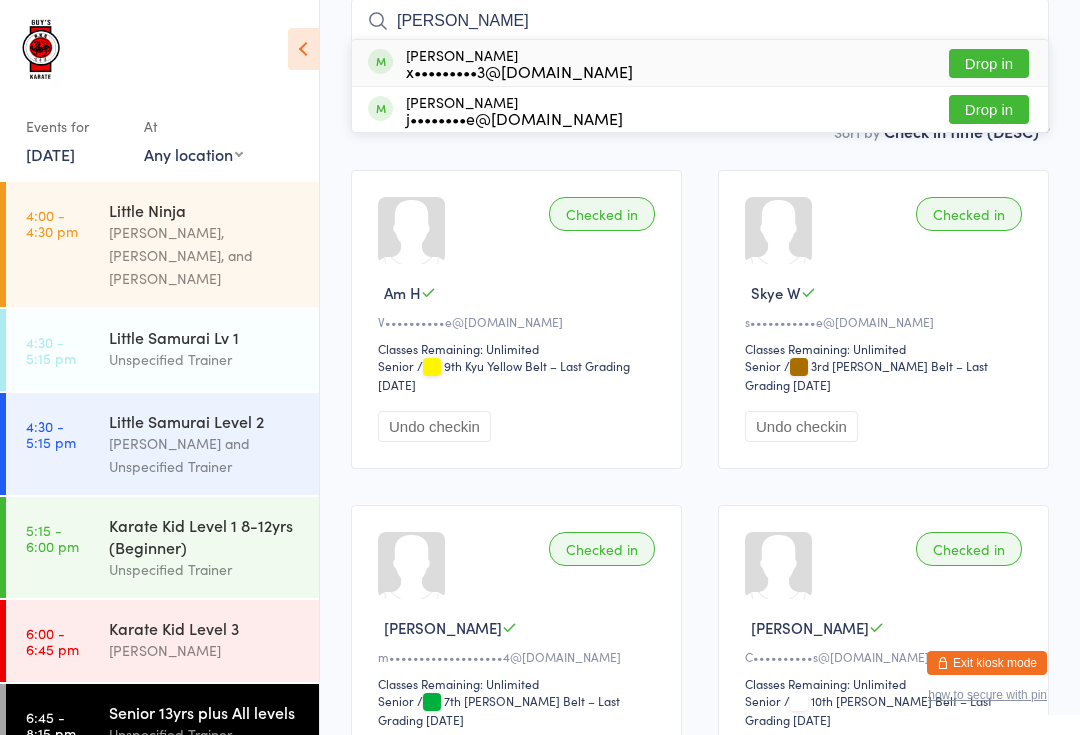 type on "[PERSON_NAME]" 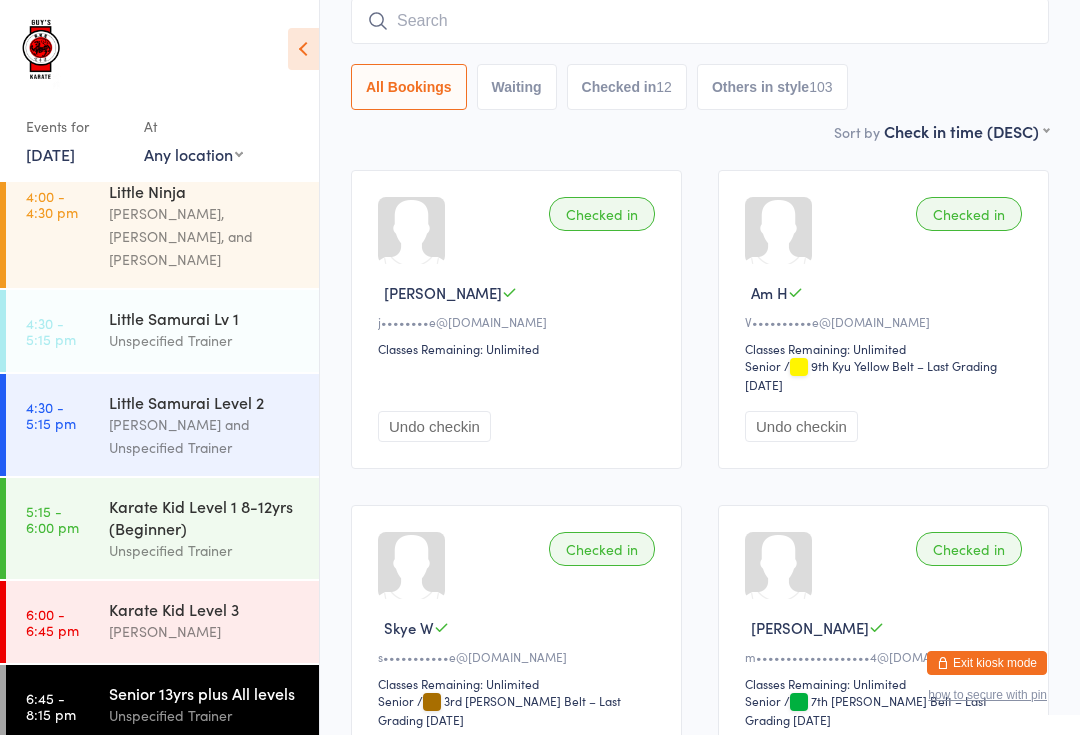 scroll, scrollTop: 18, scrollLeft: 0, axis: vertical 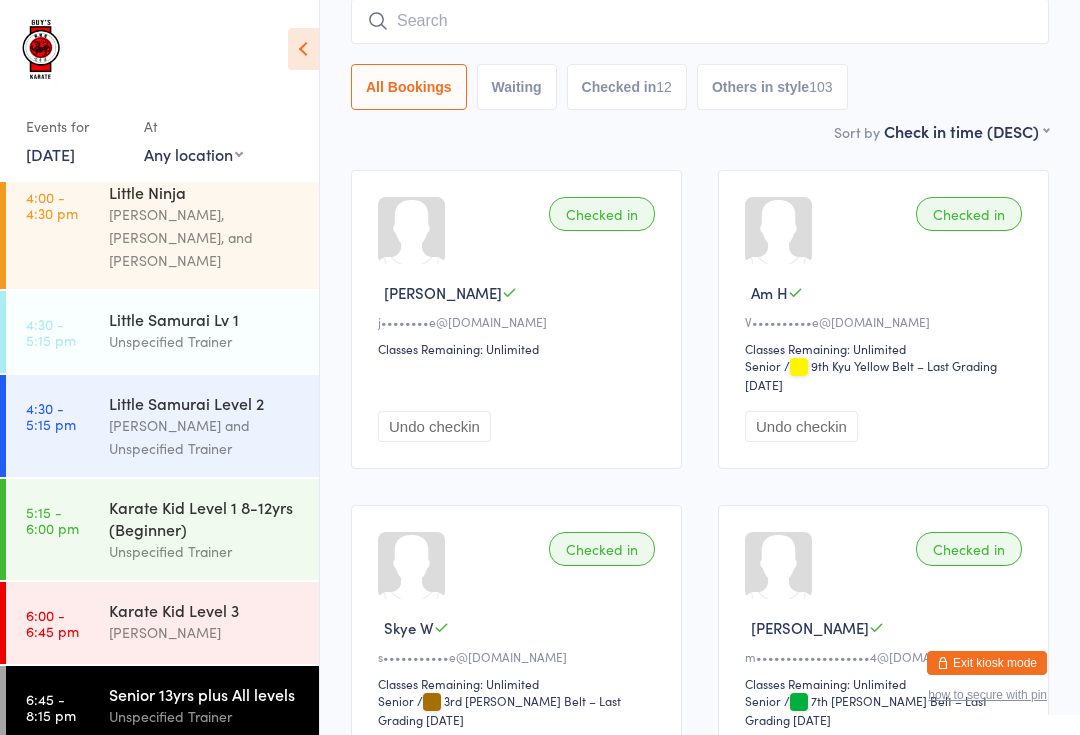 click on "Sort by   Check in time (DESC) First name (ASC) First name (DESC) Last name (ASC) Last name (DESC) Check in time (ASC) Check in time (DESC) Rank (ASC) Rank (DESC)" at bounding box center (700, 131) 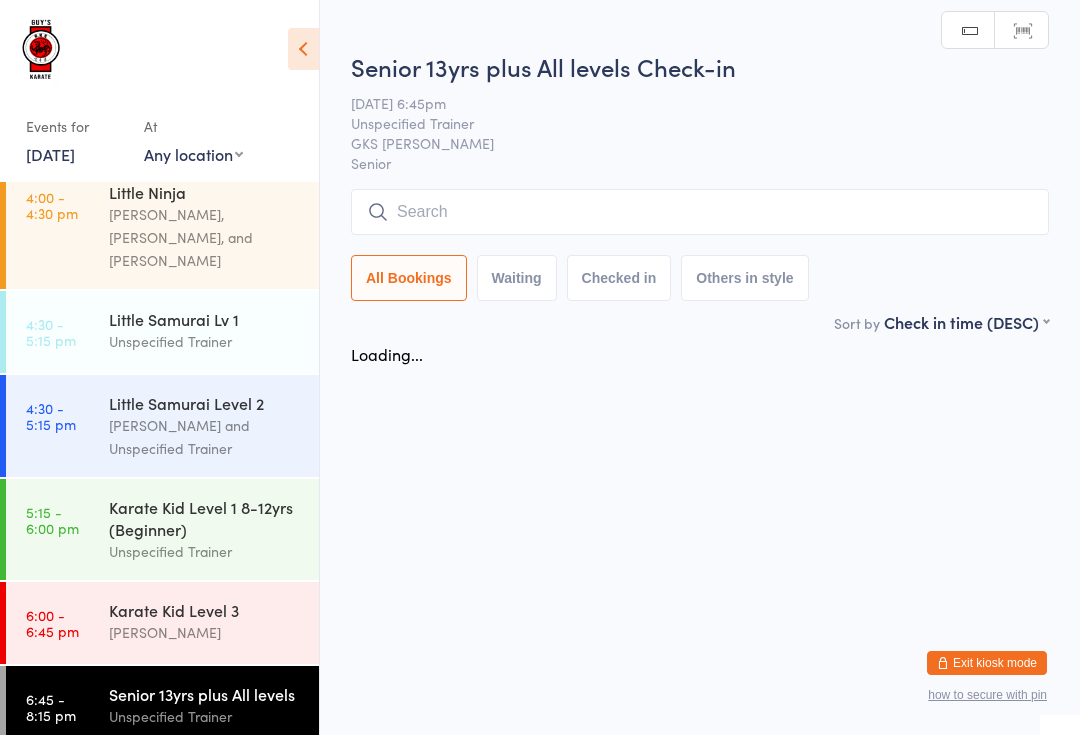 scroll, scrollTop: 0, scrollLeft: 0, axis: both 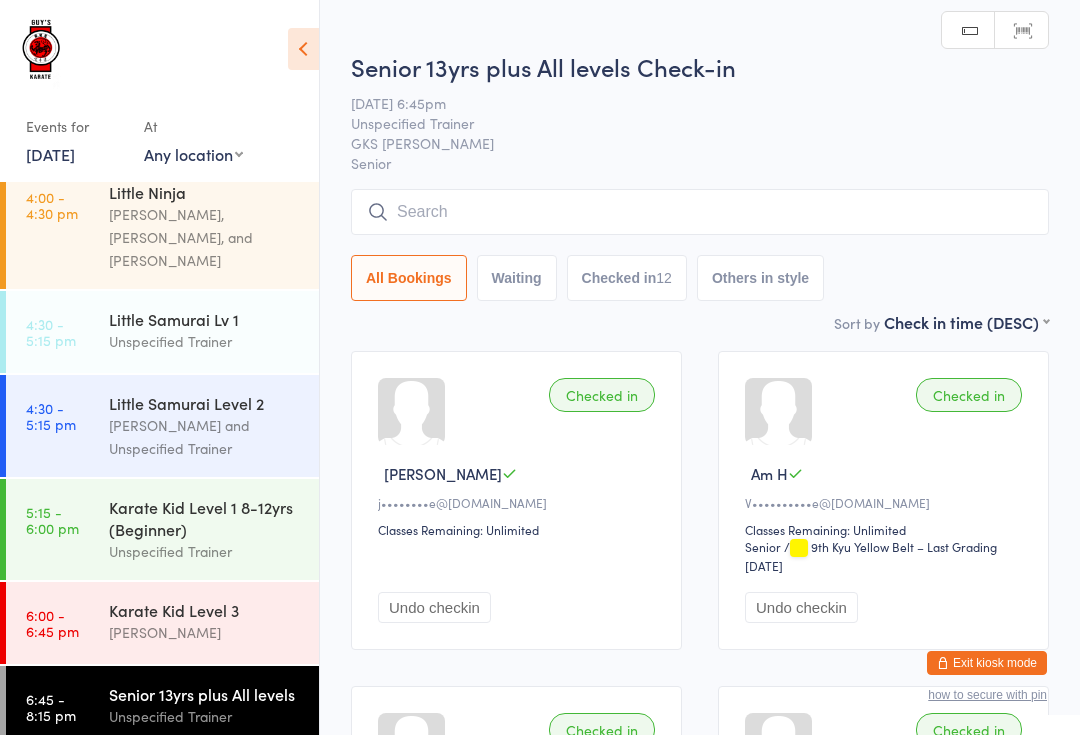 click at bounding box center (700, 212) 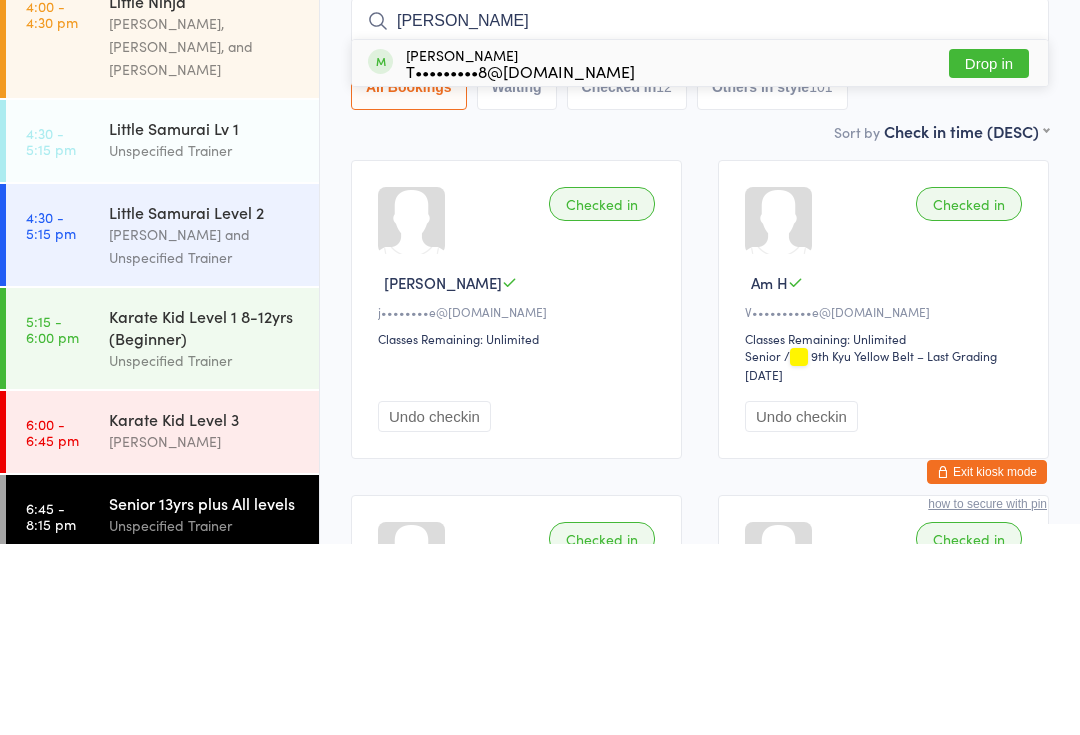 type on "[PERSON_NAME]" 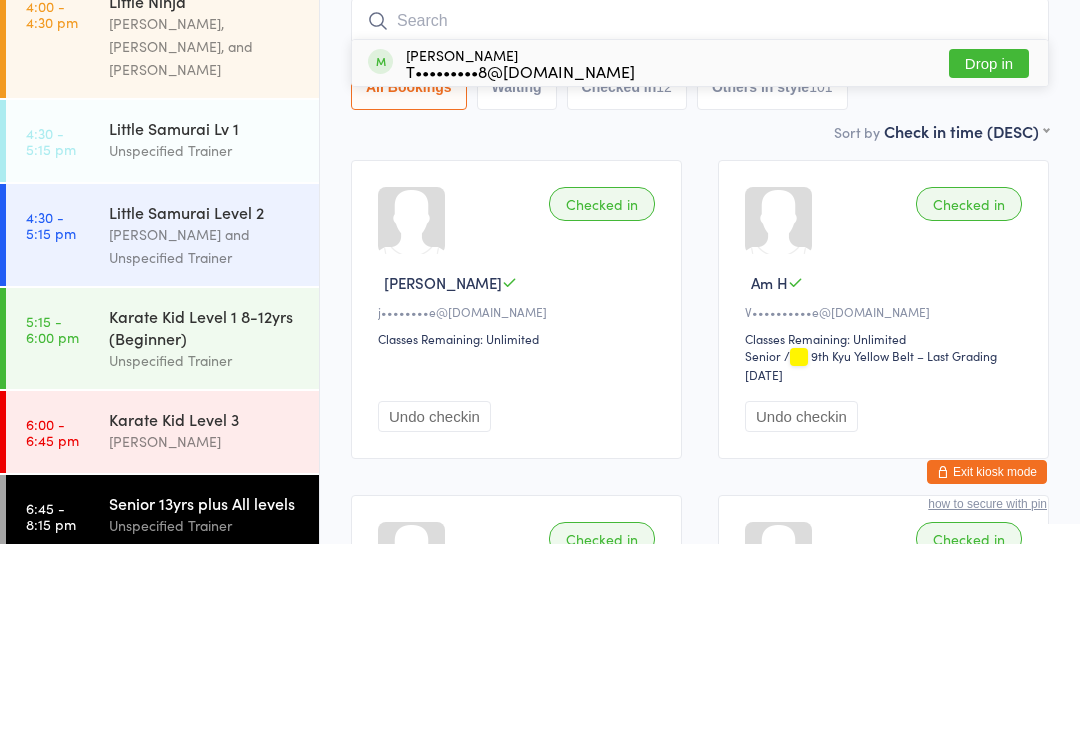 scroll, scrollTop: 191, scrollLeft: 0, axis: vertical 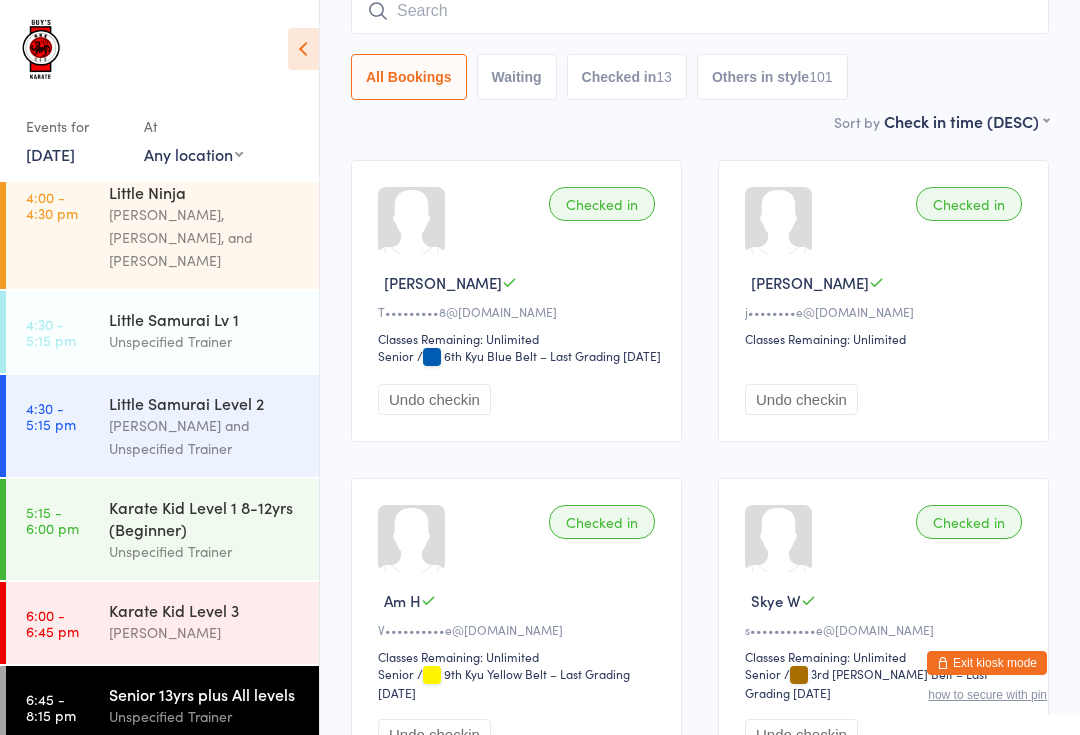 click at bounding box center (700, 11) 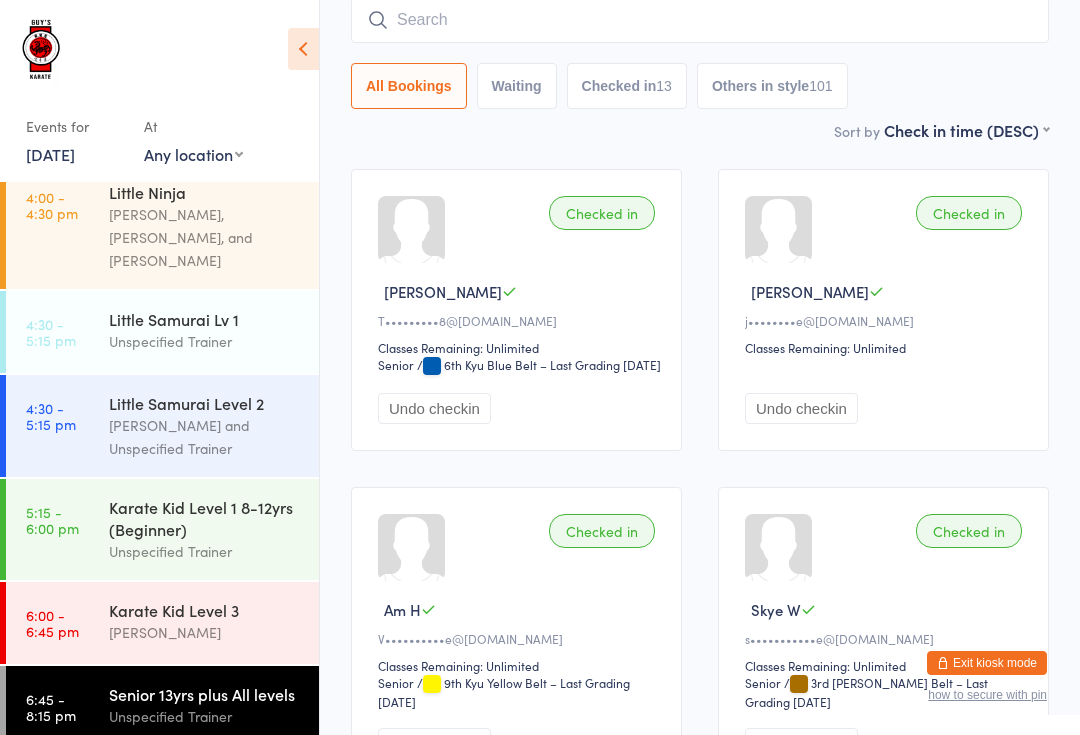 scroll, scrollTop: 181, scrollLeft: 0, axis: vertical 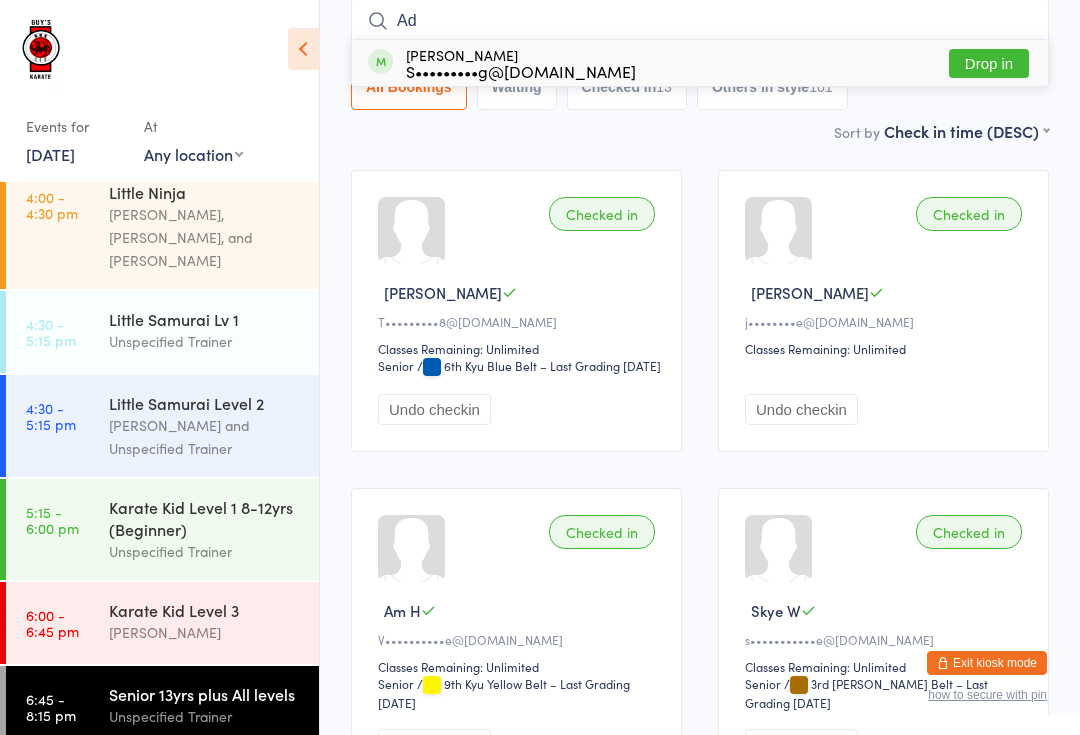 type on "Ad" 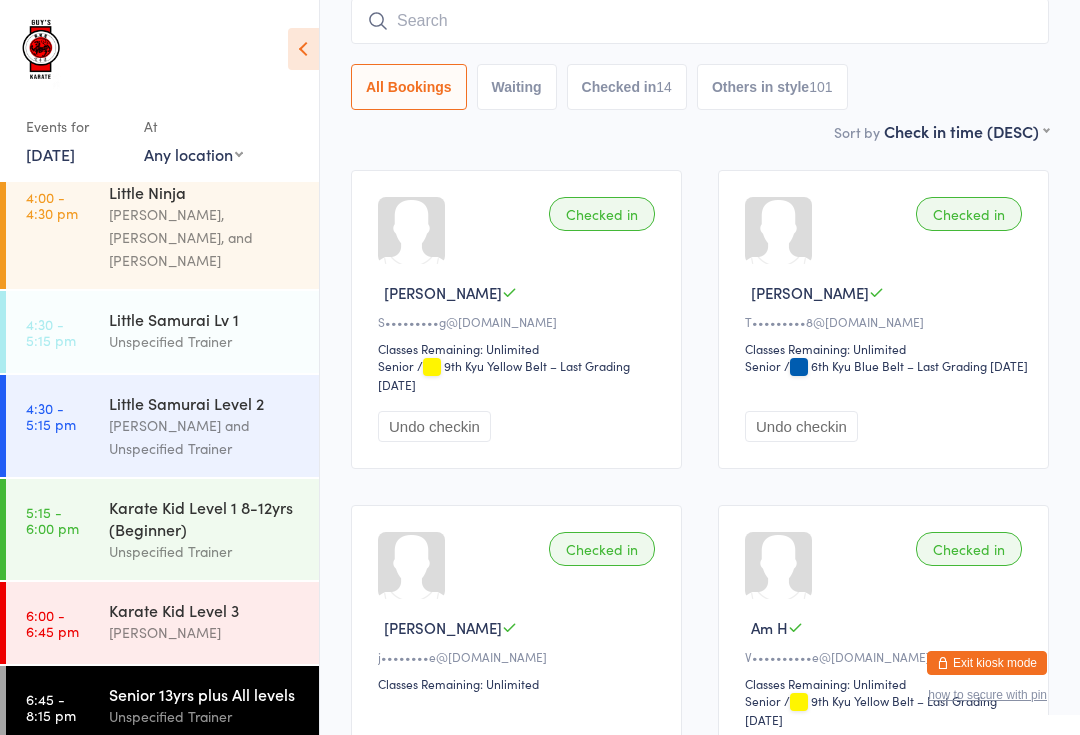 click on "Unspecified Trainer" at bounding box center [205, 716] 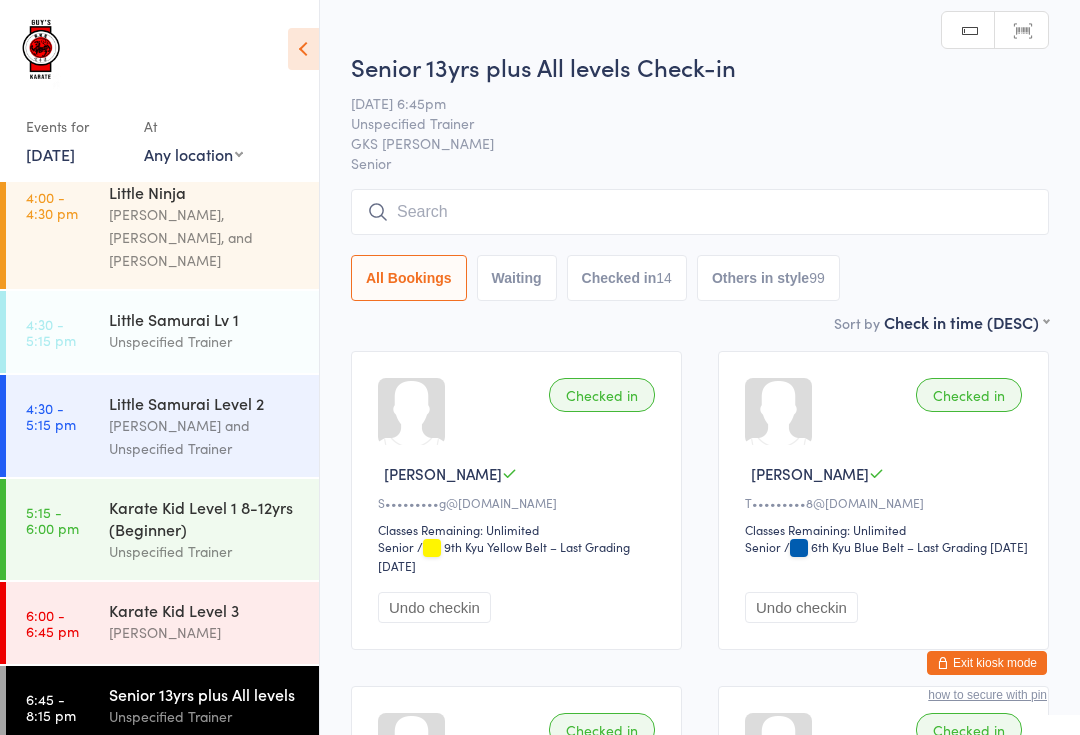 click at bounding box center (700, 212) 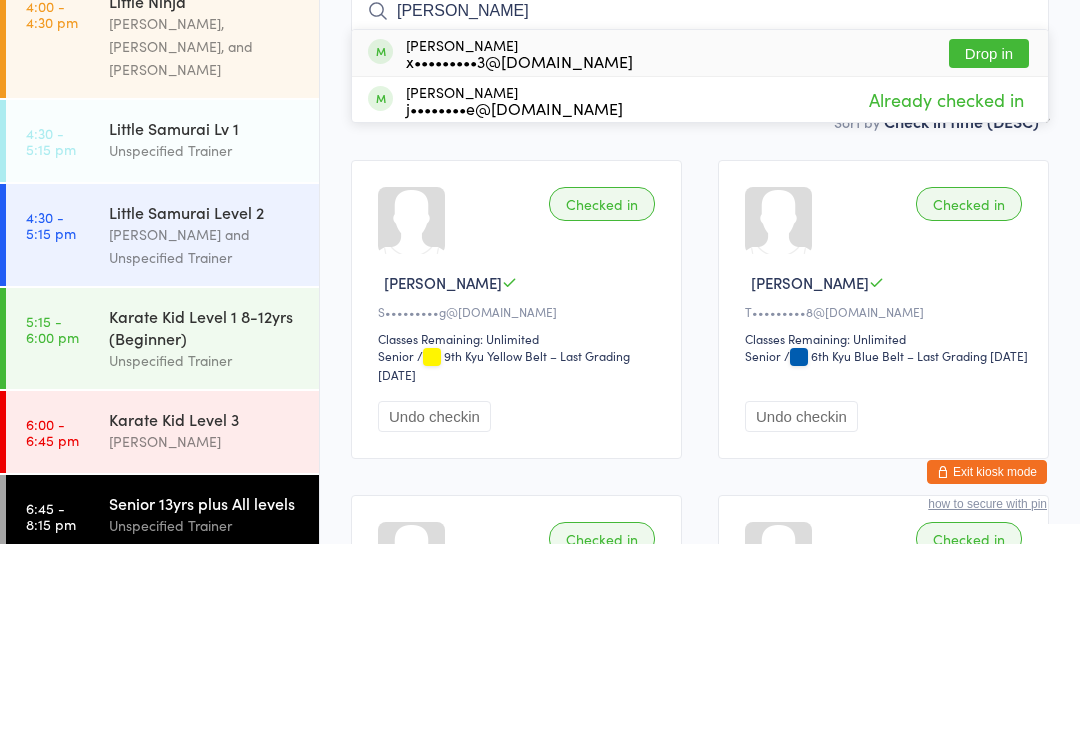 type on "[PERSON_NAME]" 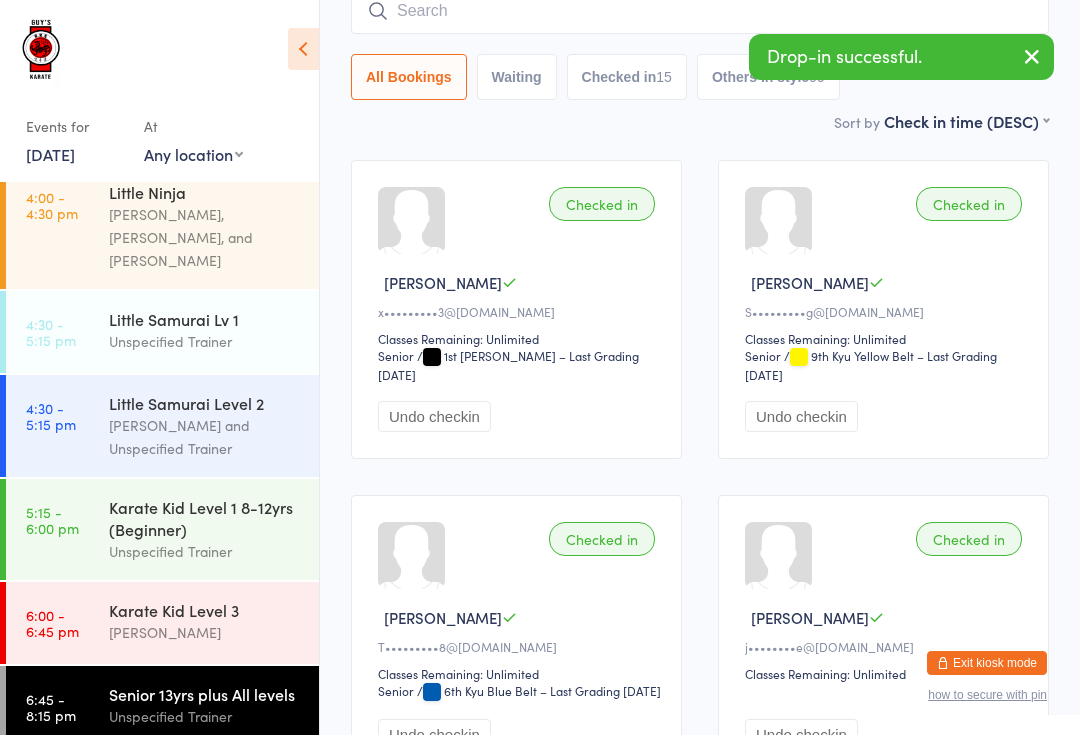 scroll, scrollTop: 257, scrollLeft: 0, axis: vertical 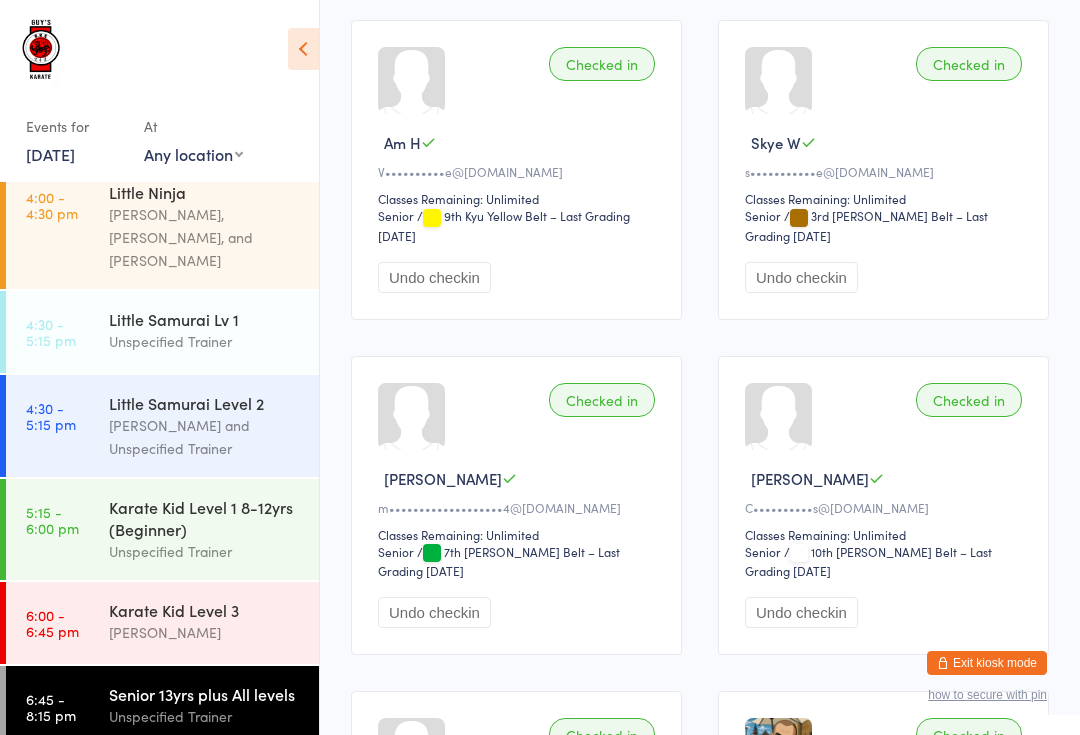 click on "Senior 13yrs plus All levels" at bounding box center [205, 694] 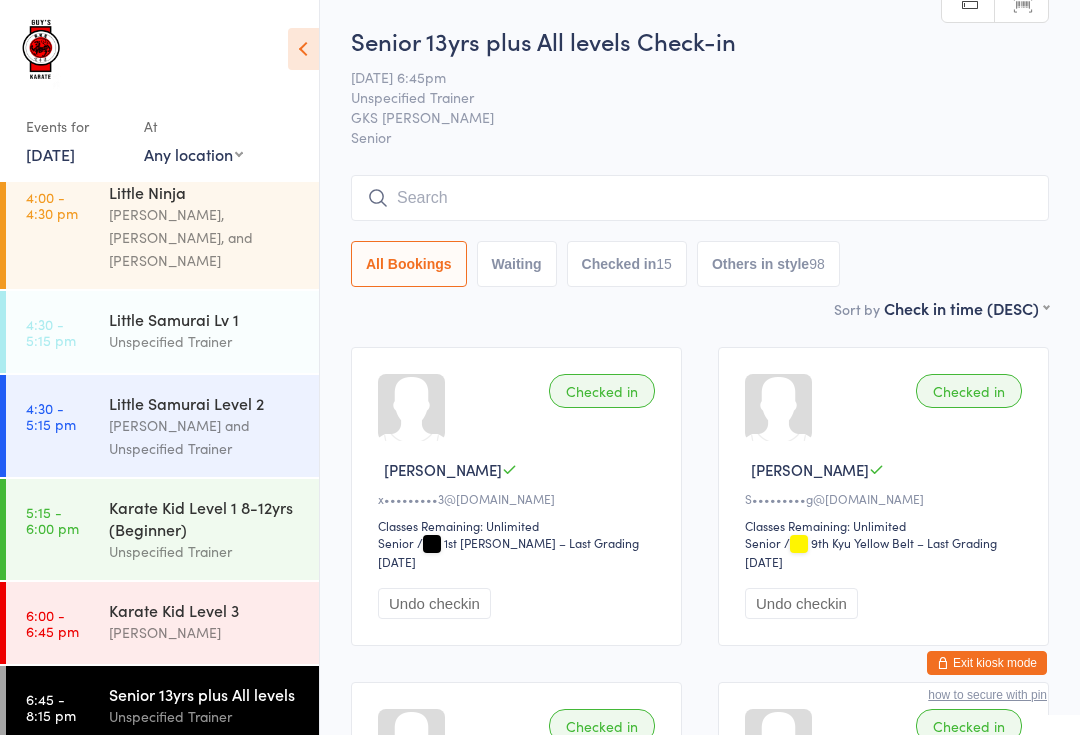 scroll, scrollTop: 55, scrollLeft: 0, axis: vertical 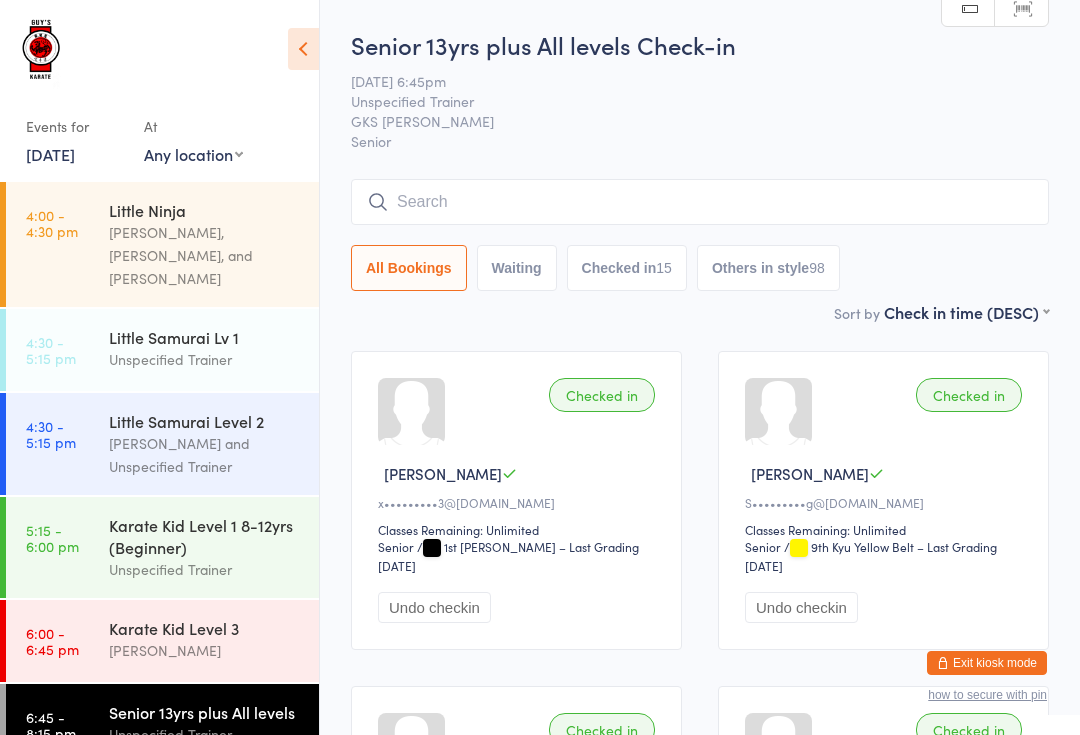click at bounding box center [700, 202] 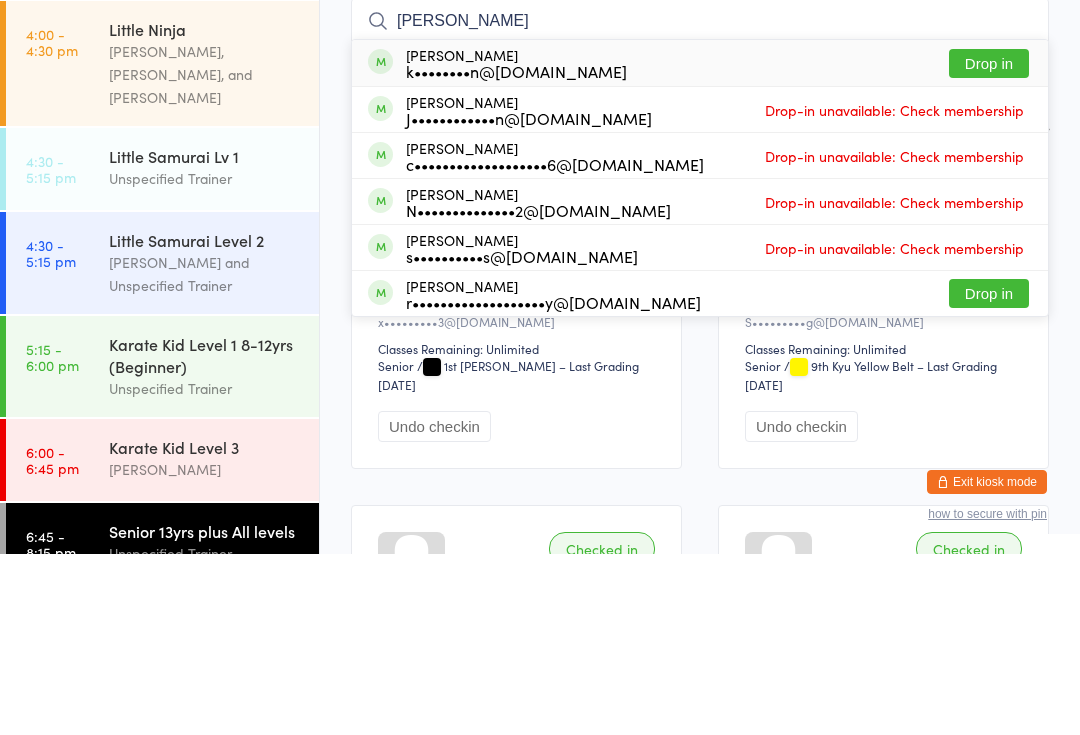 type on "[PERSON_NAME]" 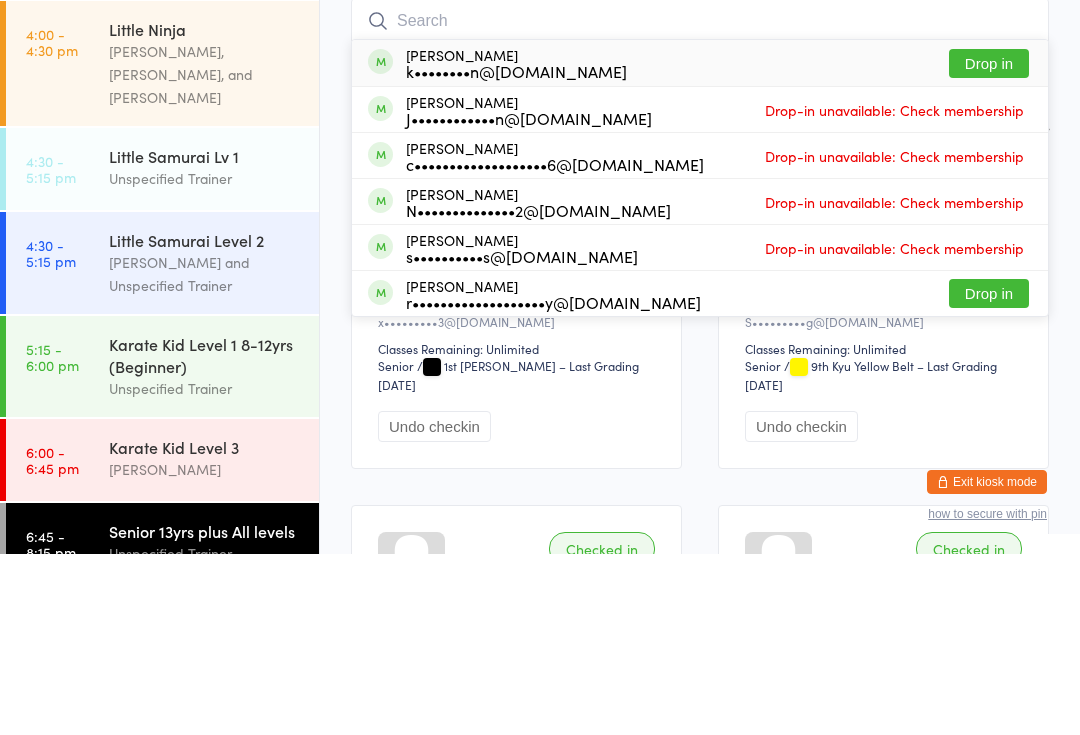 scroll, scrollTop: 181, scrollLeft: 0, axis: vertical 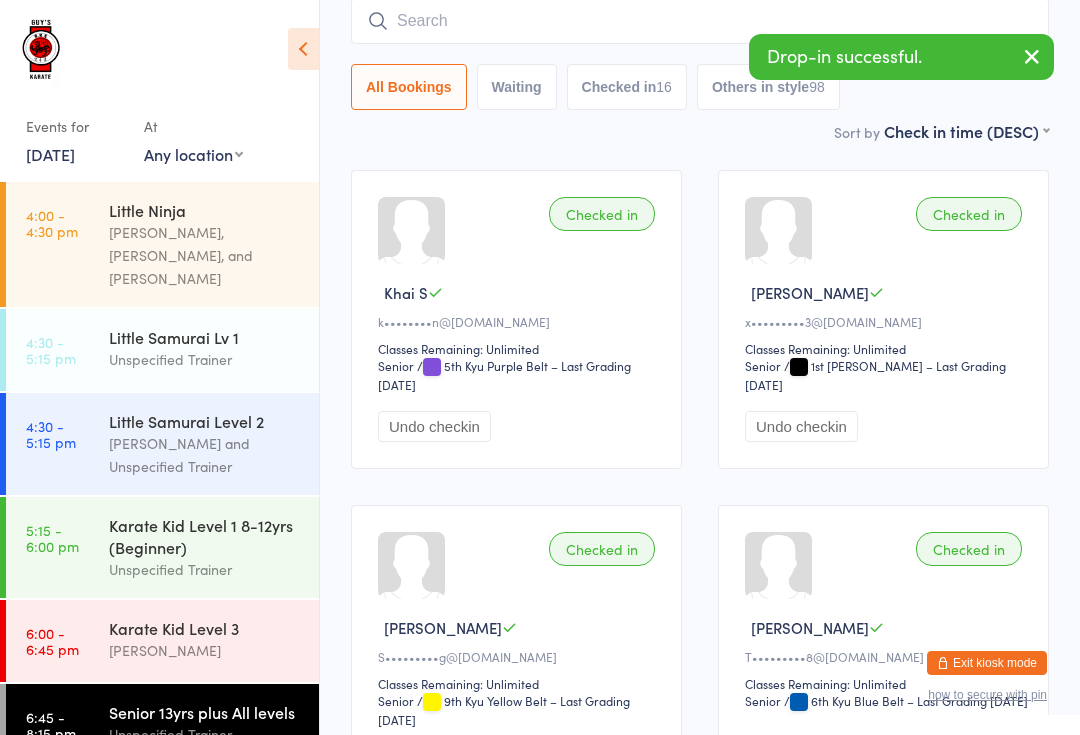 click at bounding box center (1032, 58) 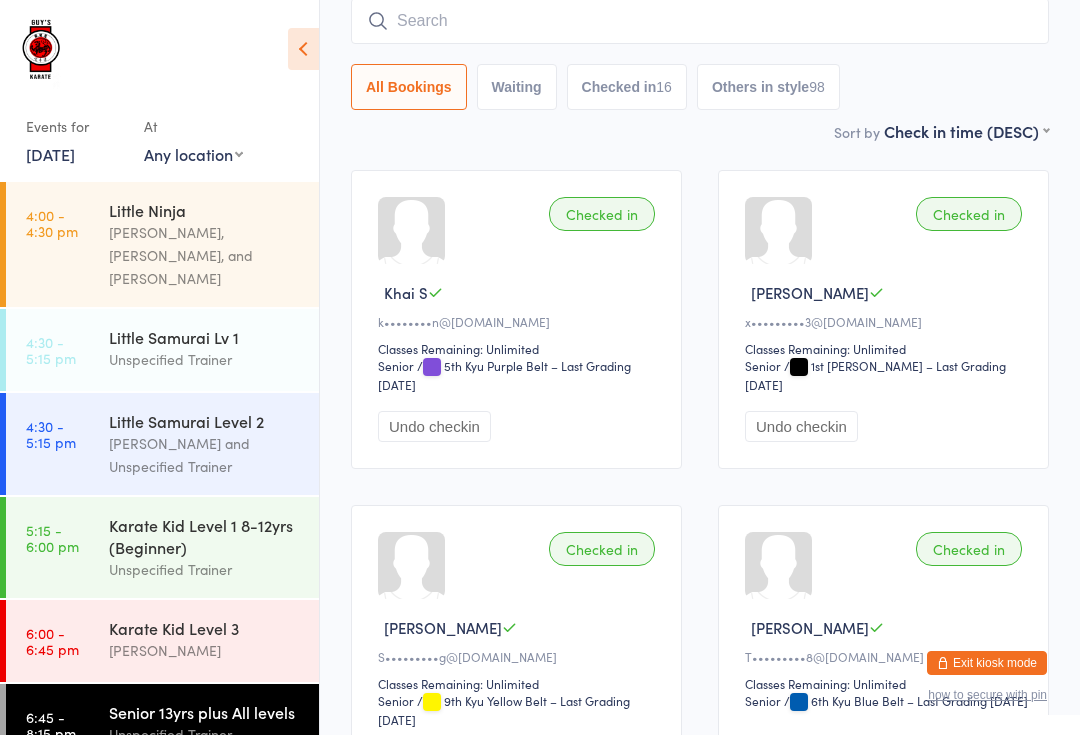 click at bounding box center [700, 21] 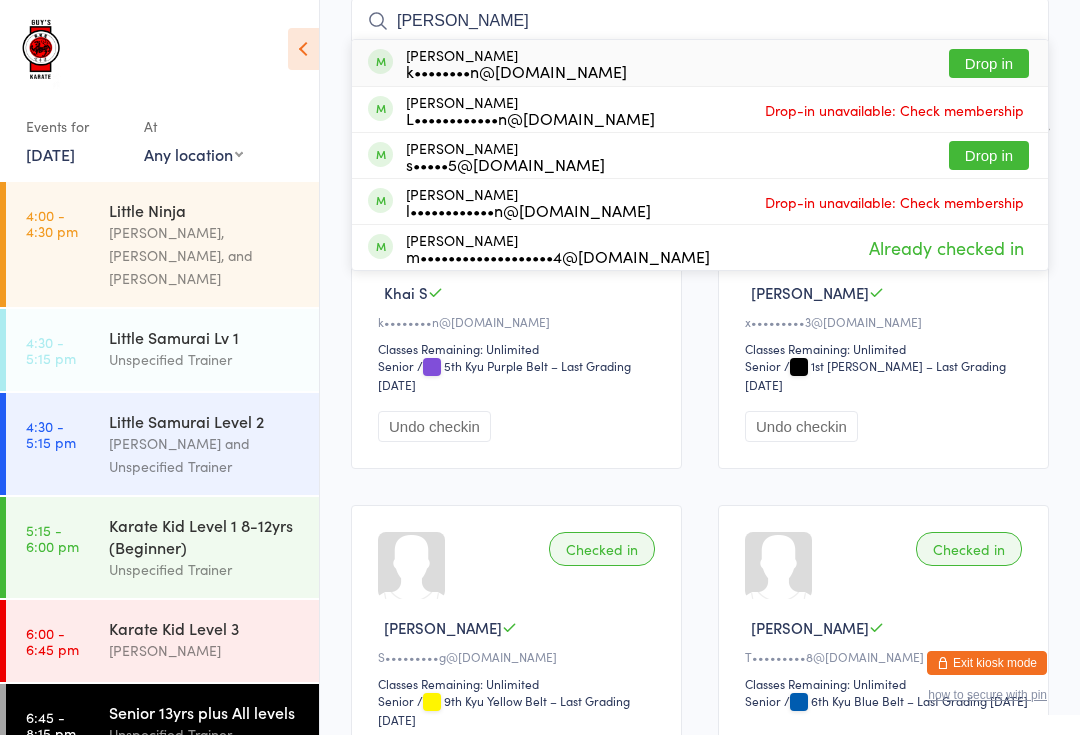 type on "[PERSON_NAME]" 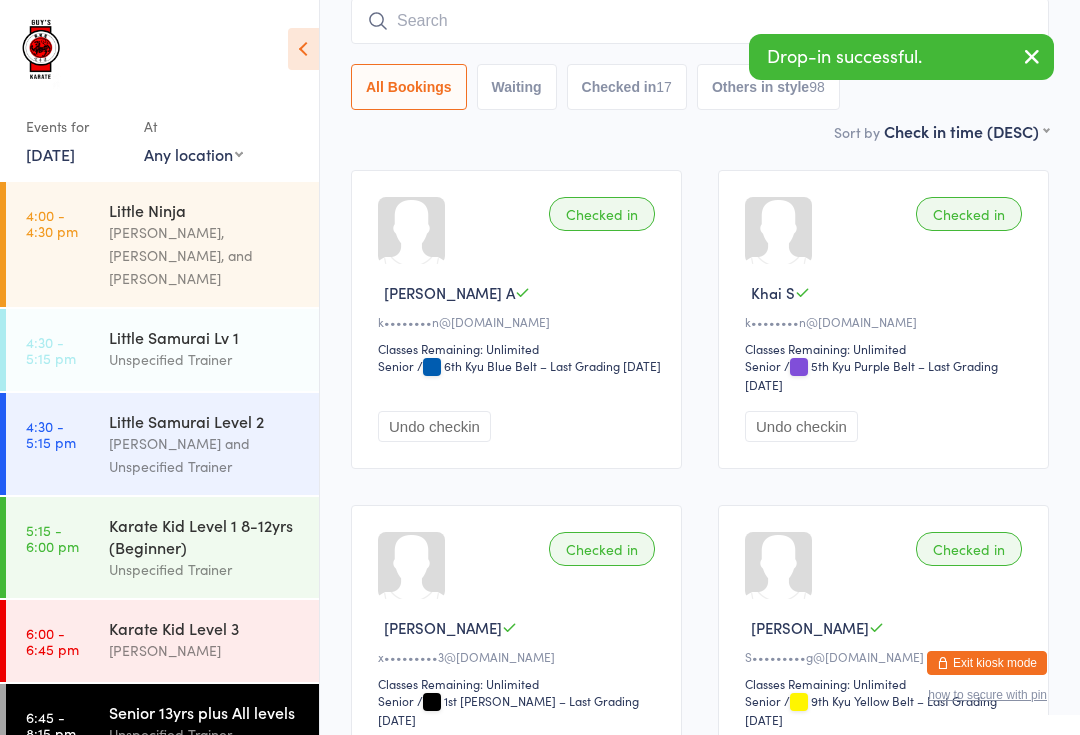 click at bounding box center [700, 21] 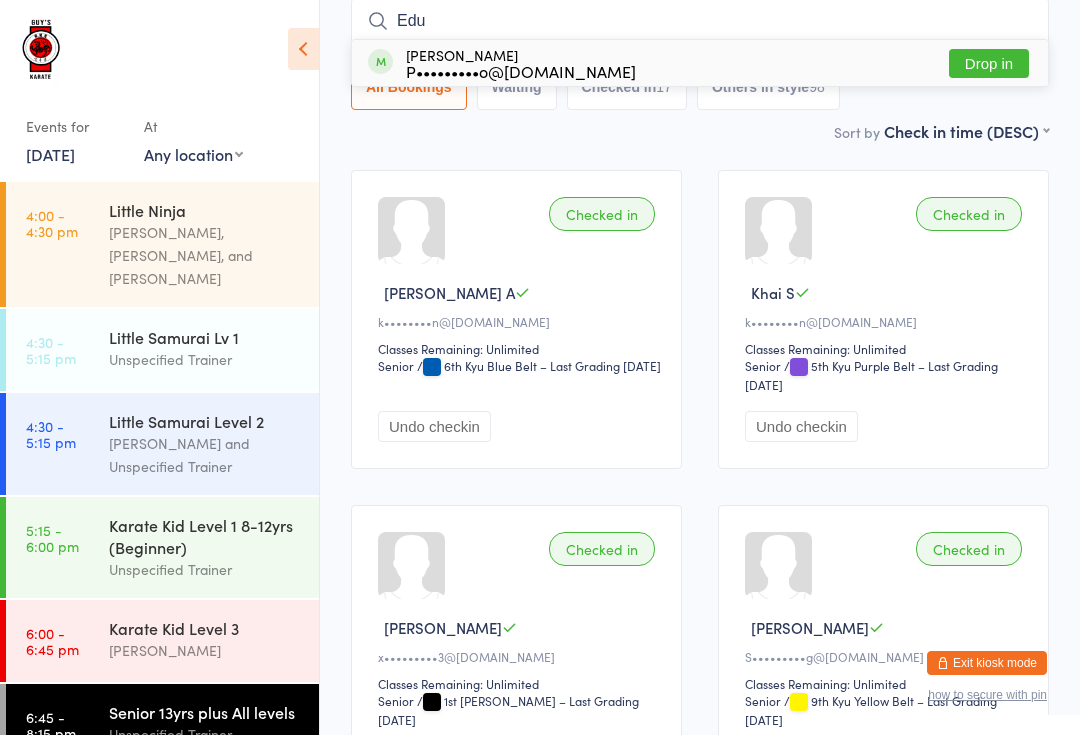 type on "Edu" 